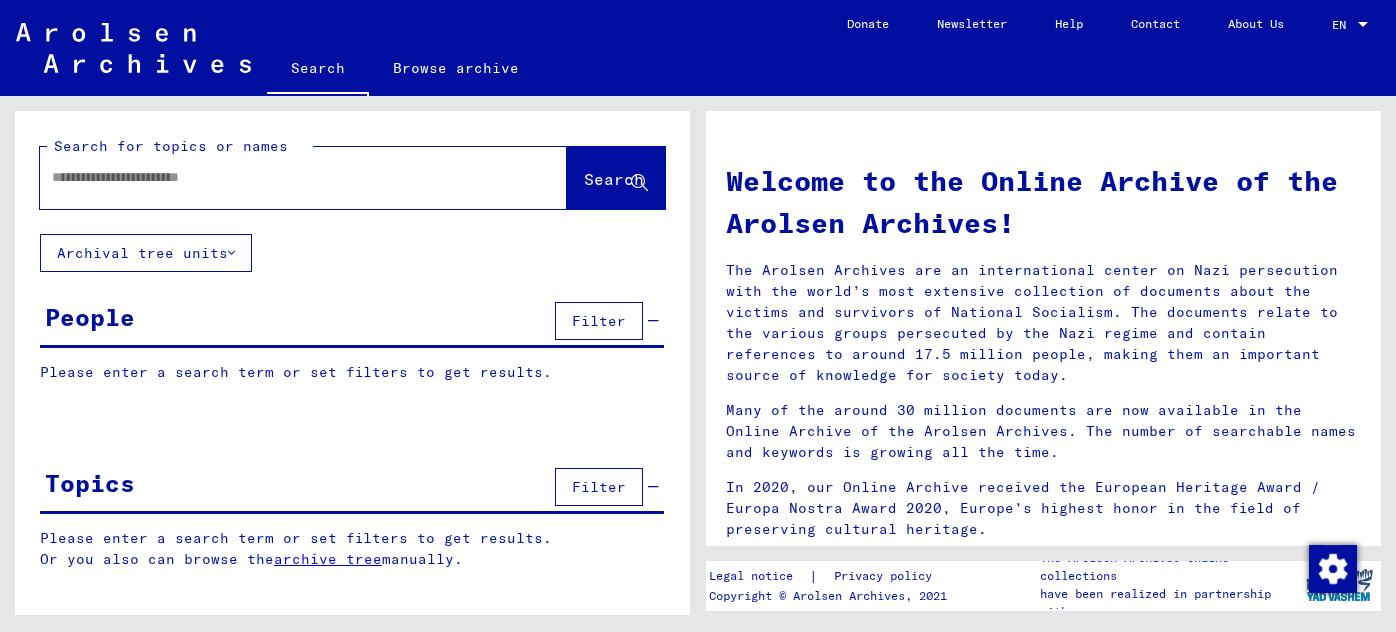 scroll, scrollTop: 0, scrollLeft: 0, axis: both 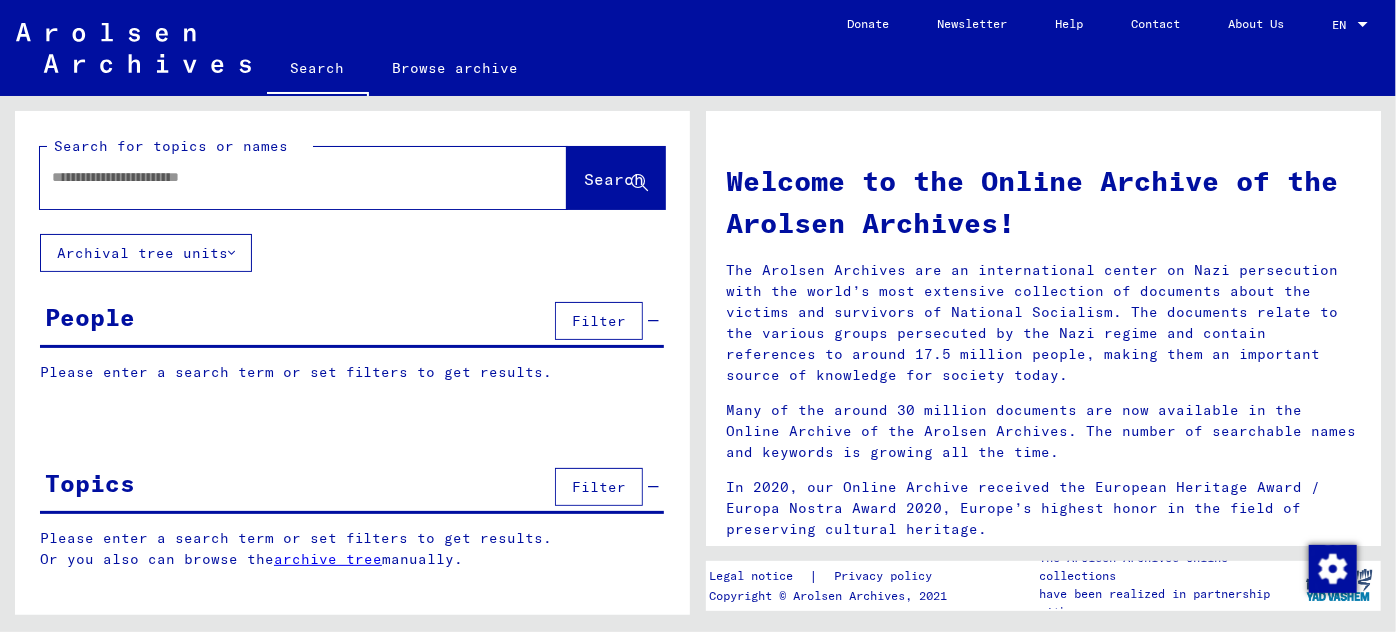 click at bounding box center (279, 177) 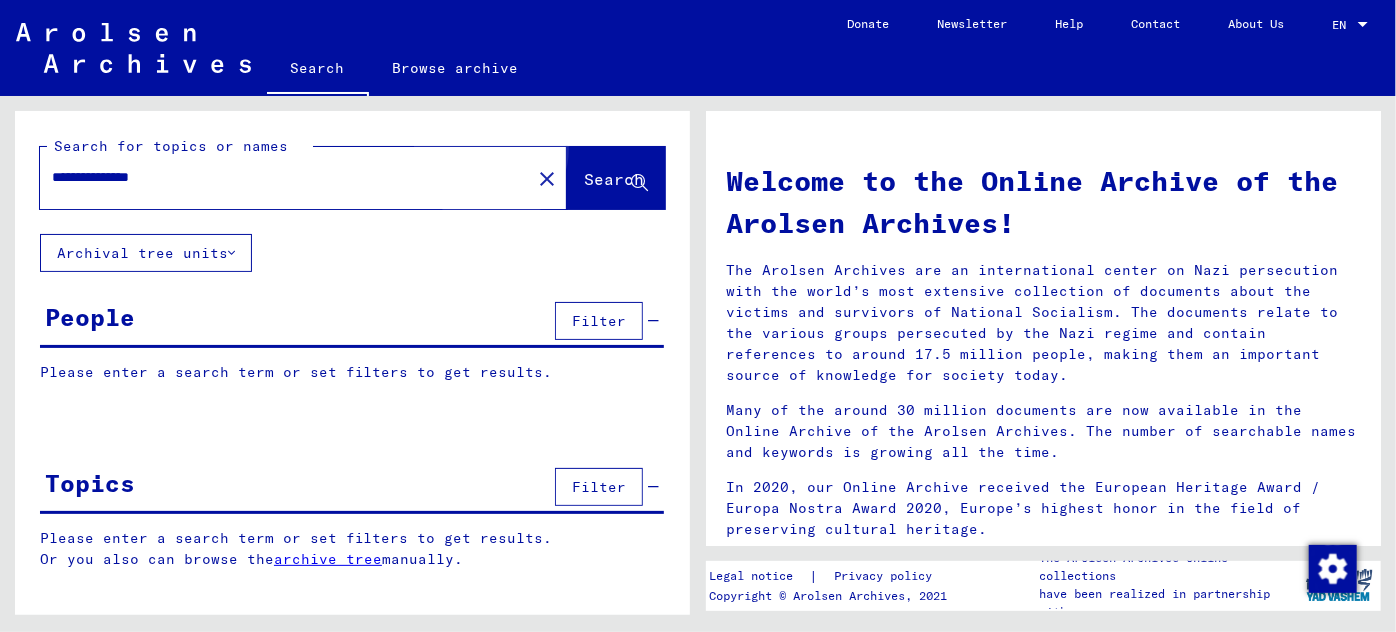 click on "Search" 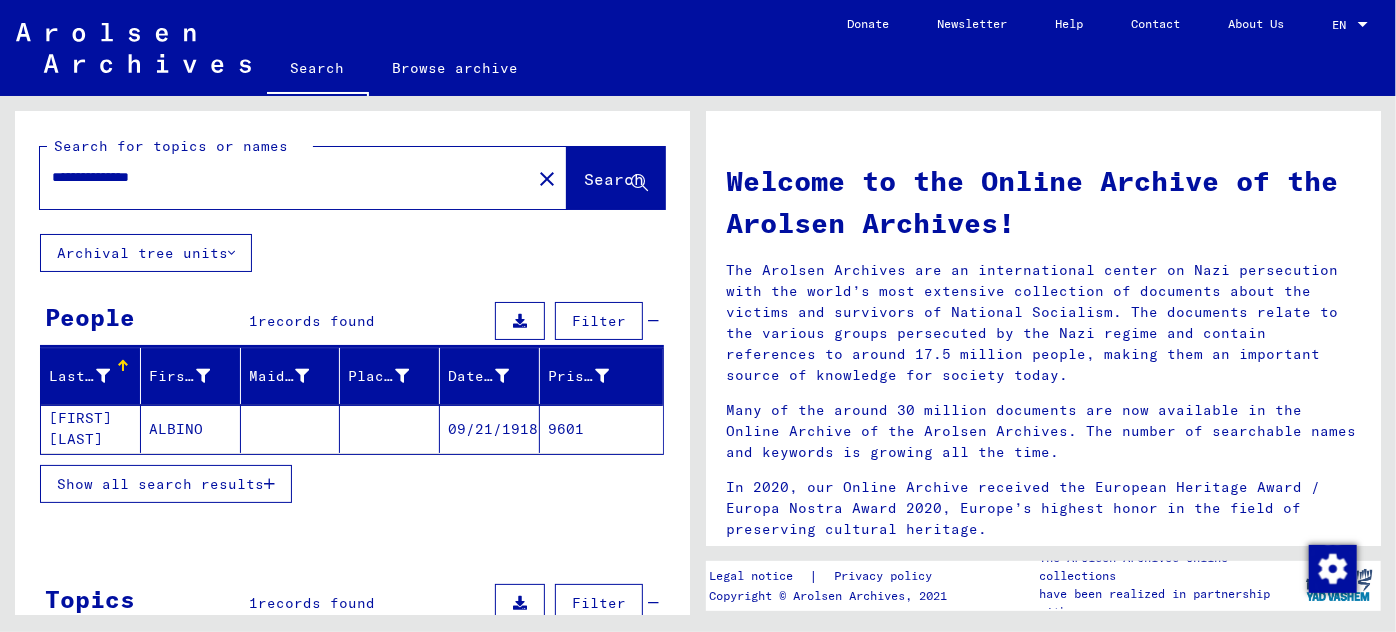 click on "Show all search results" at bounding box center [166, 484] 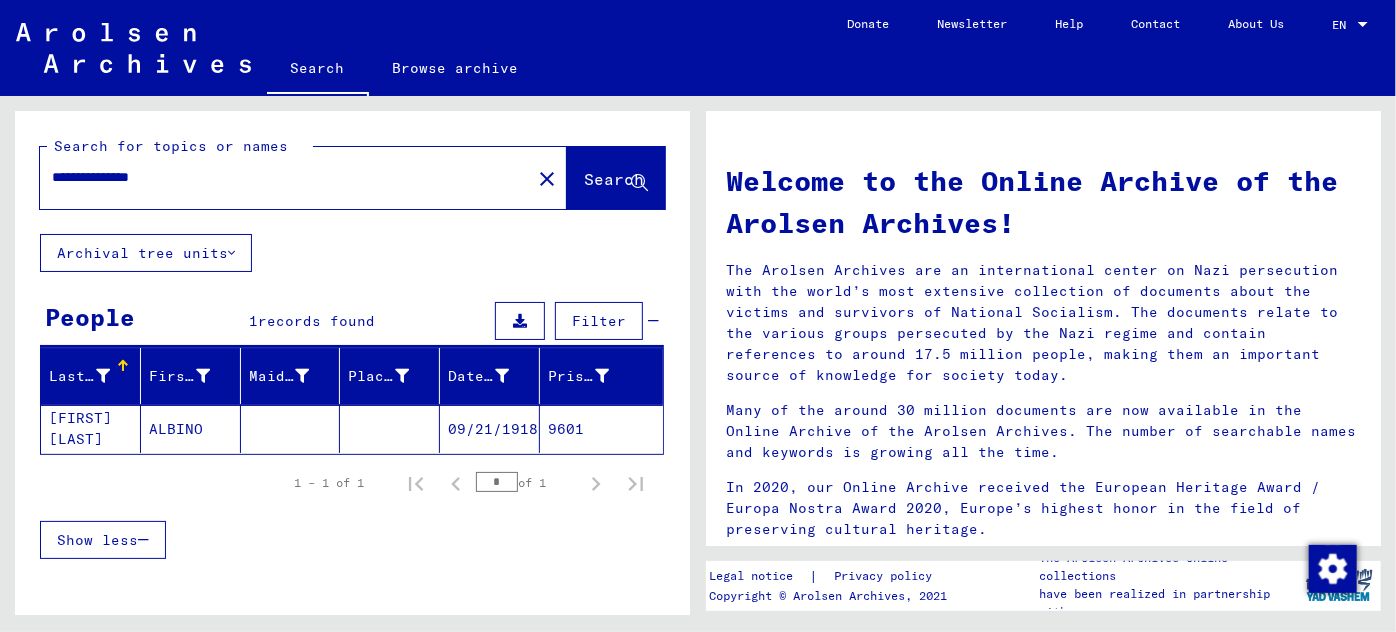click on "[FIRST] [LAST]" 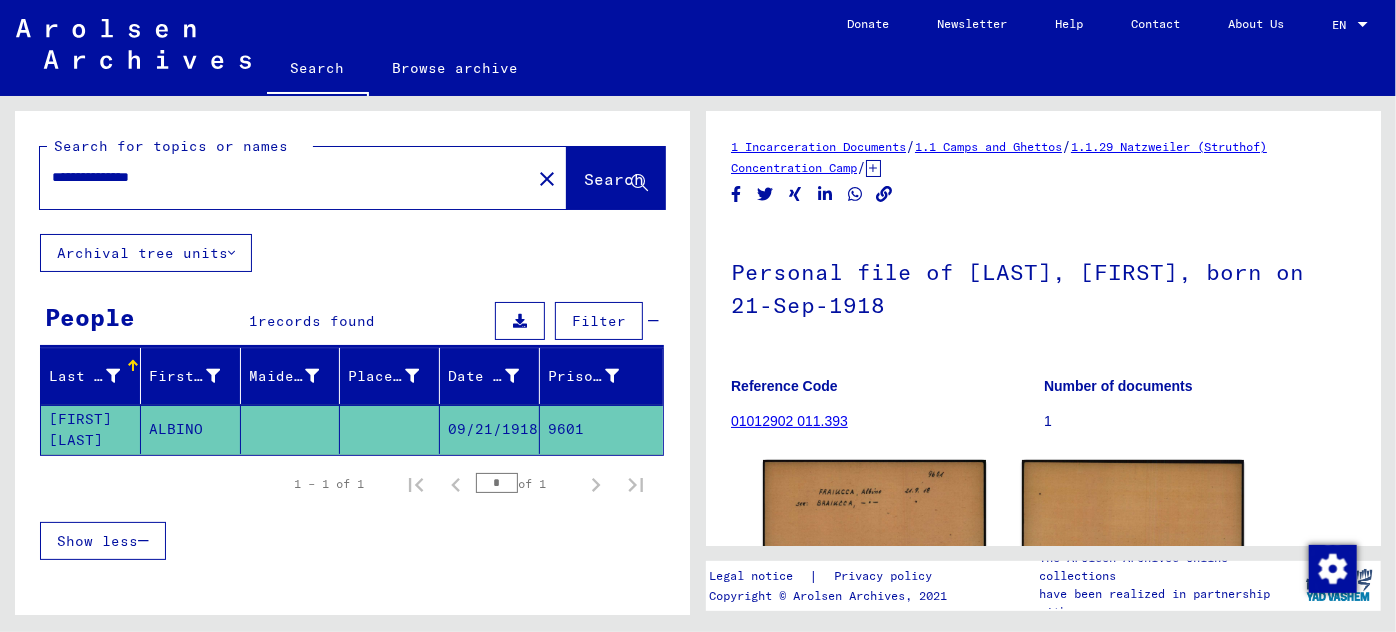 scroll, scrollTop: 0, scrollLeft: 0, axis: both 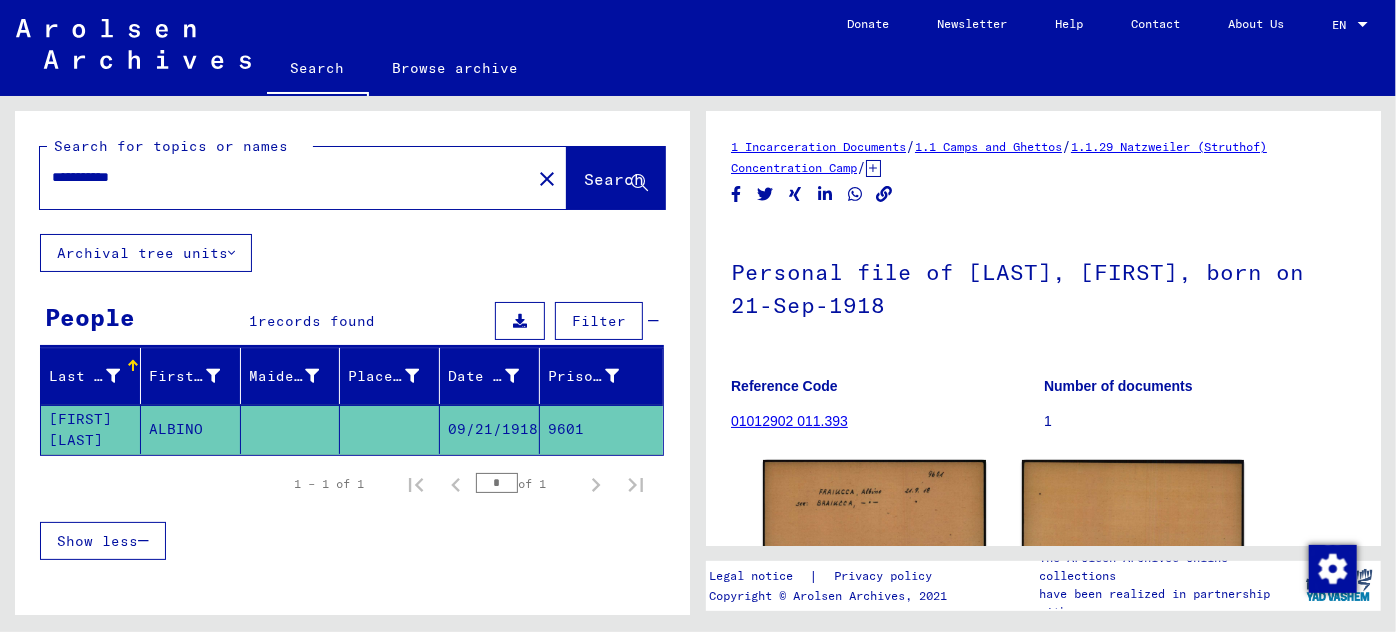 type on "**********" 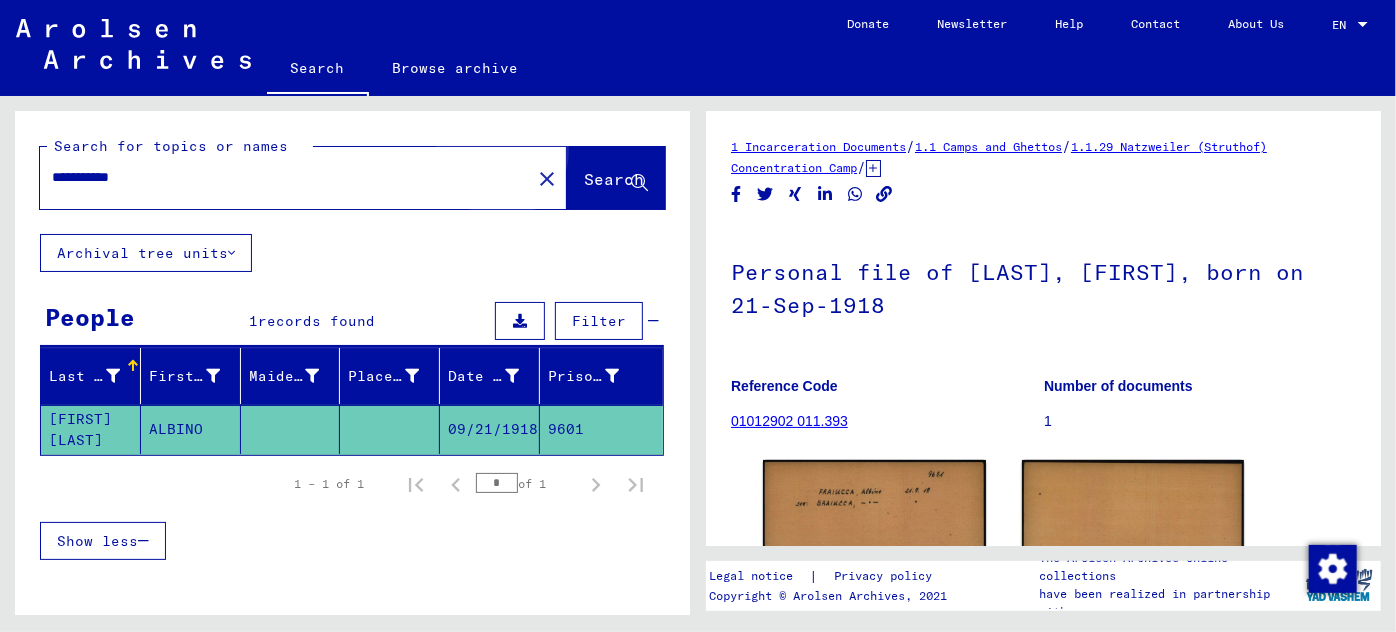 click on "Search" 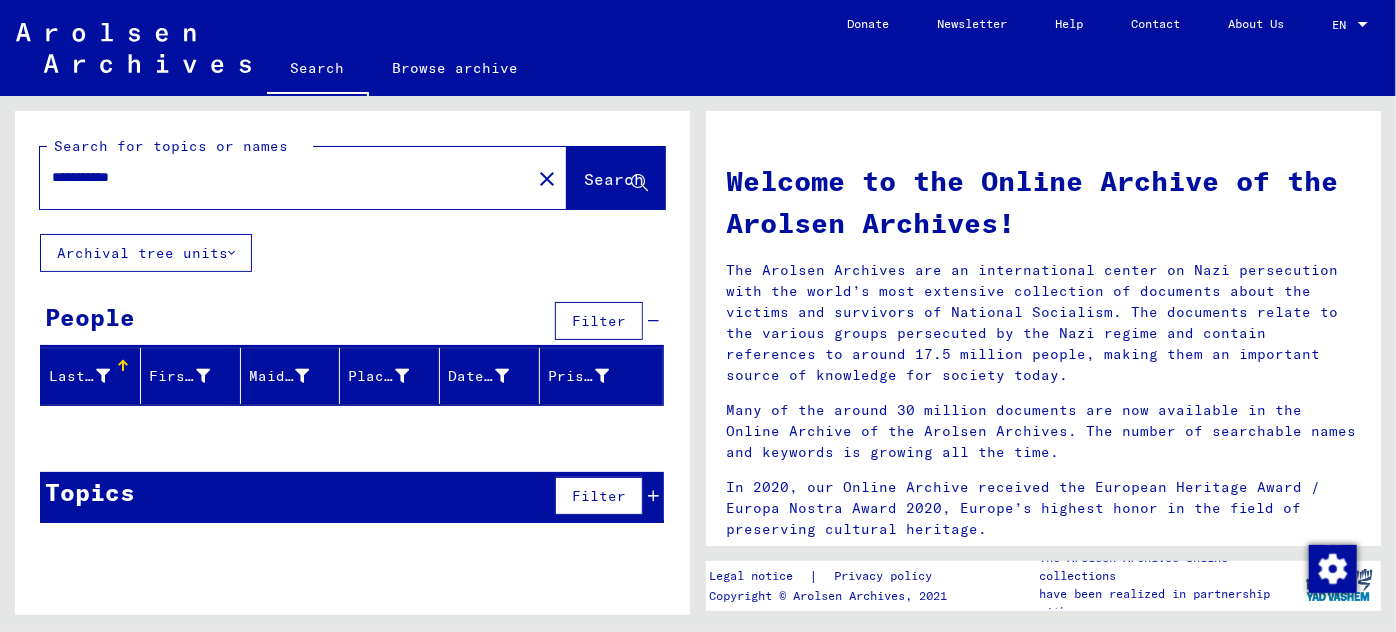 drag, startPoint x: 152, startPoint y: 182, endPoint x: 0, endPoint y: 175, distance: 152.1611 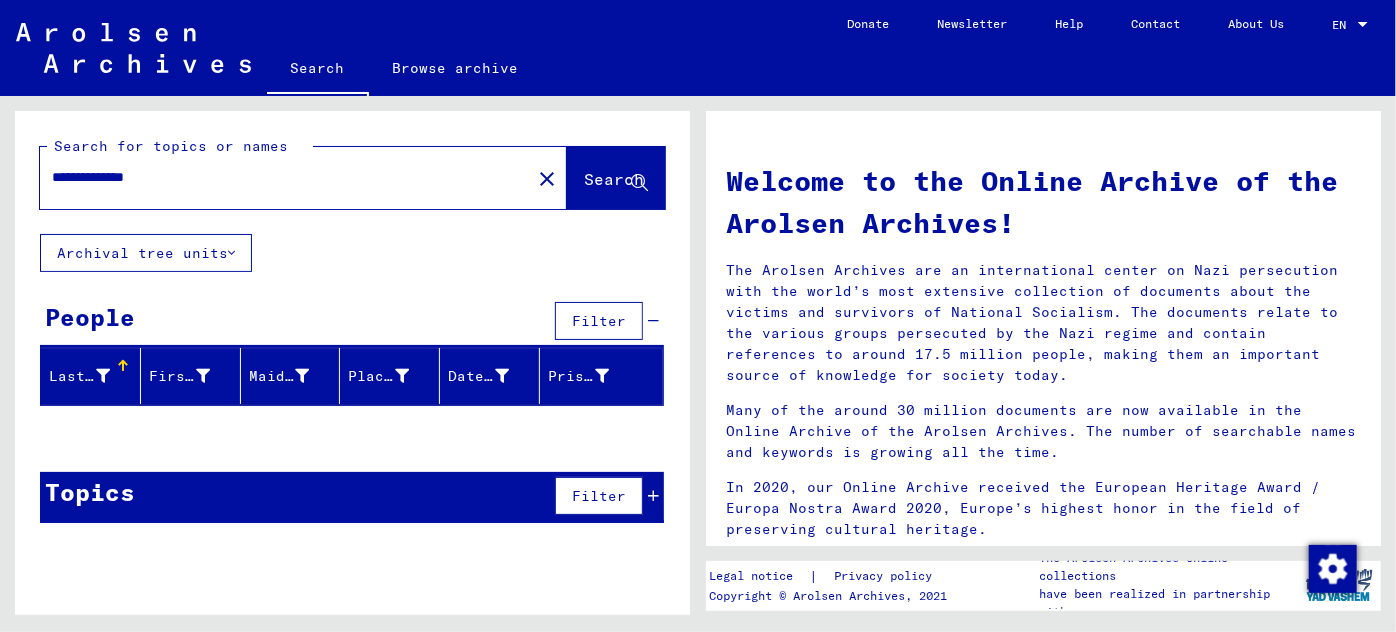 type on "**********" 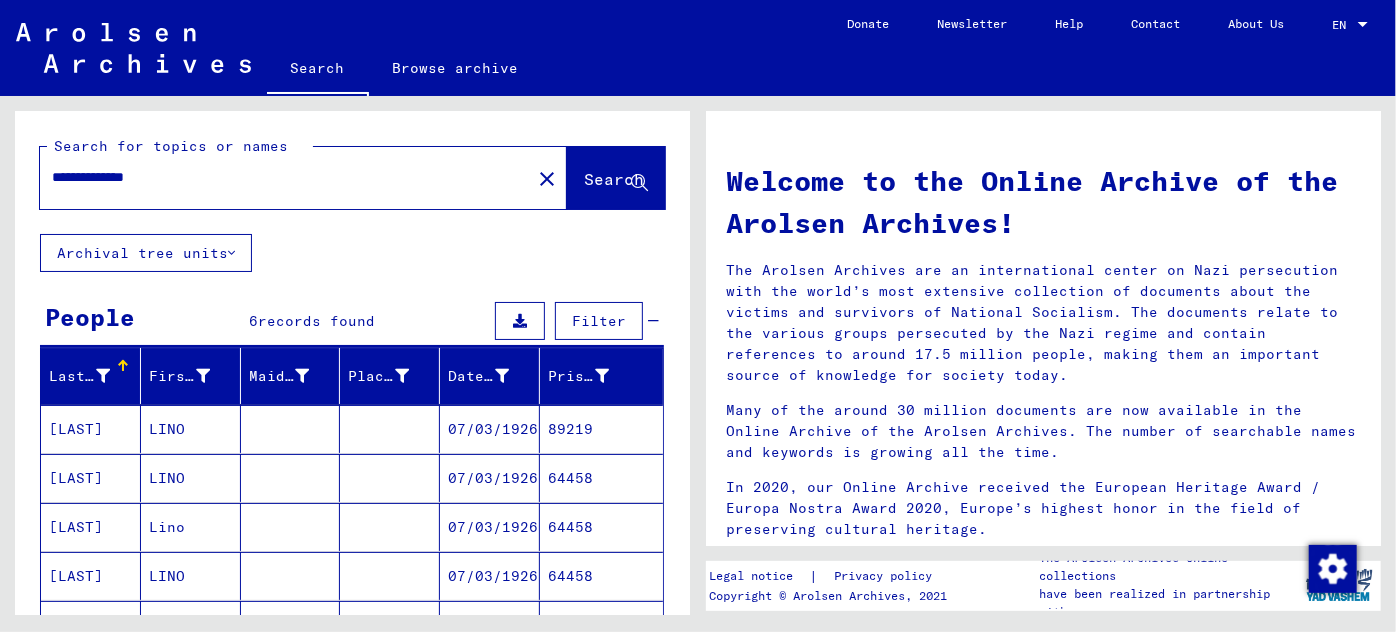 click on "07/03/1926" at bounding box center (490, 478) 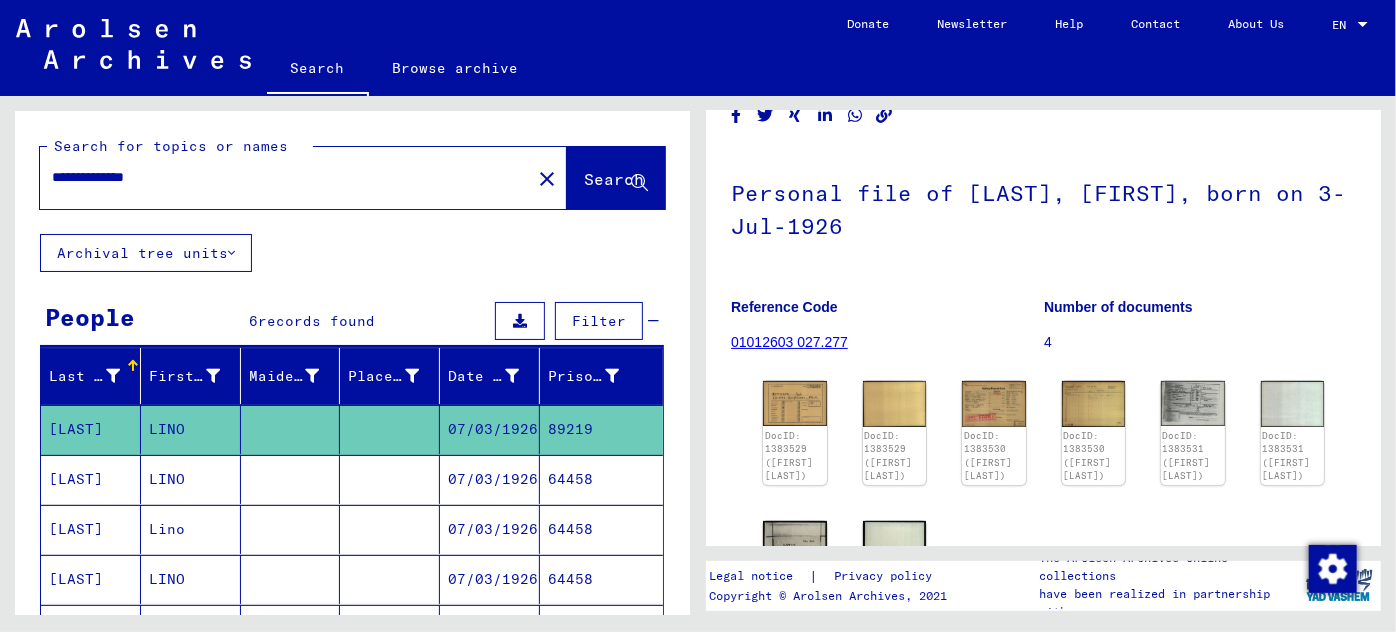 scroll, scrollTop: 90, scrollLeft: 0, axis: vertical 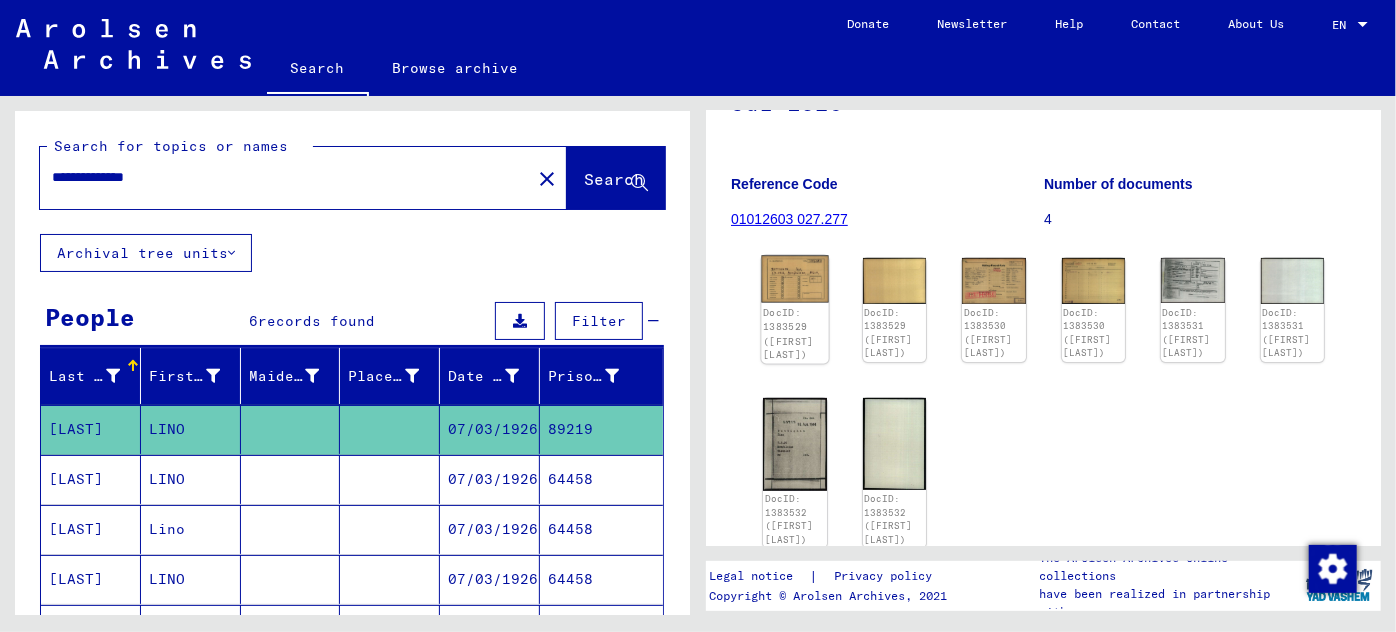 click 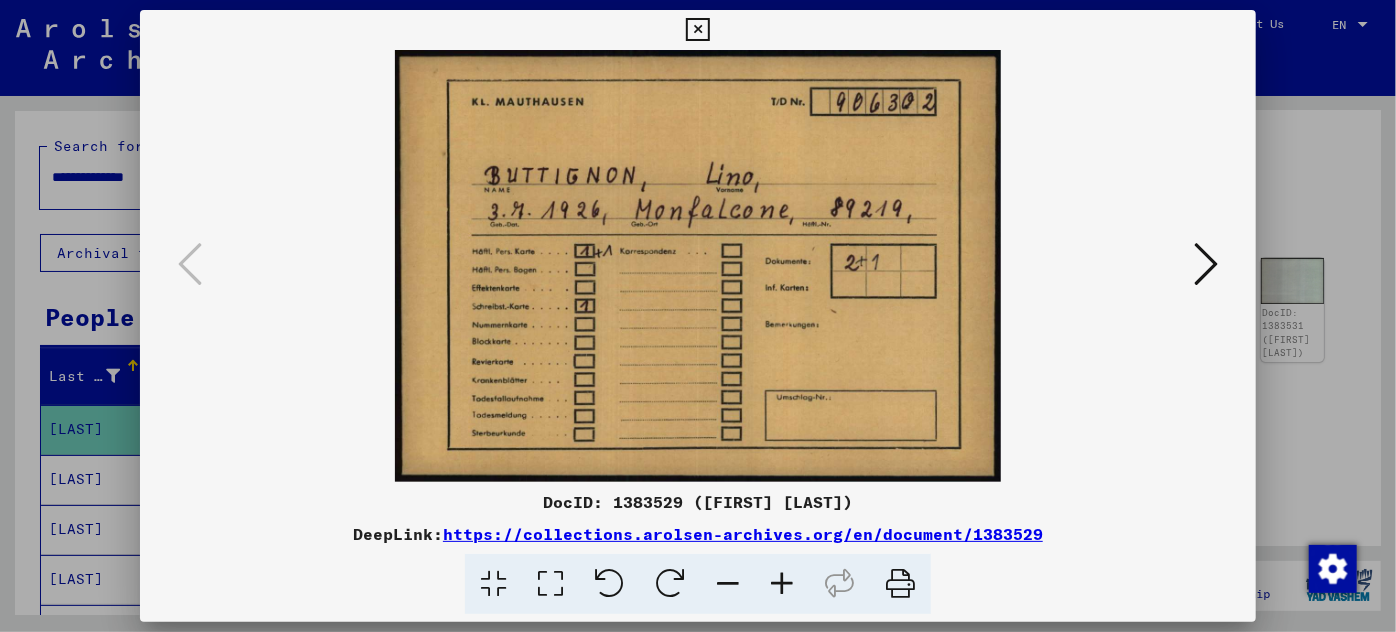 click at bounding box center (1206, 264) 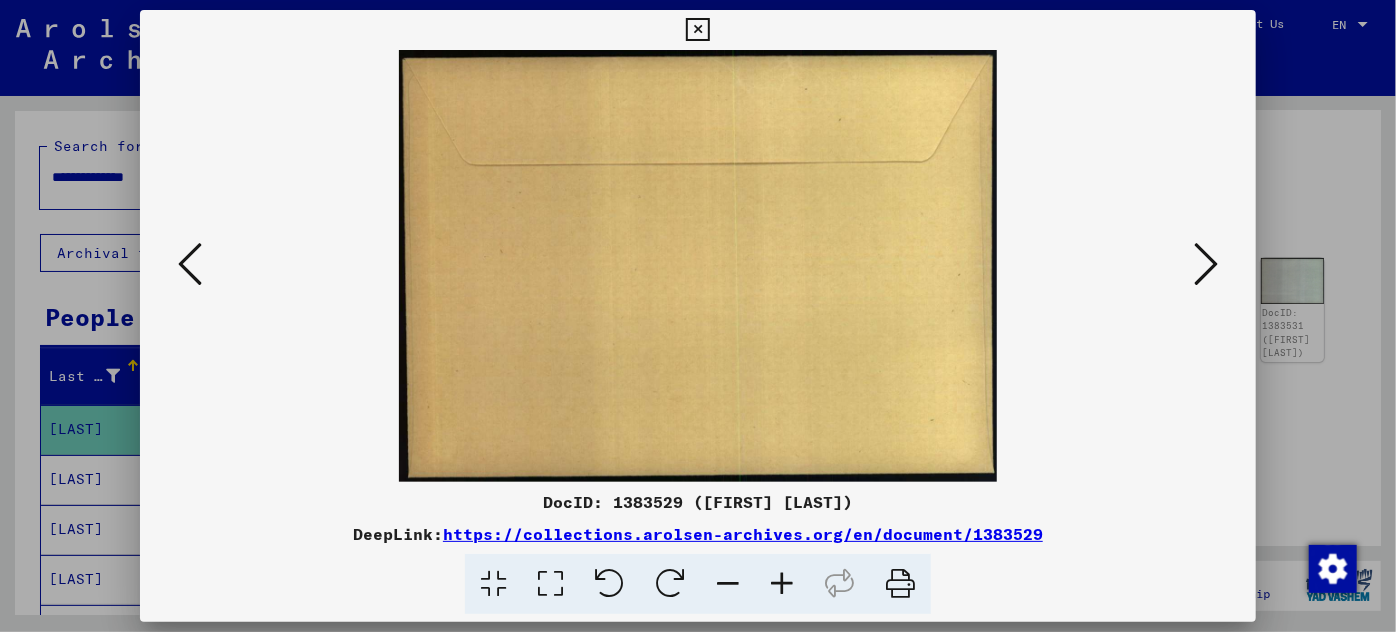 click at bounding box center (1206, 264) 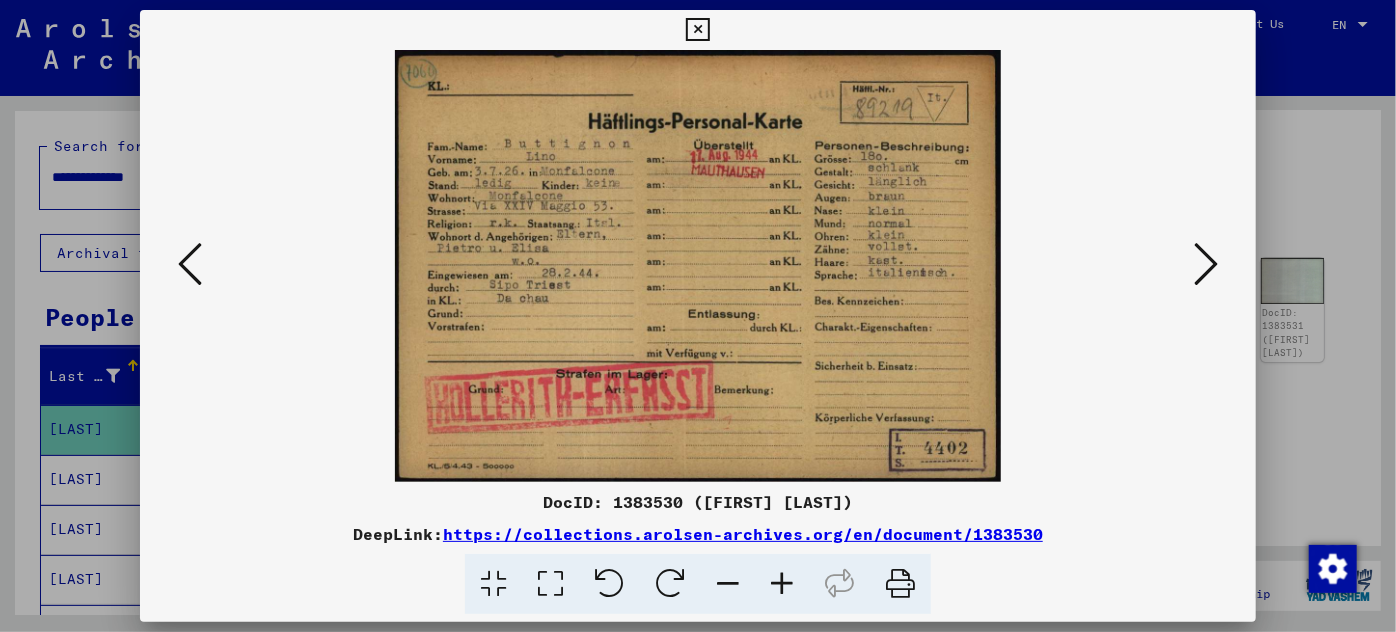 click at bounding box center [782, 584] 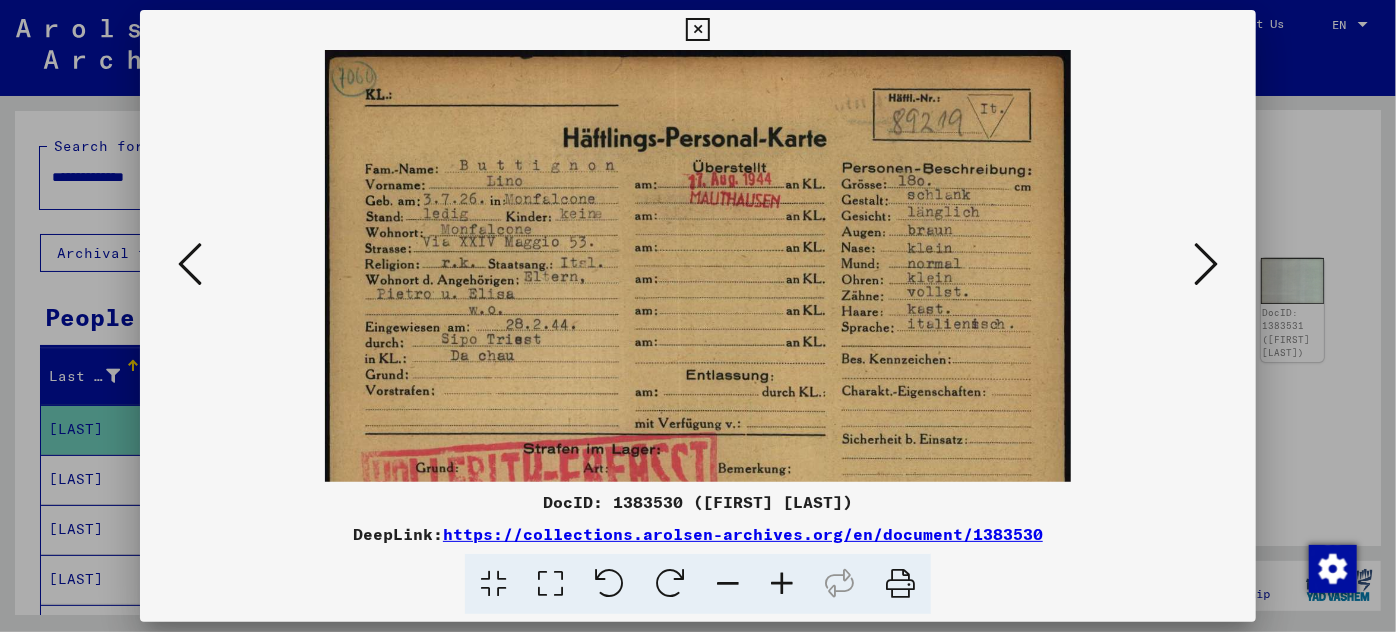 click at bounding box center (782, 584) 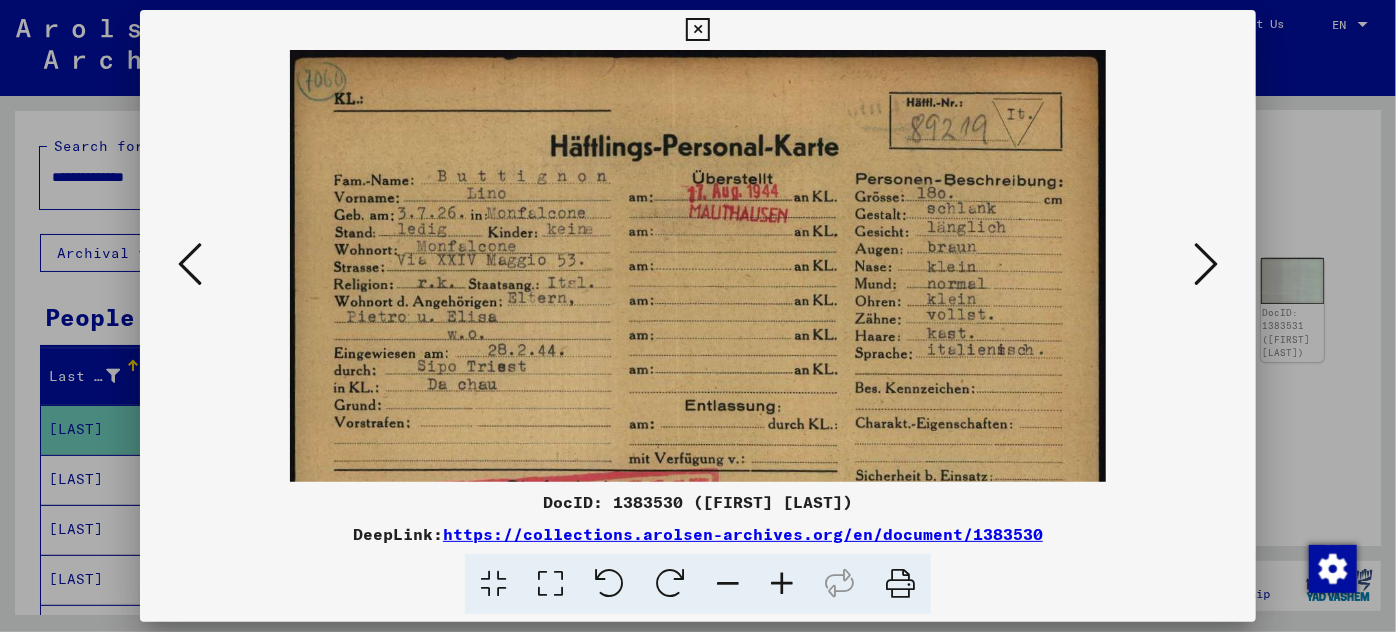 click at bounding box center [782, 584] 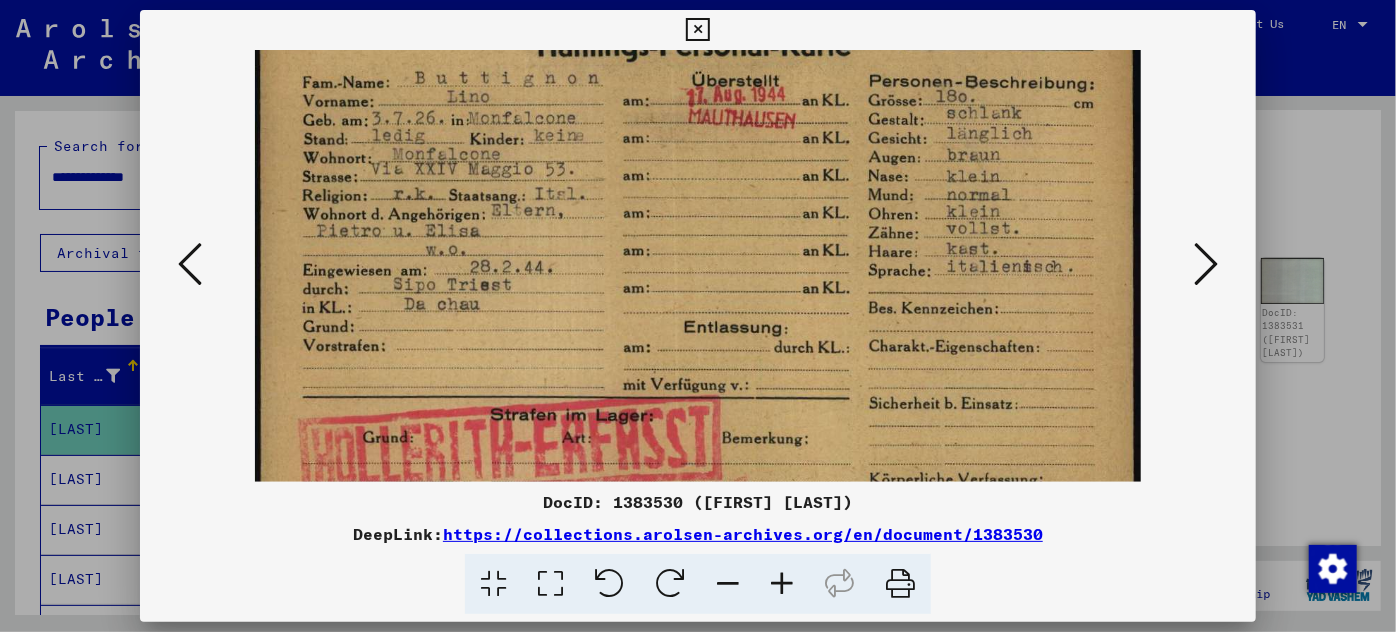 scroll, scrollTop: 200, scrollLeft: 0, axis: vertical 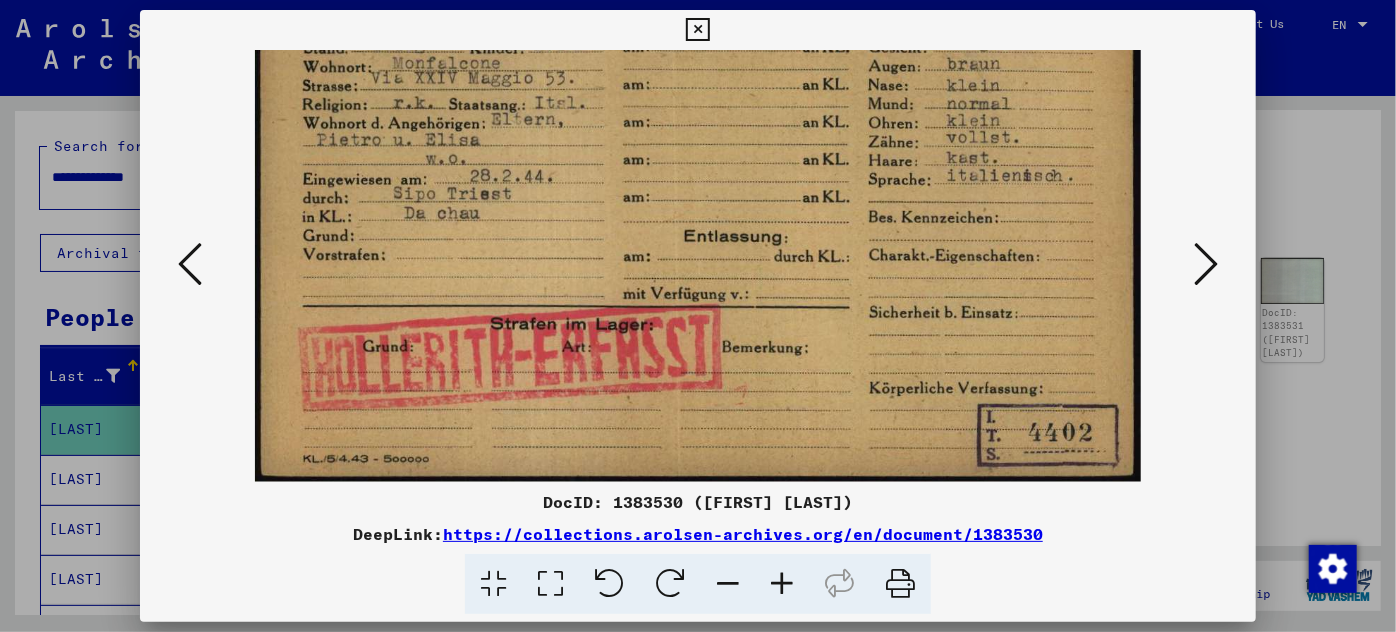 drag, startPoint x: 605, startPoint y: 387, endPoint x: 612, endPoint y: 119, distance: 268.0914 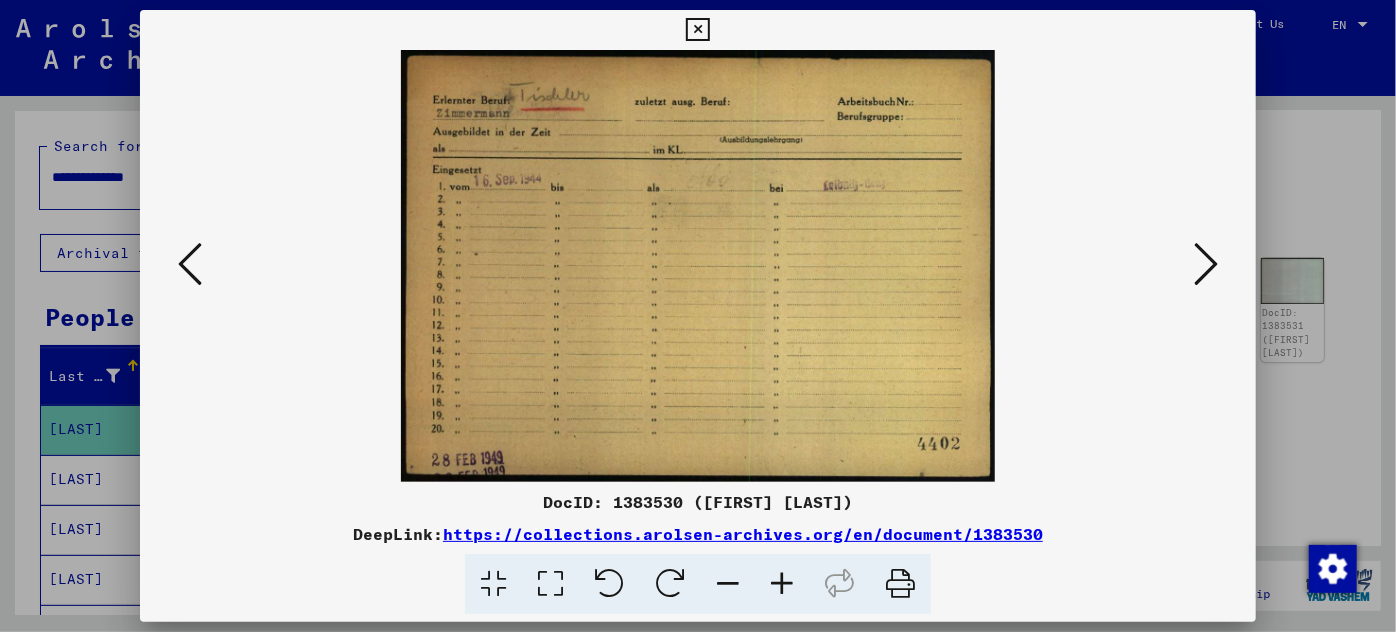 click at bounding box center [1206, 264] 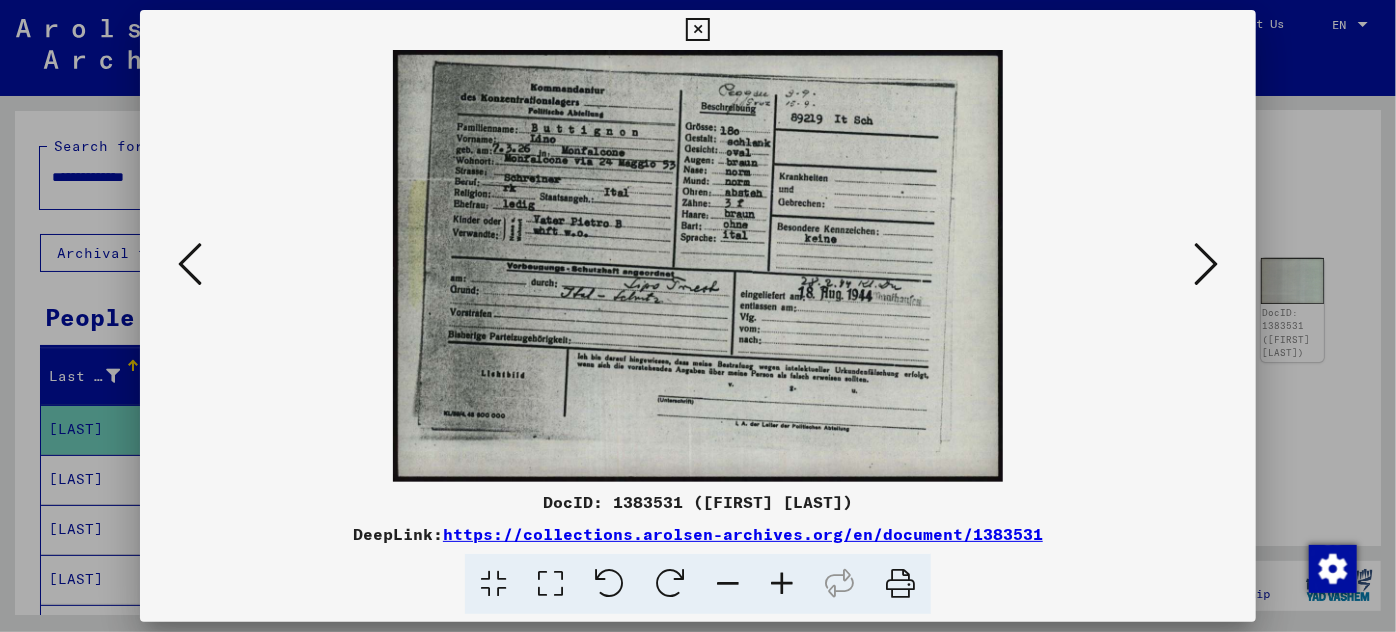 click at bounding box center (1206, 264) 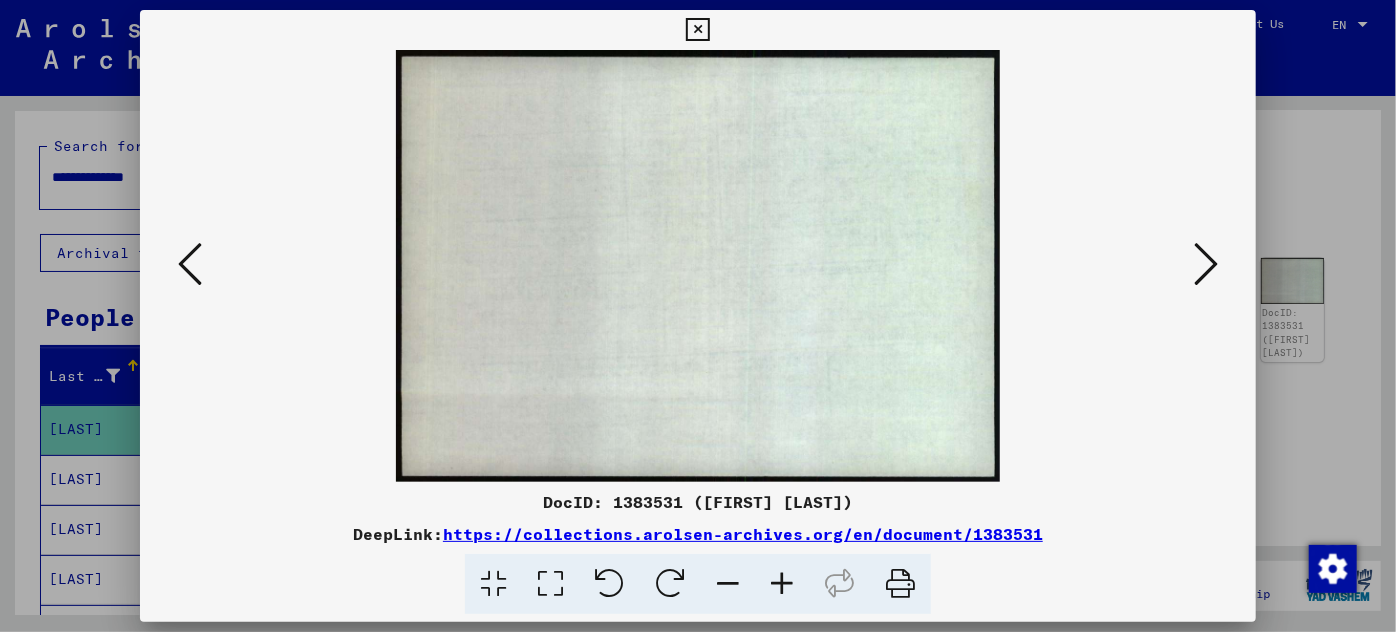 click at bounding box center [1206, 264] 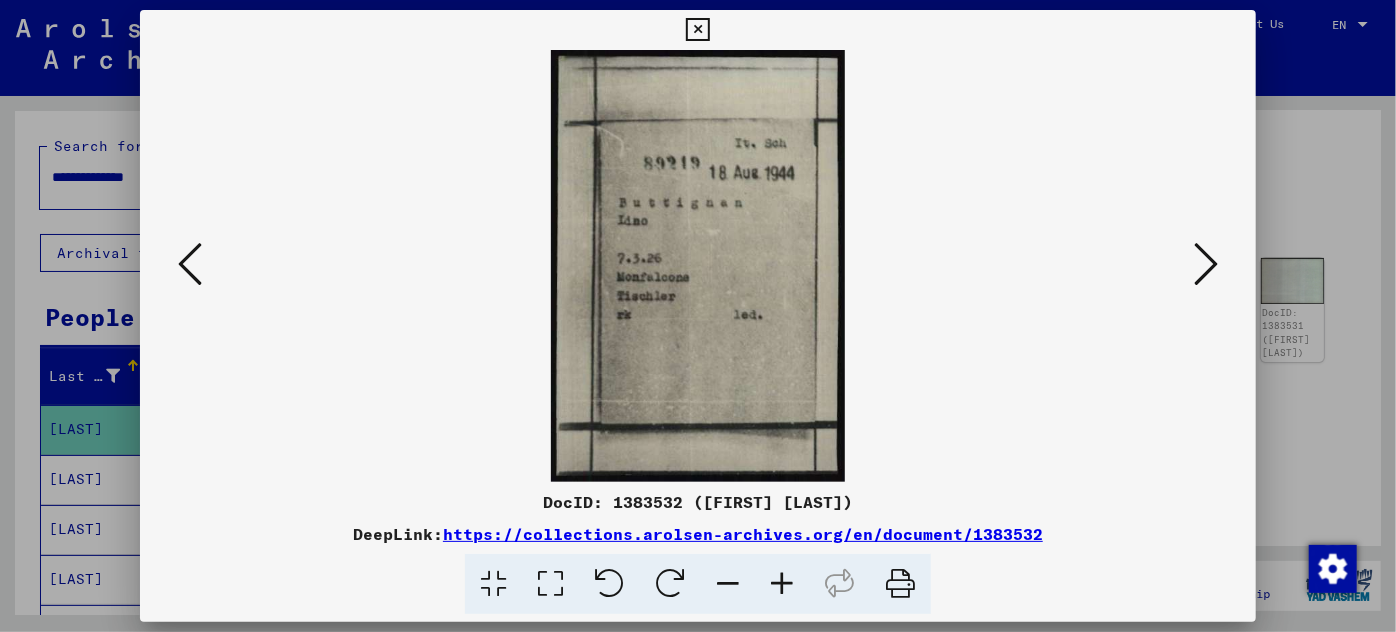 click at bounding box center (1206, 264) 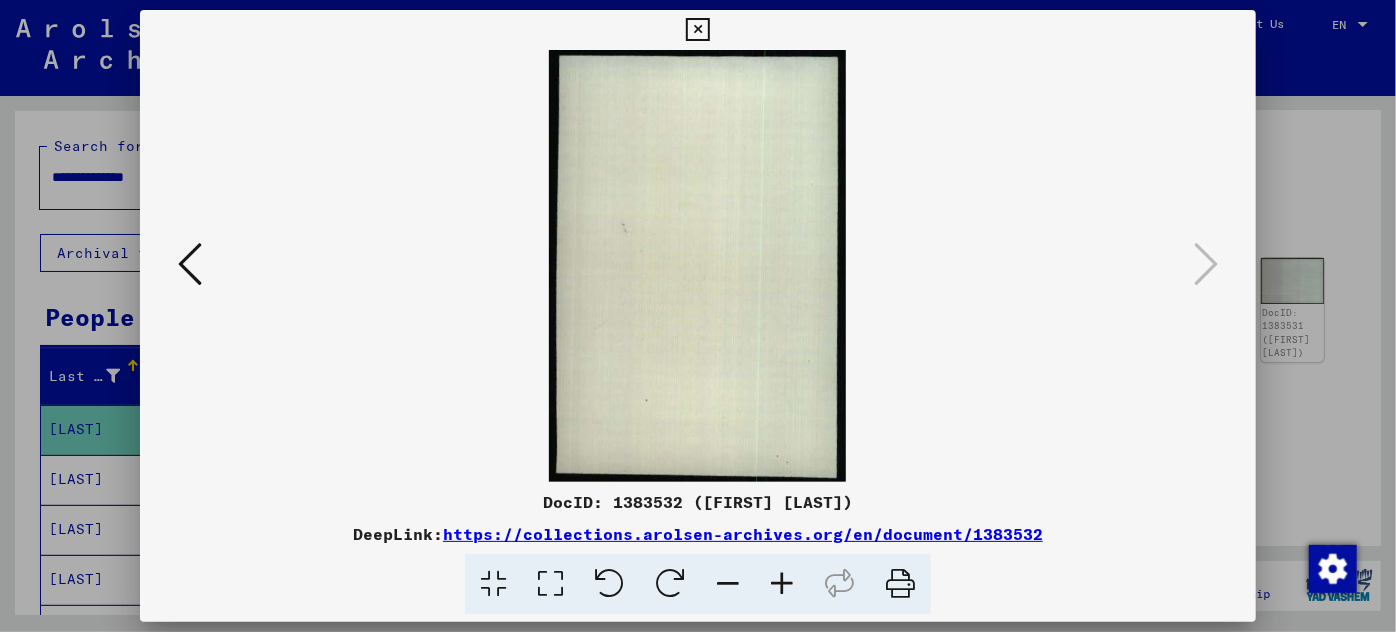 click at bounding box center (698, 316) 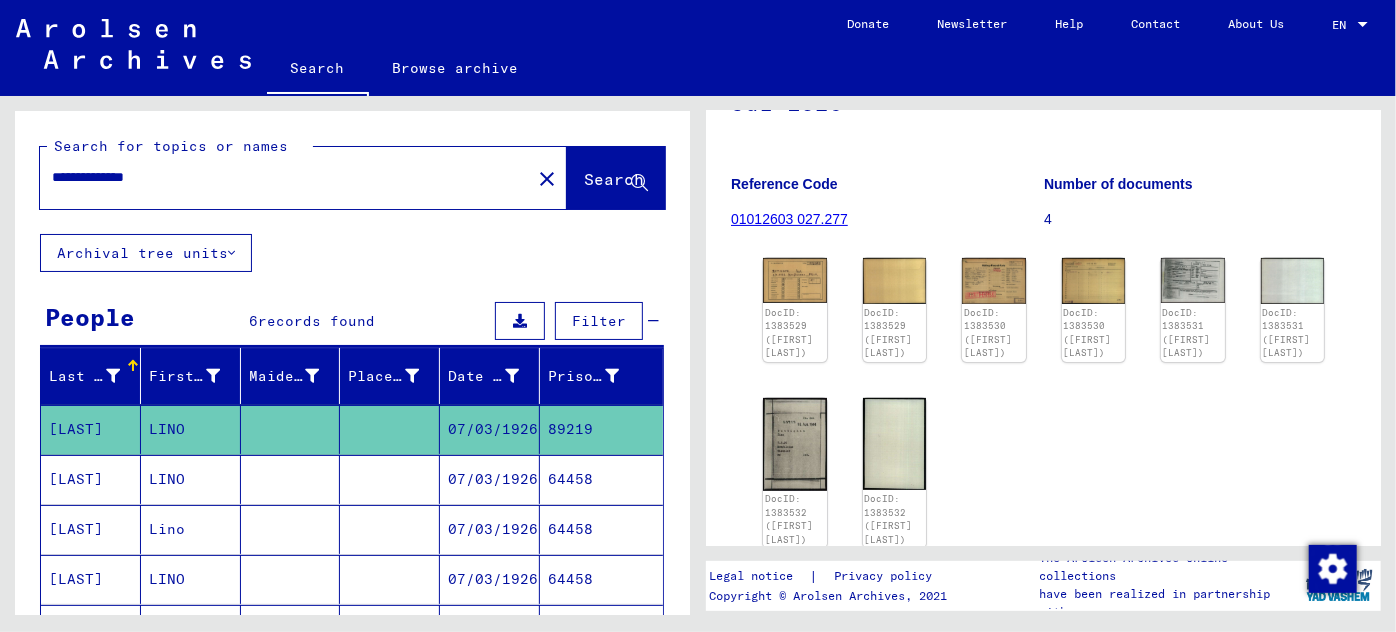 click on "64458" at bounding box center [601, 529] 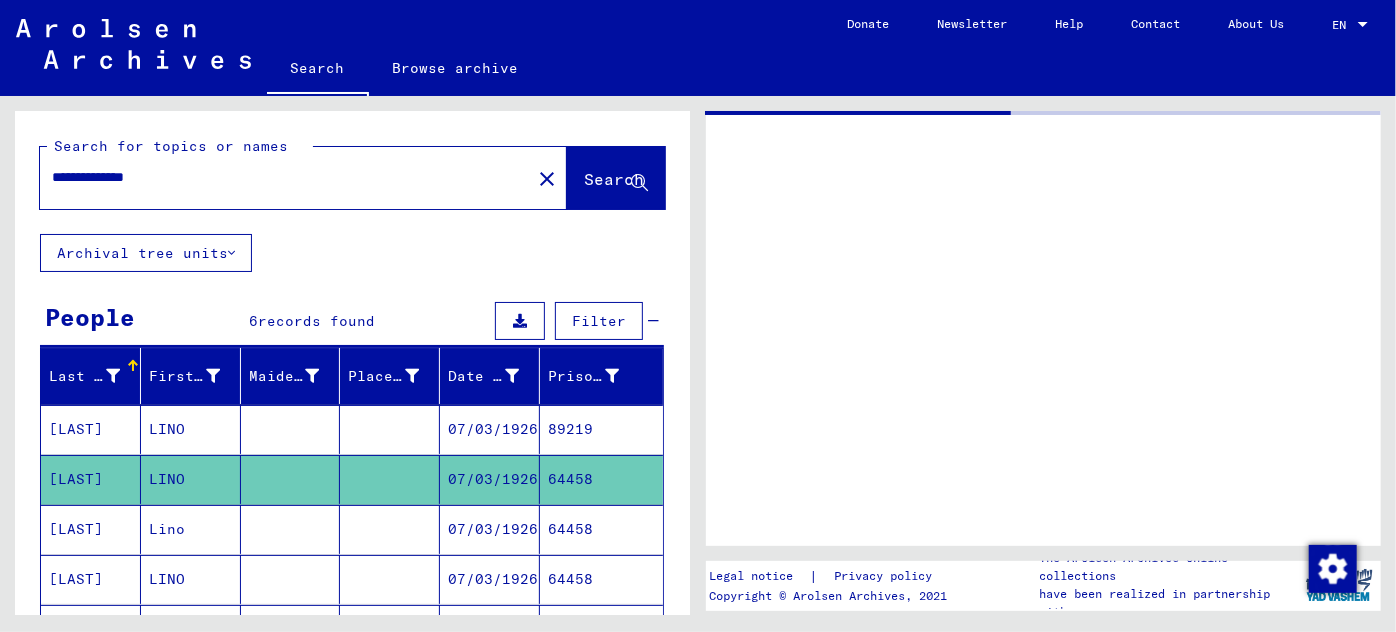 scroll, scrollTop: 0, scrollLeft: 0, axis: both 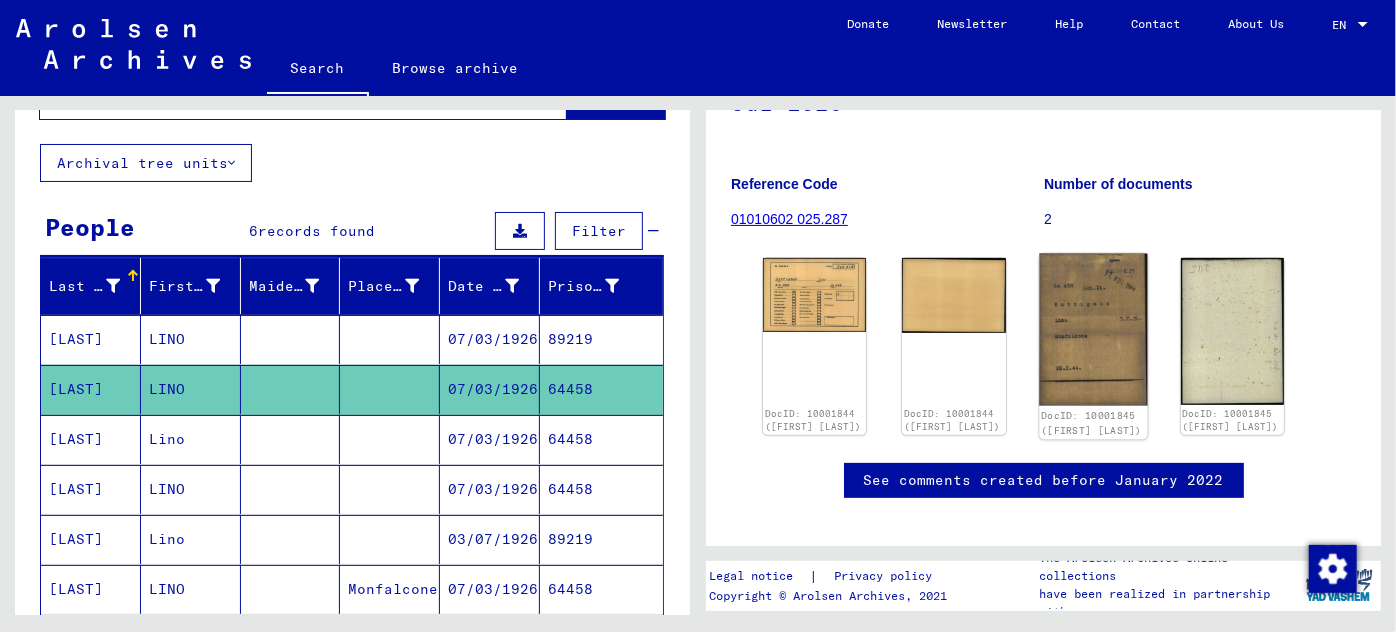 click 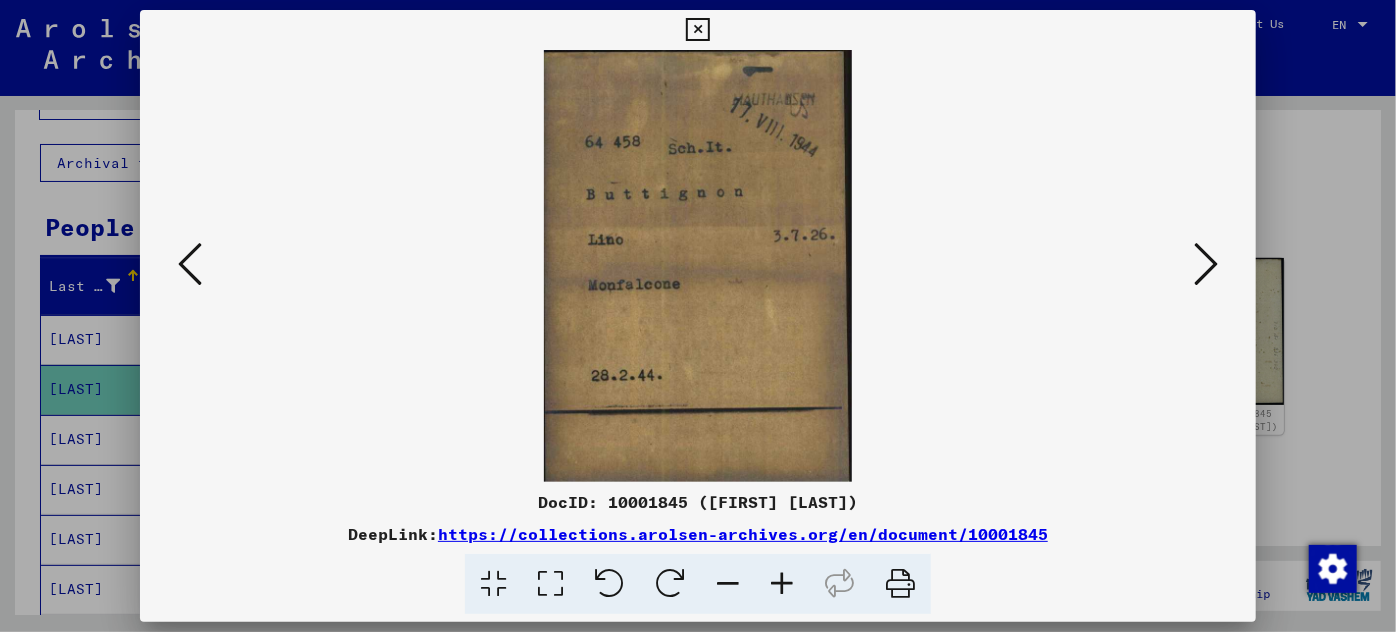 click at bounding box center (782, 584) 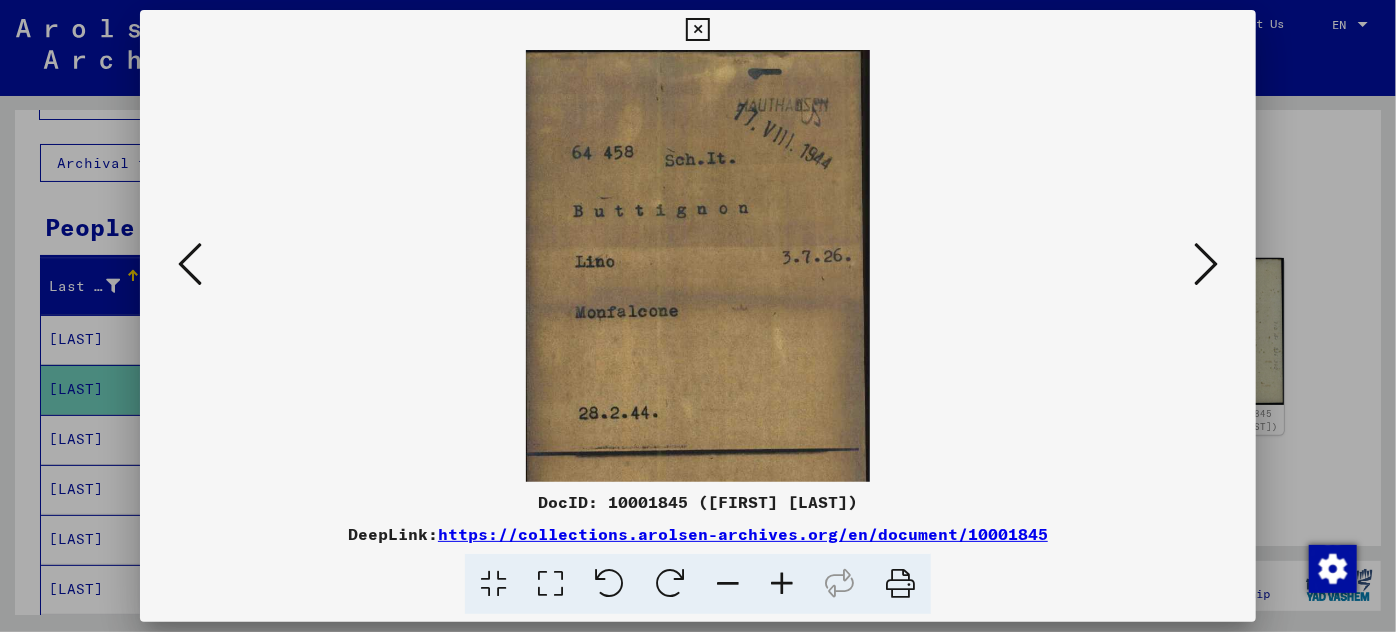 click at bounding box center [782, 584] 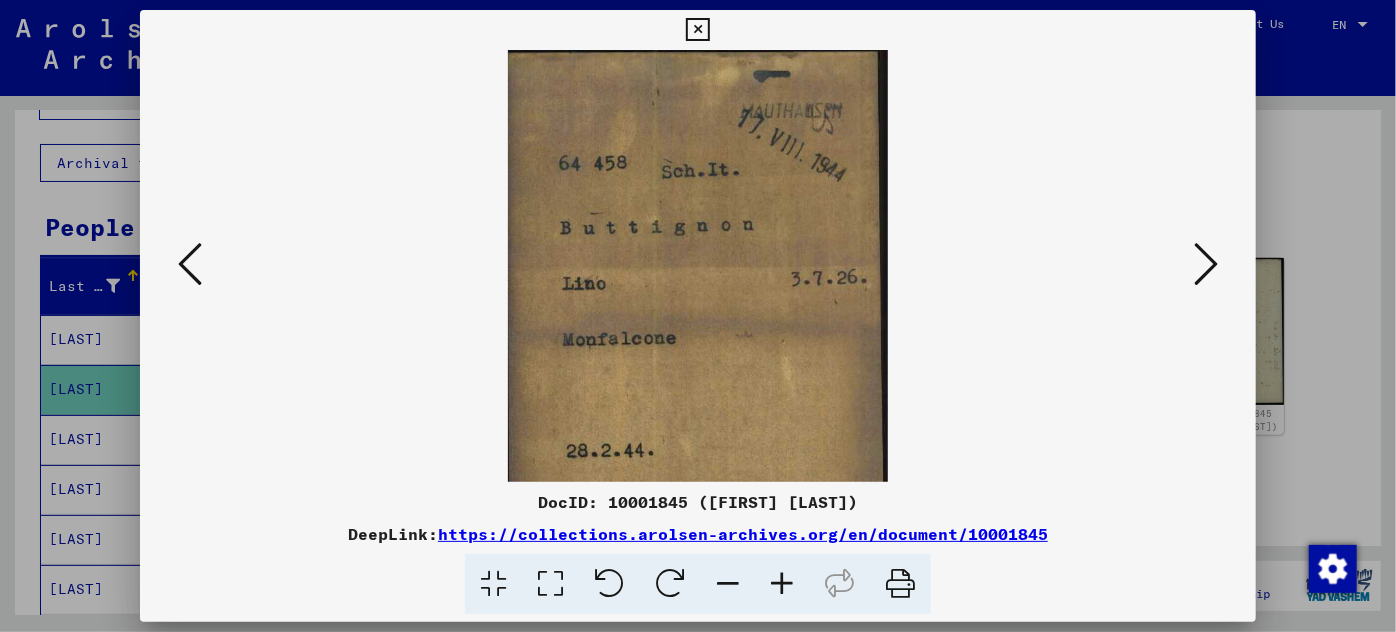 click at bounding box center (782, 584) 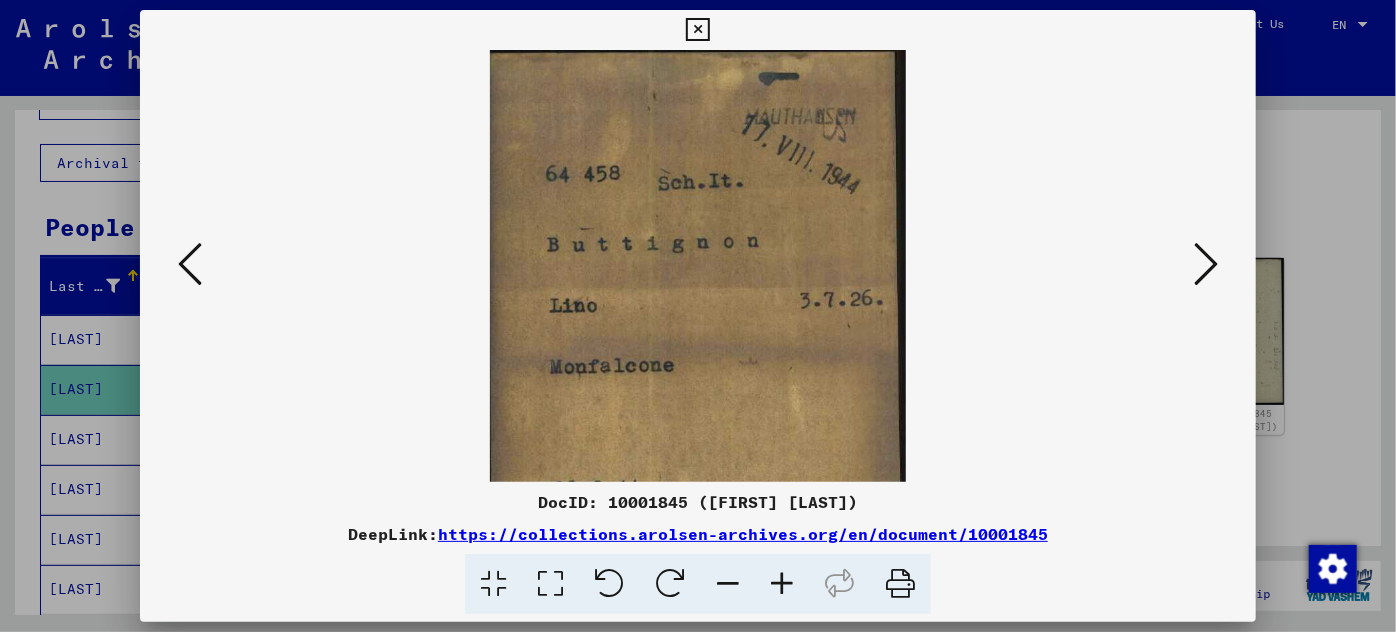 click at bounding box center [698, 316] 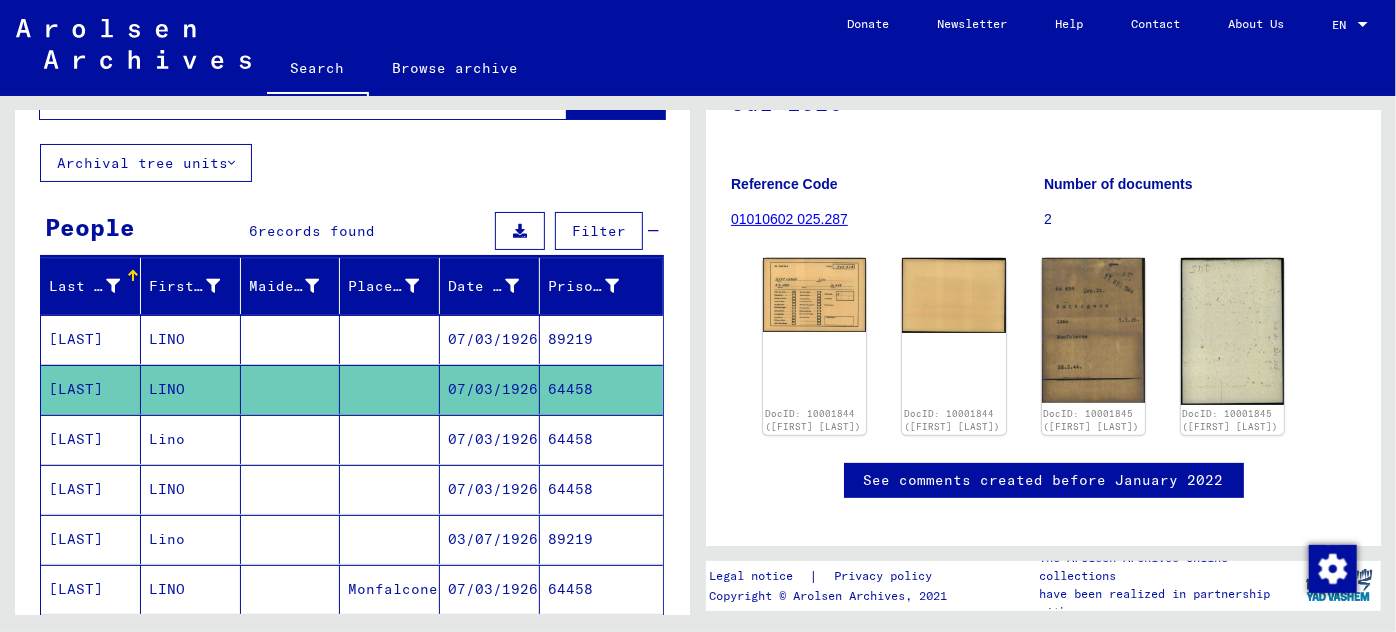 click on "07/03/1926" at bounding box center [490, 489] 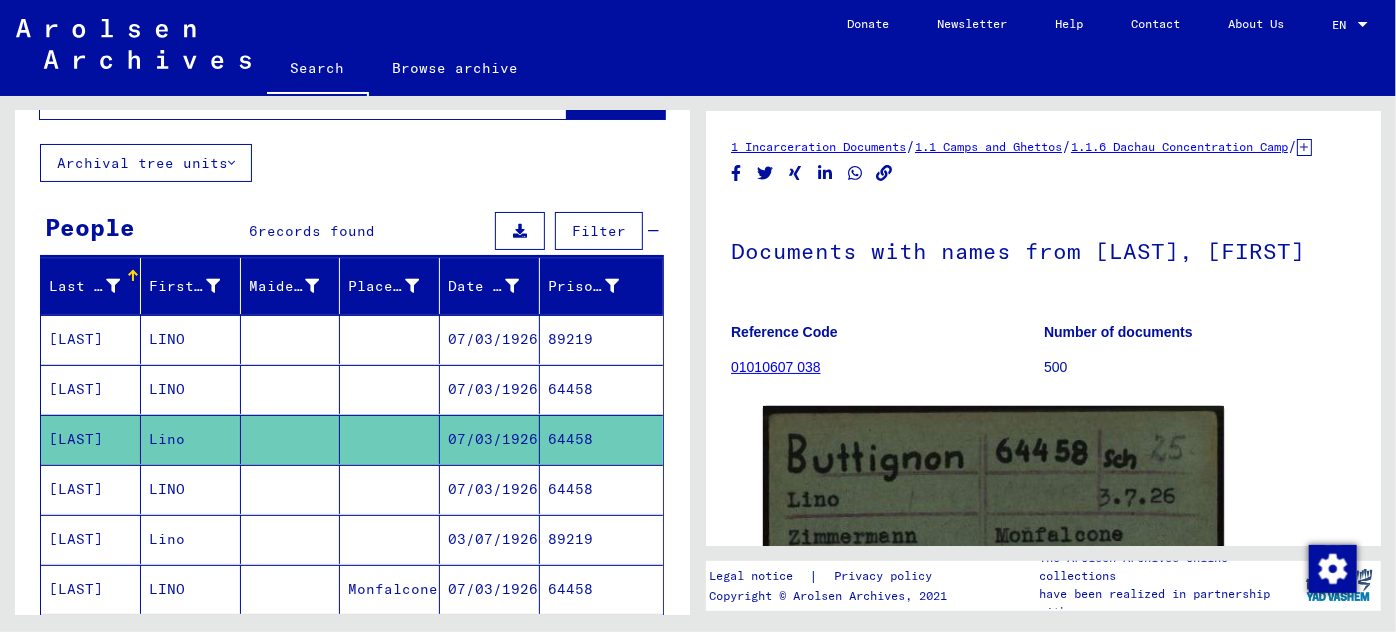 scroll, scrollTop: 0, scrollLeft: 0, axis: both 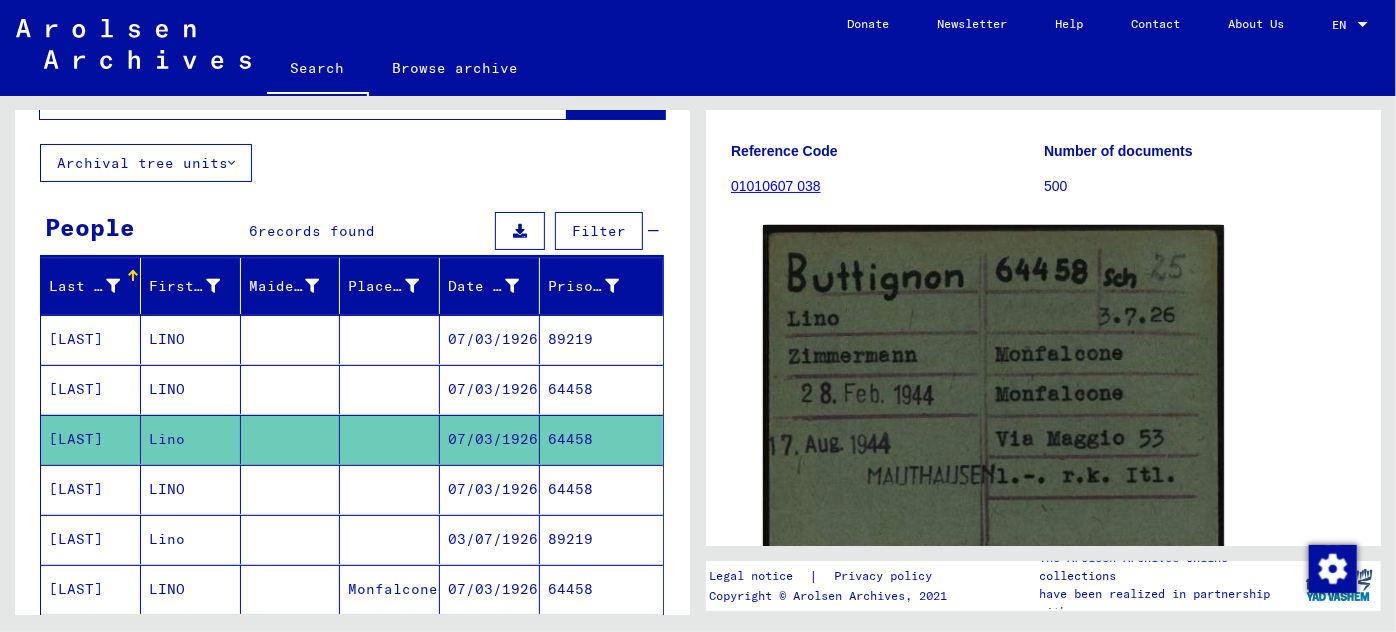 click on "07/03/1926" at bounding box center [490, 539] 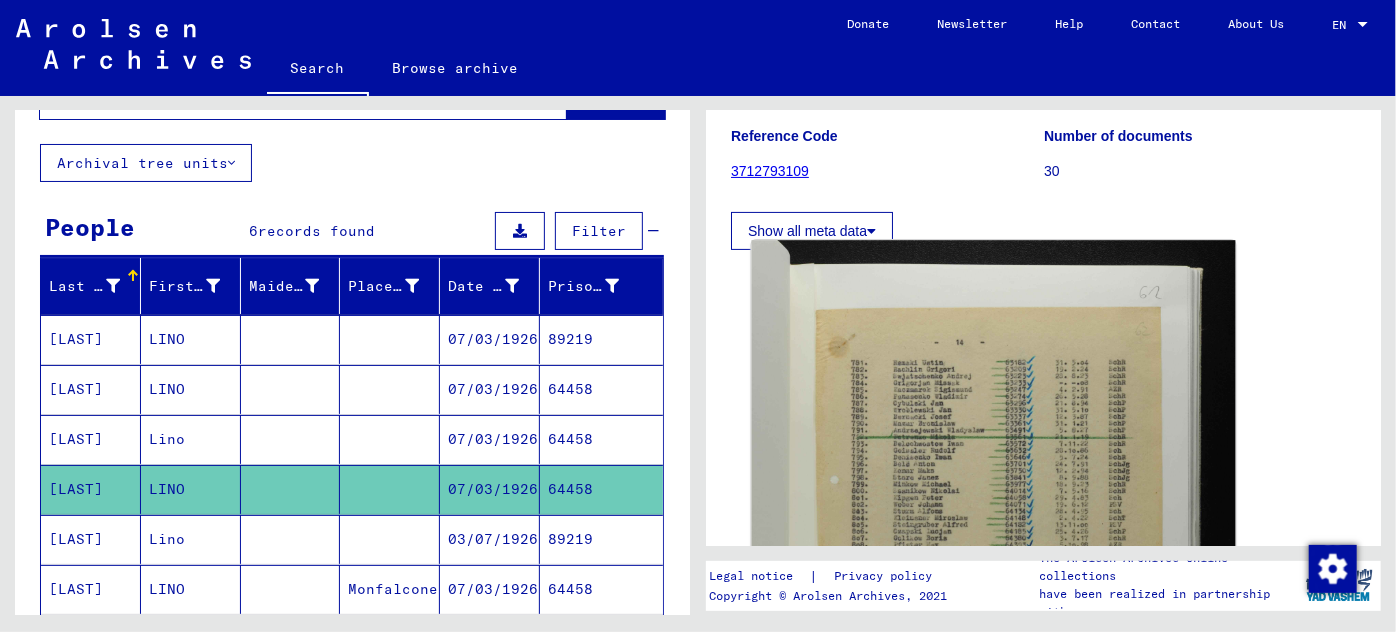scroll, scrollTop: 363, scrollLeft: 0, axis: vertical 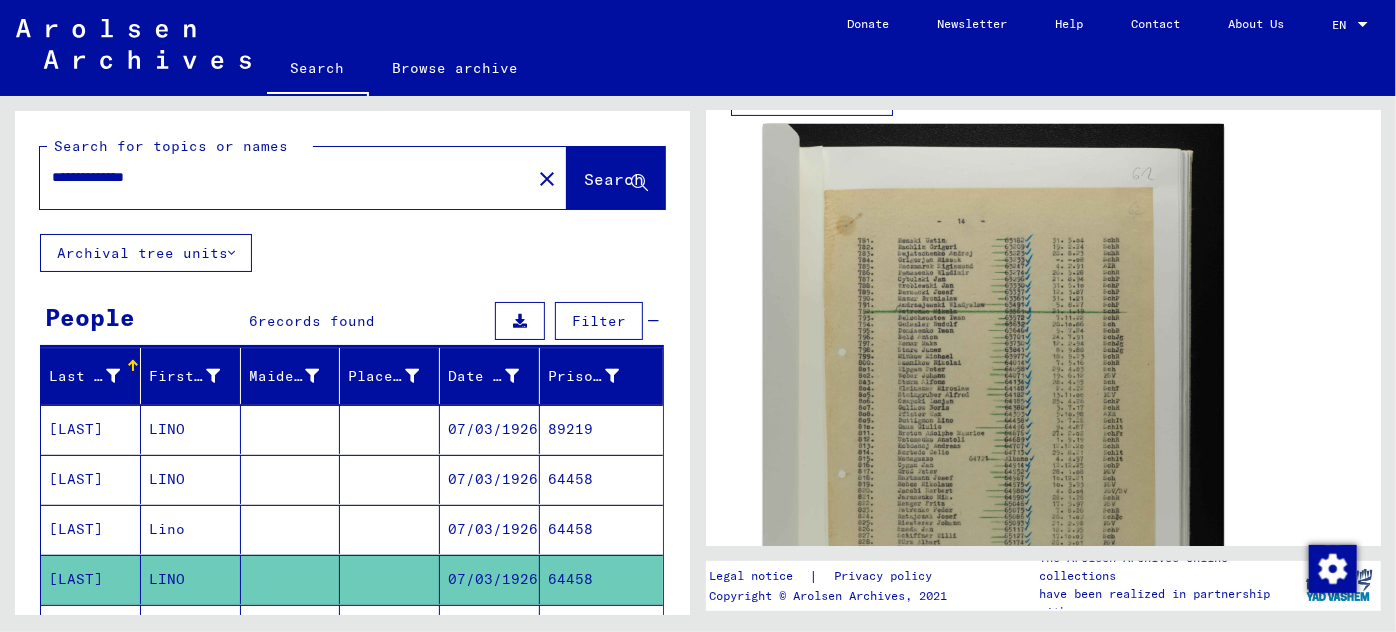 drag, startPoint x: 75, startPoint y: 165, endPoint x: 0, endPoint y: 174, distance: 75.53807 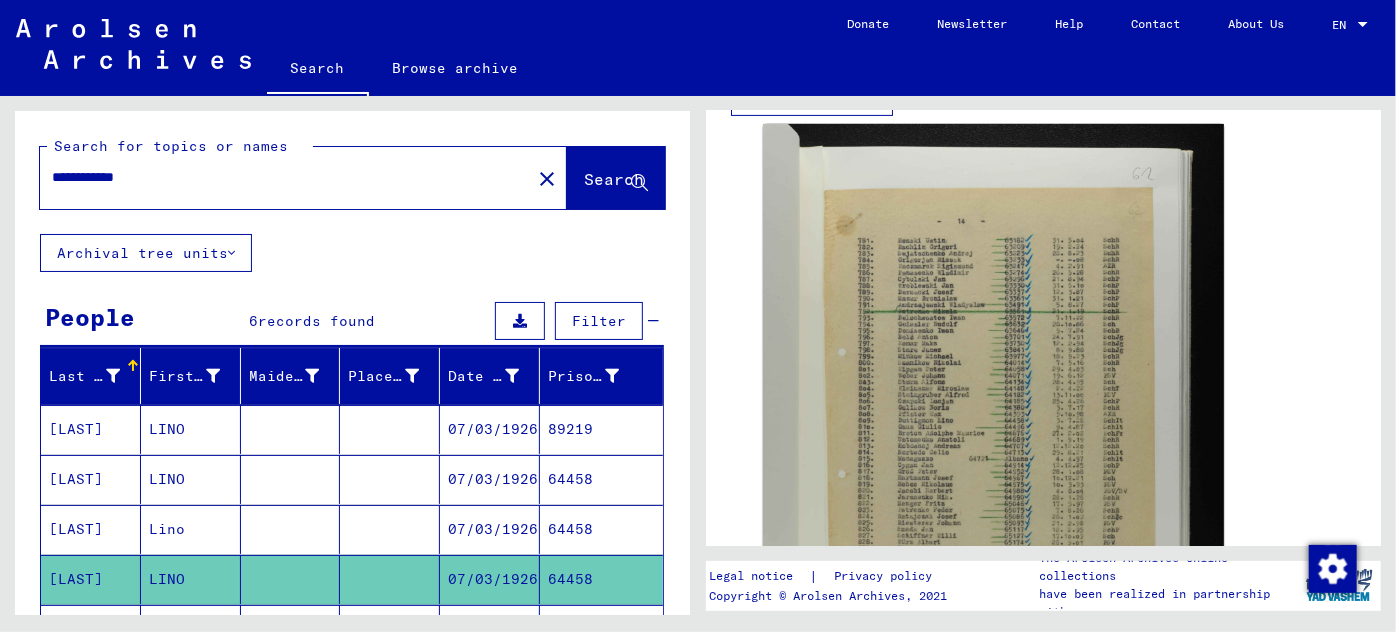 type on "**********" 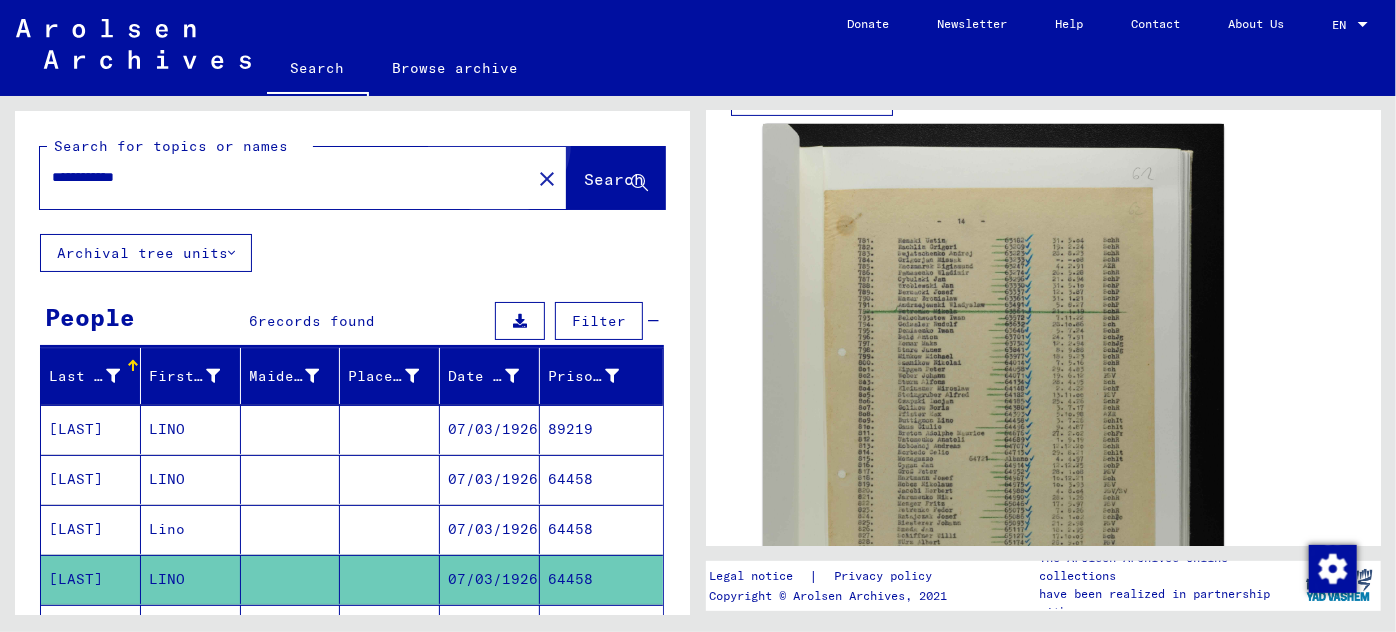 click on "Search" 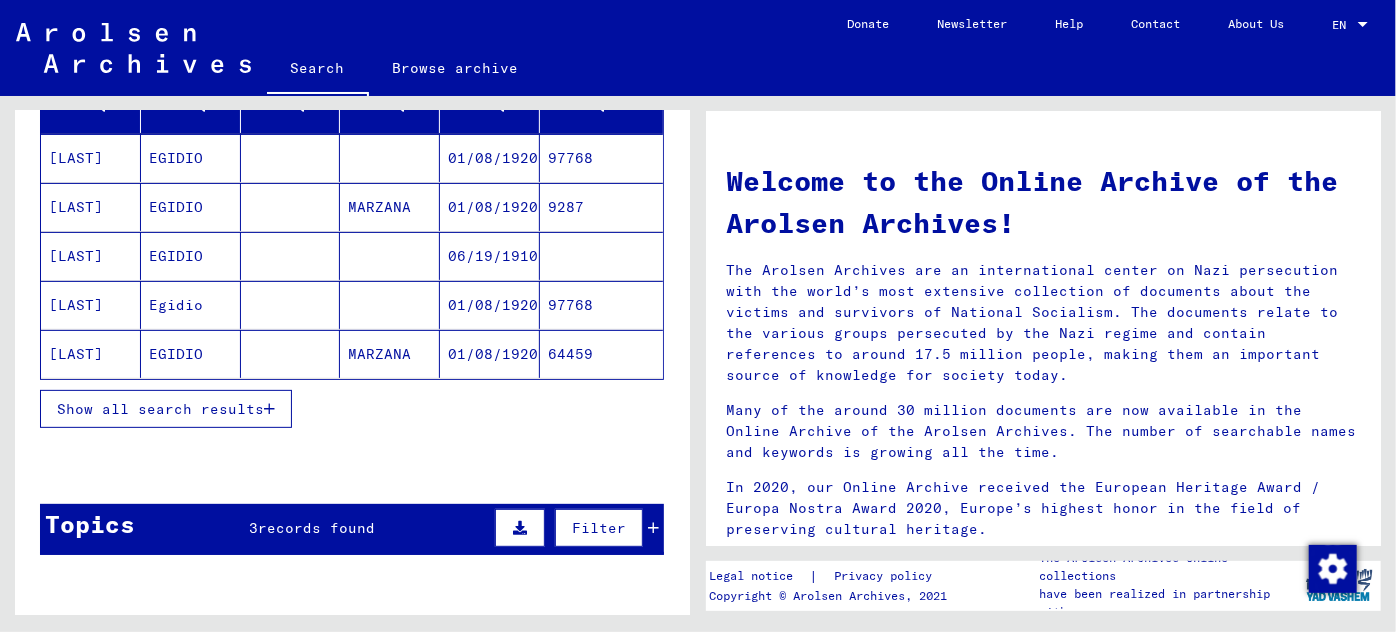 scroll, scrollTop: 272, scrollLeft: 0, axis: vertical 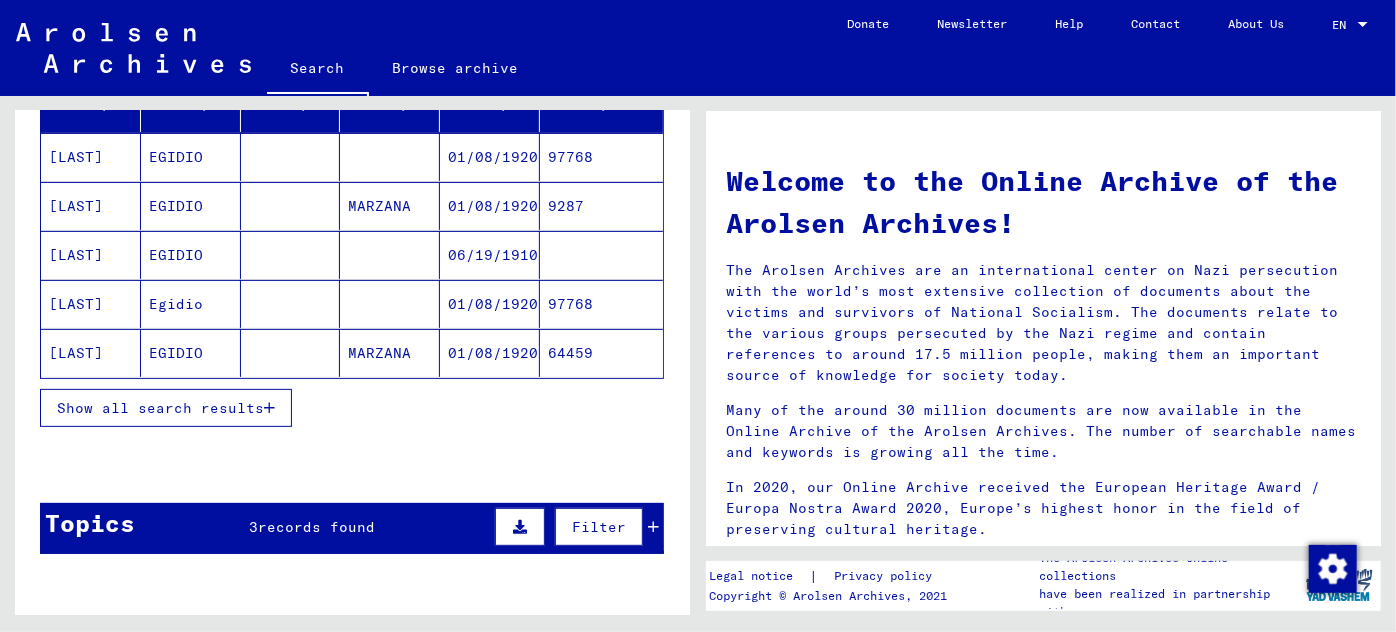 click on "Show all search results" at bounding box center [166, 408] 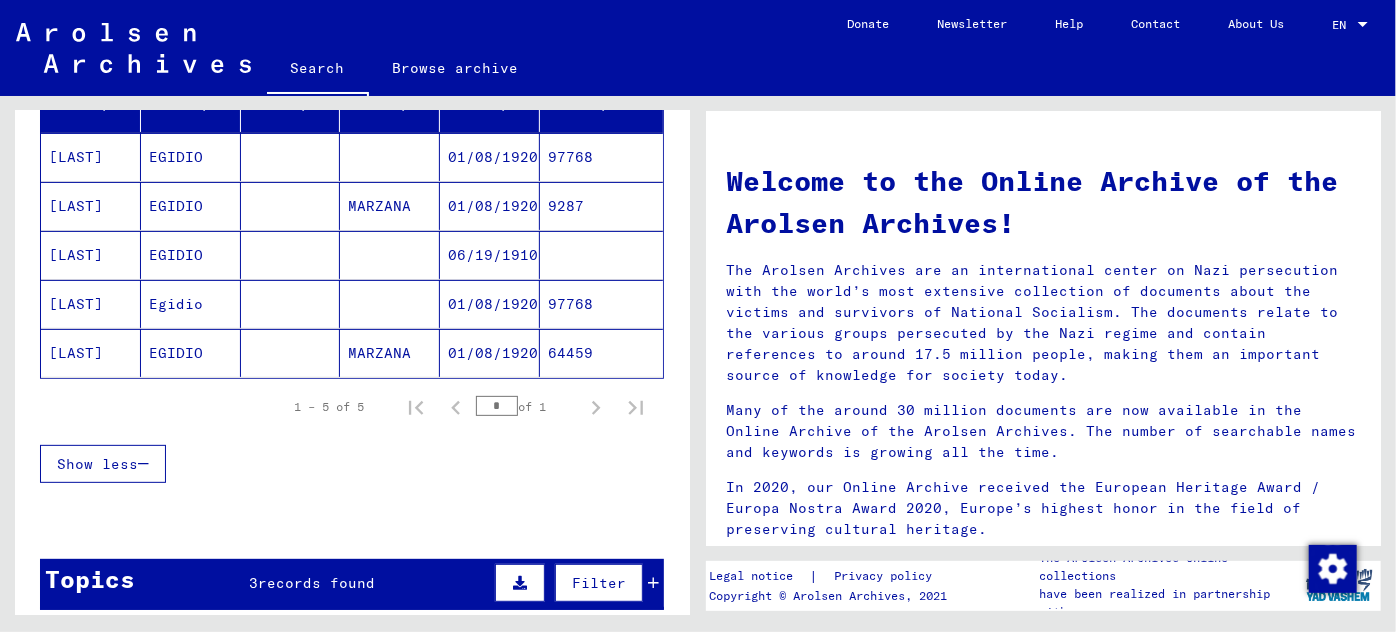 click on "EGIDIO" at bounding box center [191, 206] 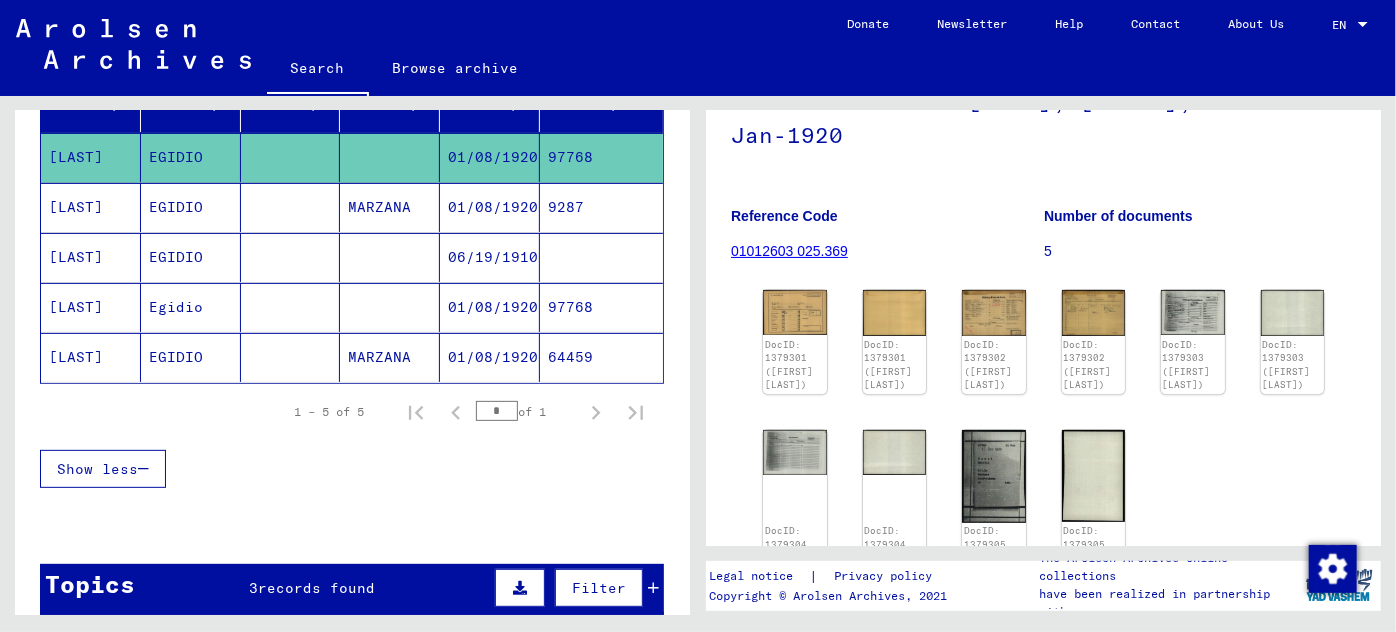 scroll, scrollTop: 181, scrollLeft: 0, axis: vertical 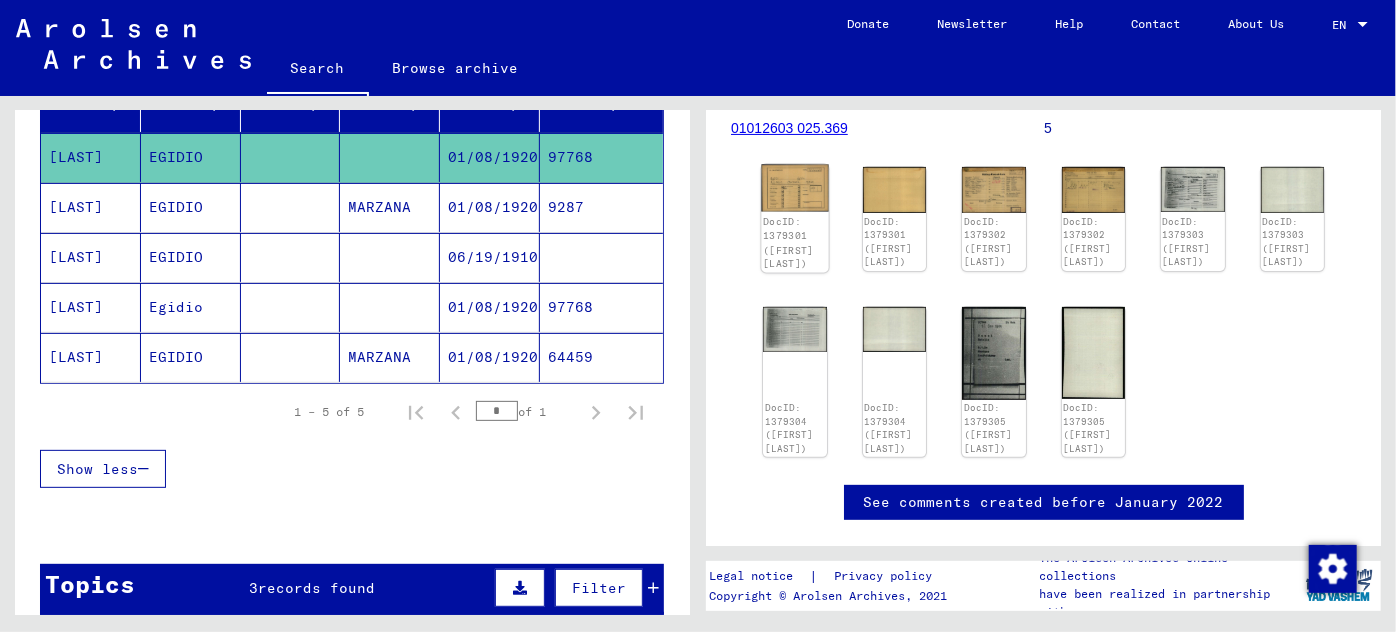 click 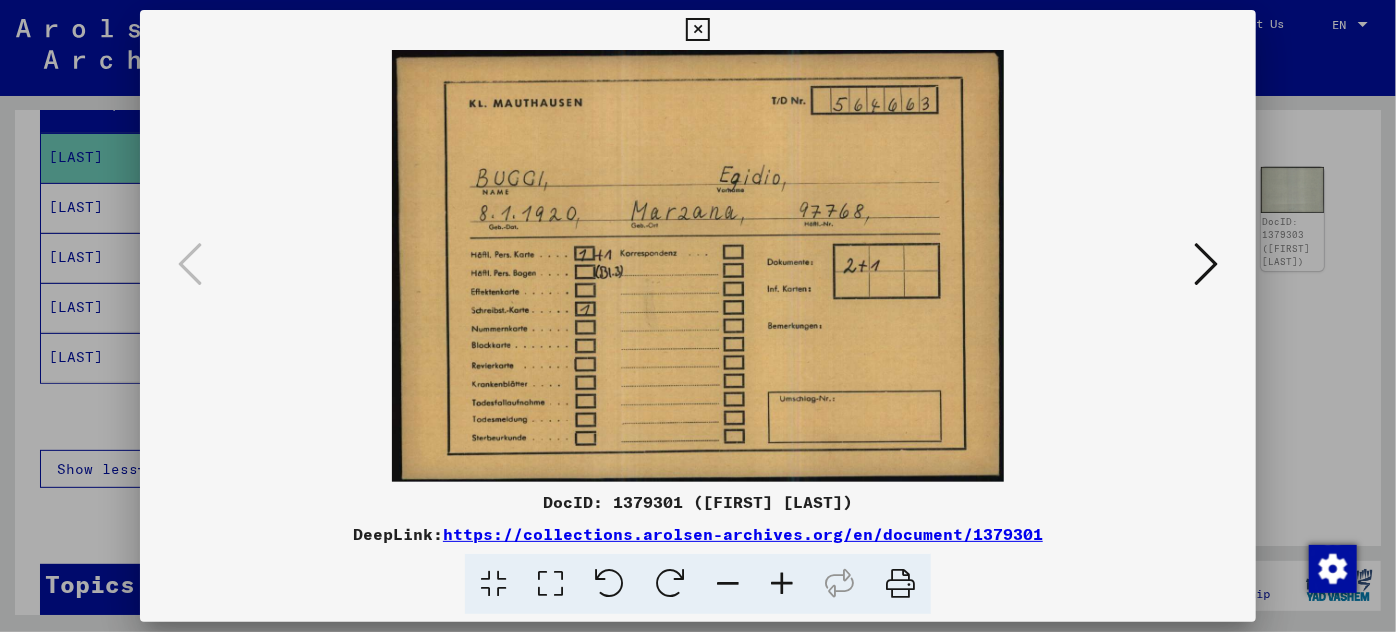 click at bounding box center (1206, 264) 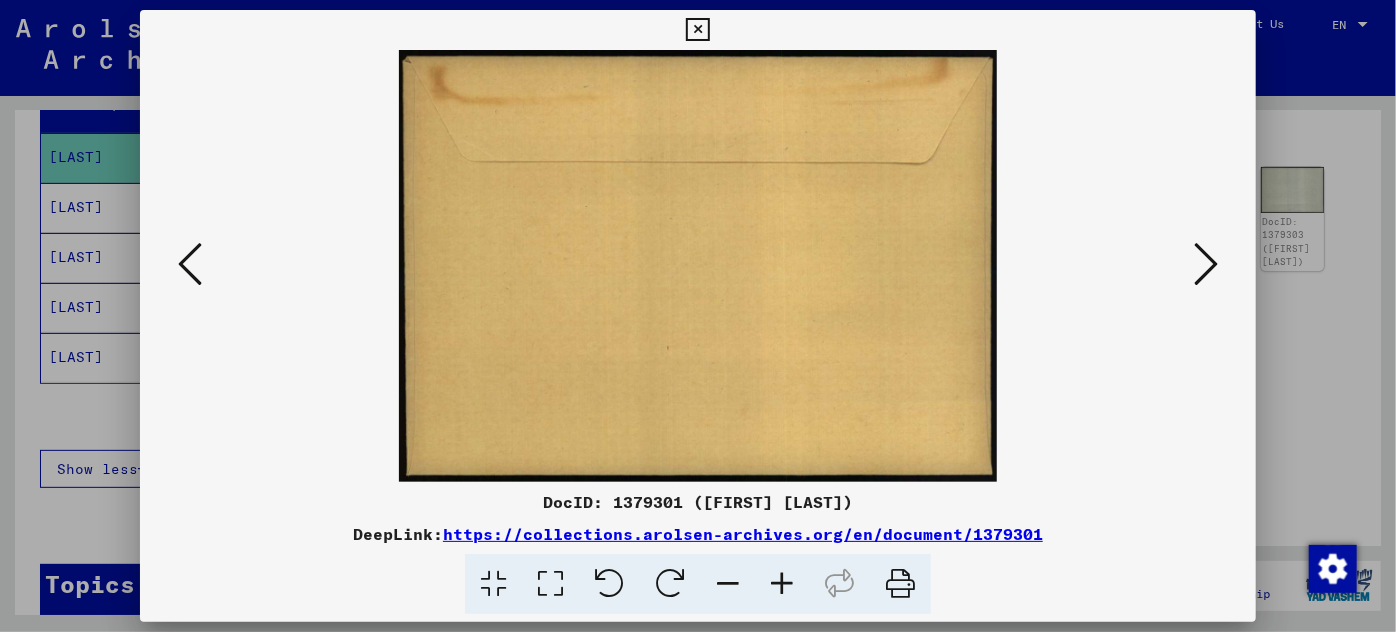 click at bounding box center [1206, 264] 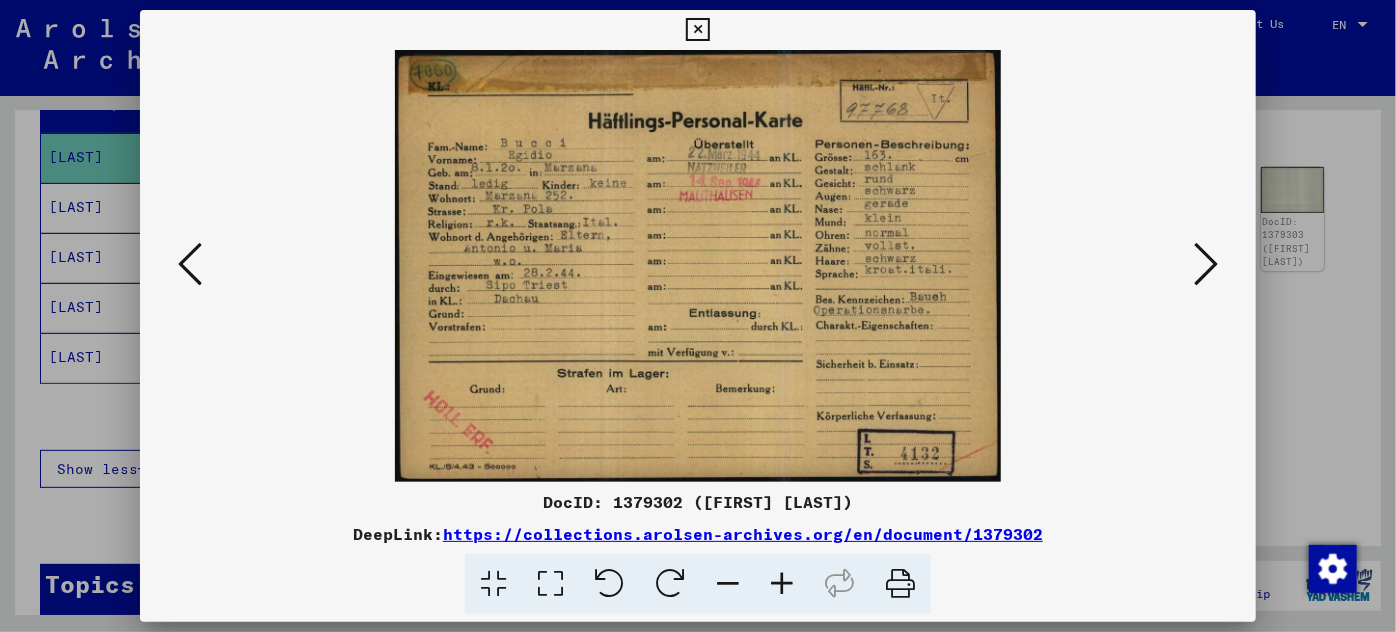 click at bounding box center [782, 584] 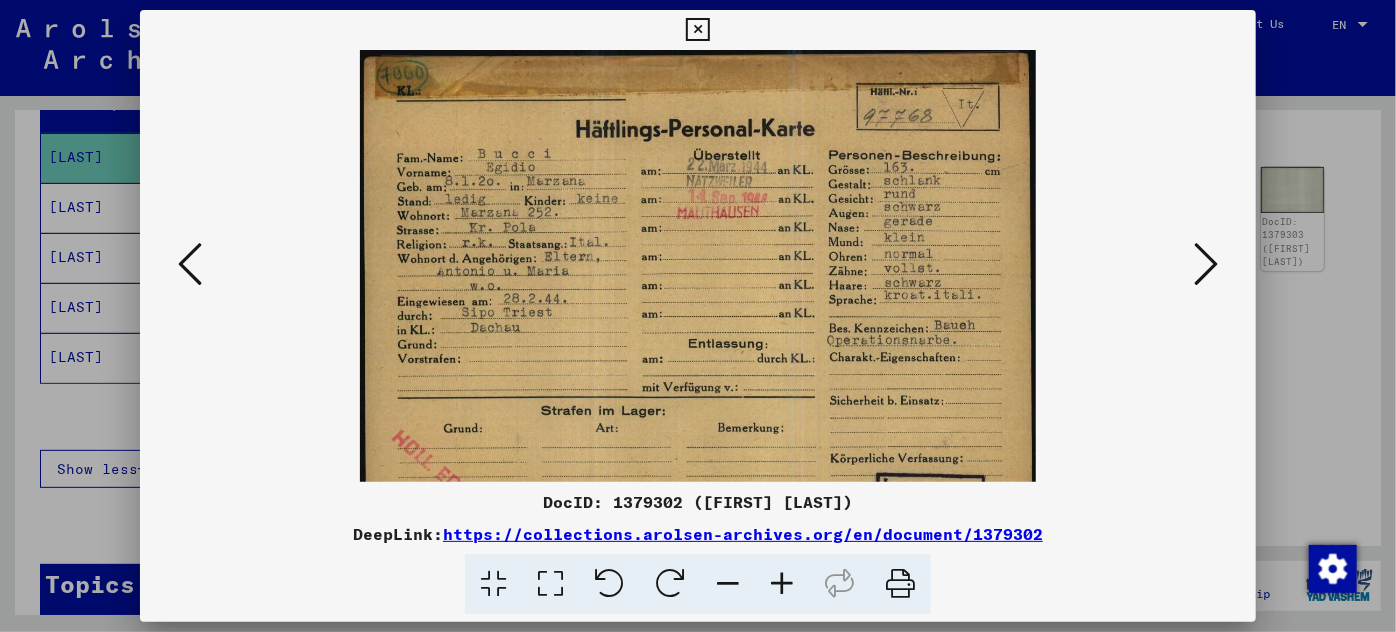click at bounding box center (782, 584) 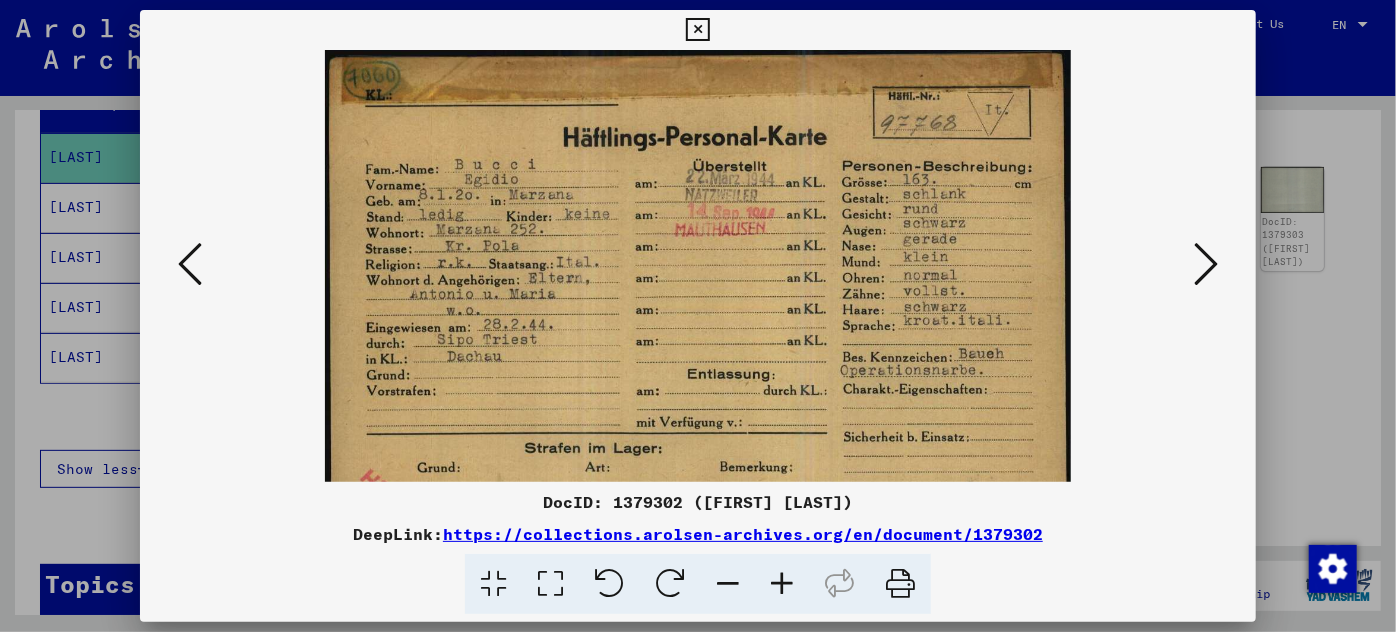 click at bounding box center (782, 584) 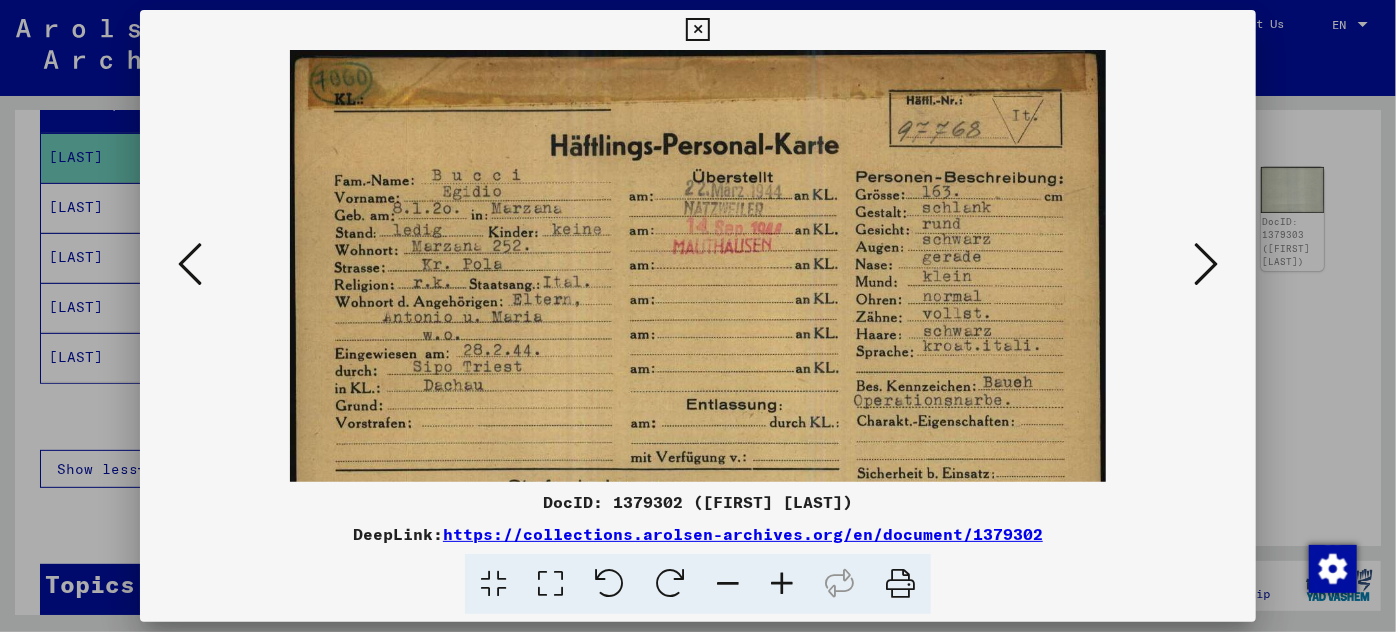 click at bounding box center (782, 584) 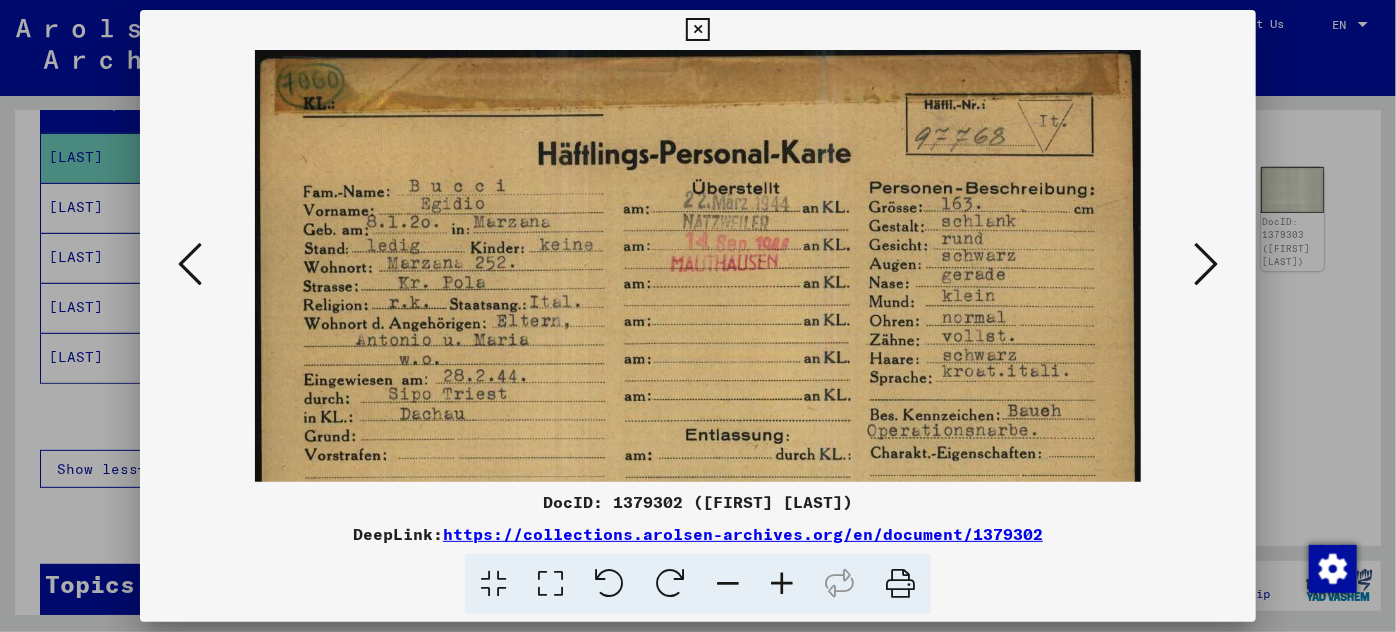 click at bounding box center (782, 584) 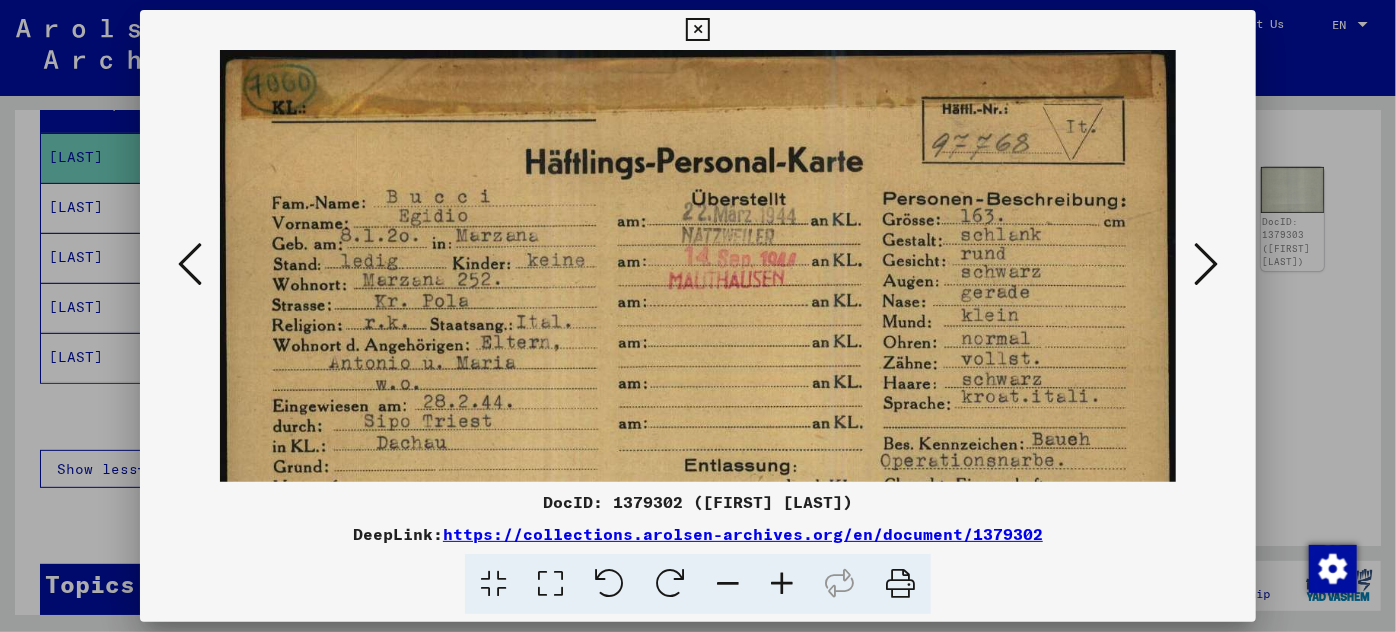 click at bounding box center [782, 584] 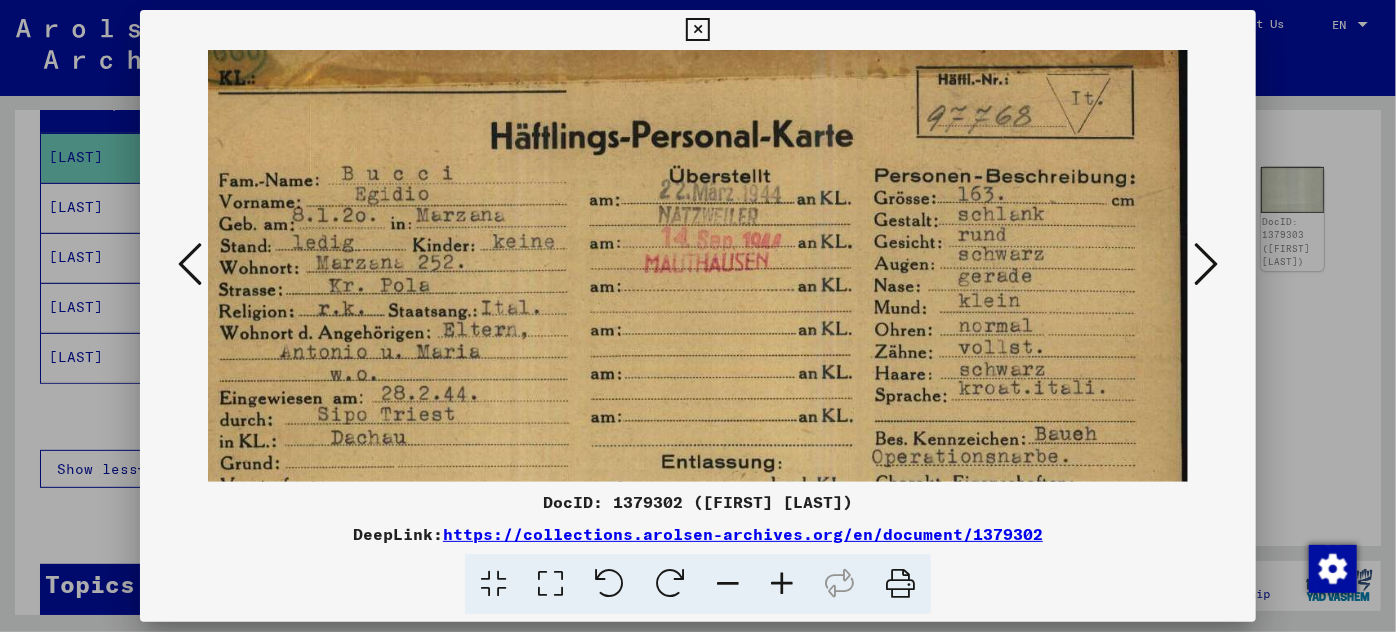 scroll, scrollTop: 0, scrollLeft: 45, axis: horizontal 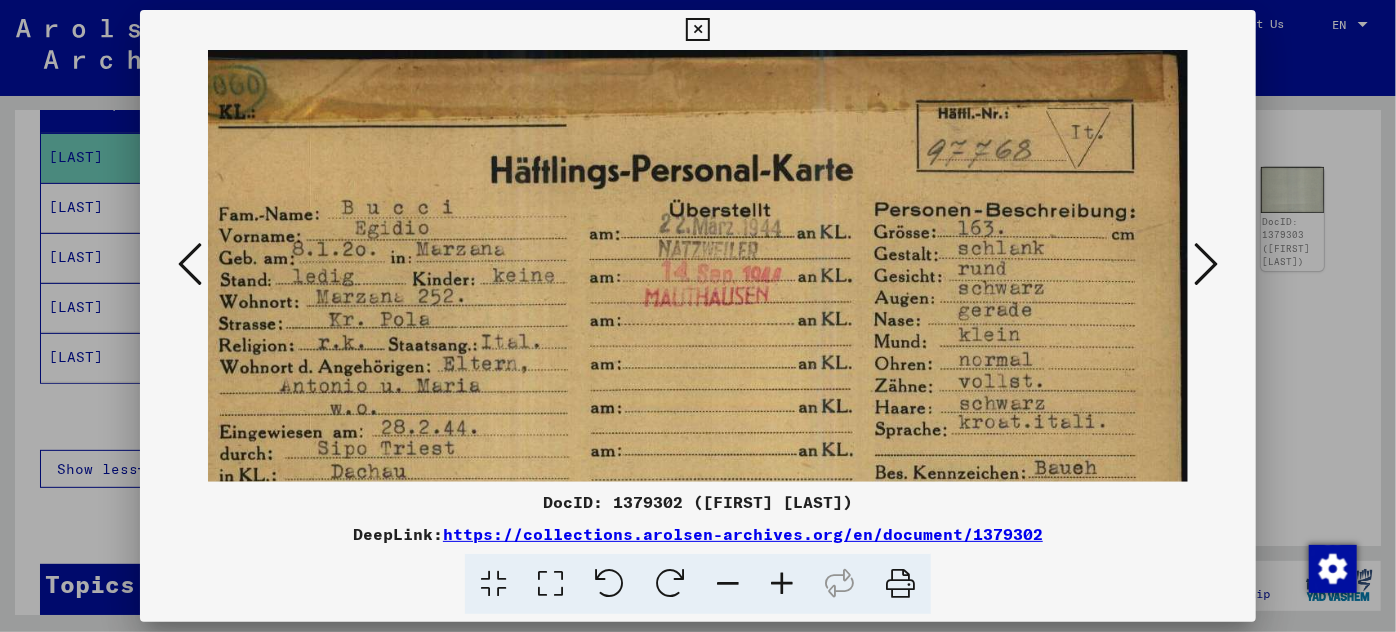 drag, startPoint x: 546, startPoint y: 441, endPoint x: 482, endPoint y: 491, distance: 81.21576 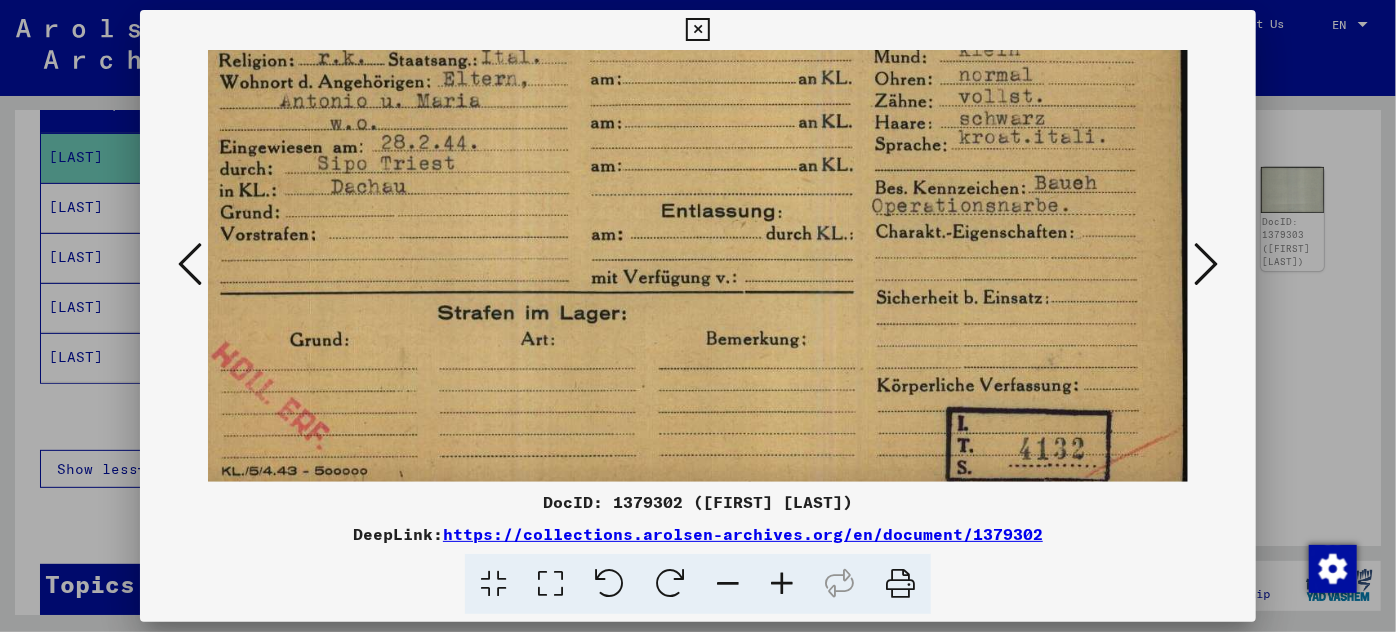 drag, startPoint x: 823, startPoint y: 436, endPoint x: 762, endPoint y: 147, distance: 295.36755 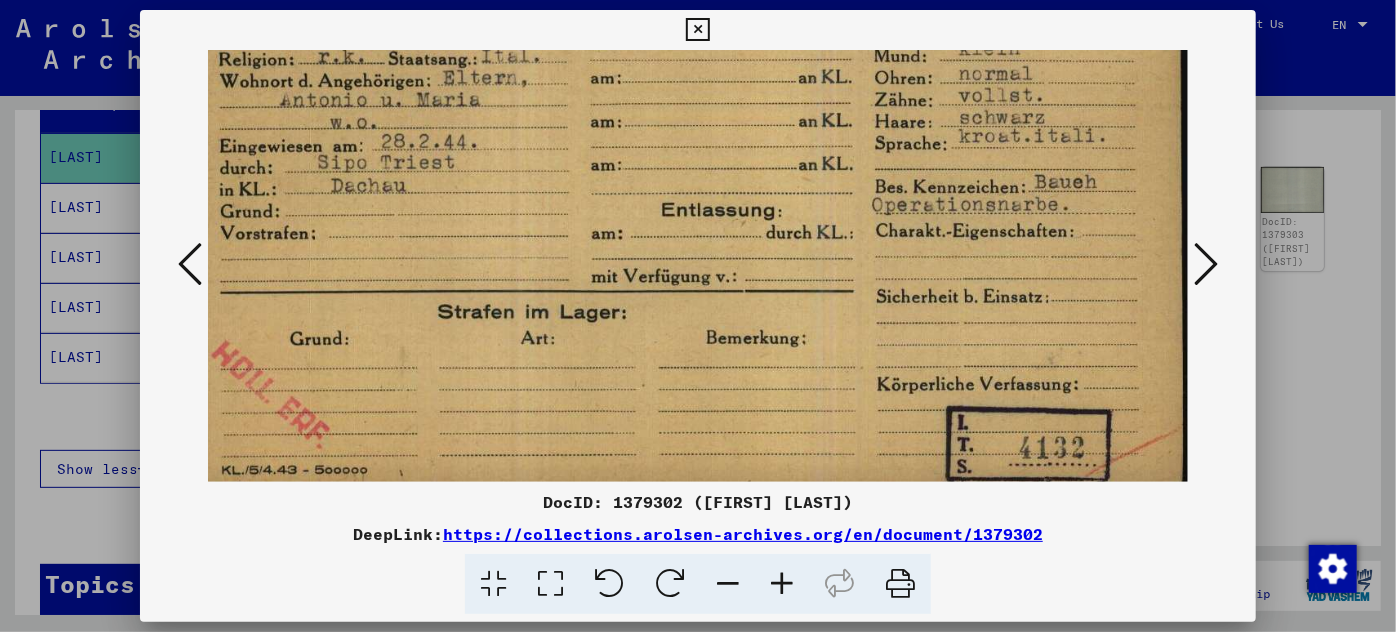 click at bounding box center (1206, 264) 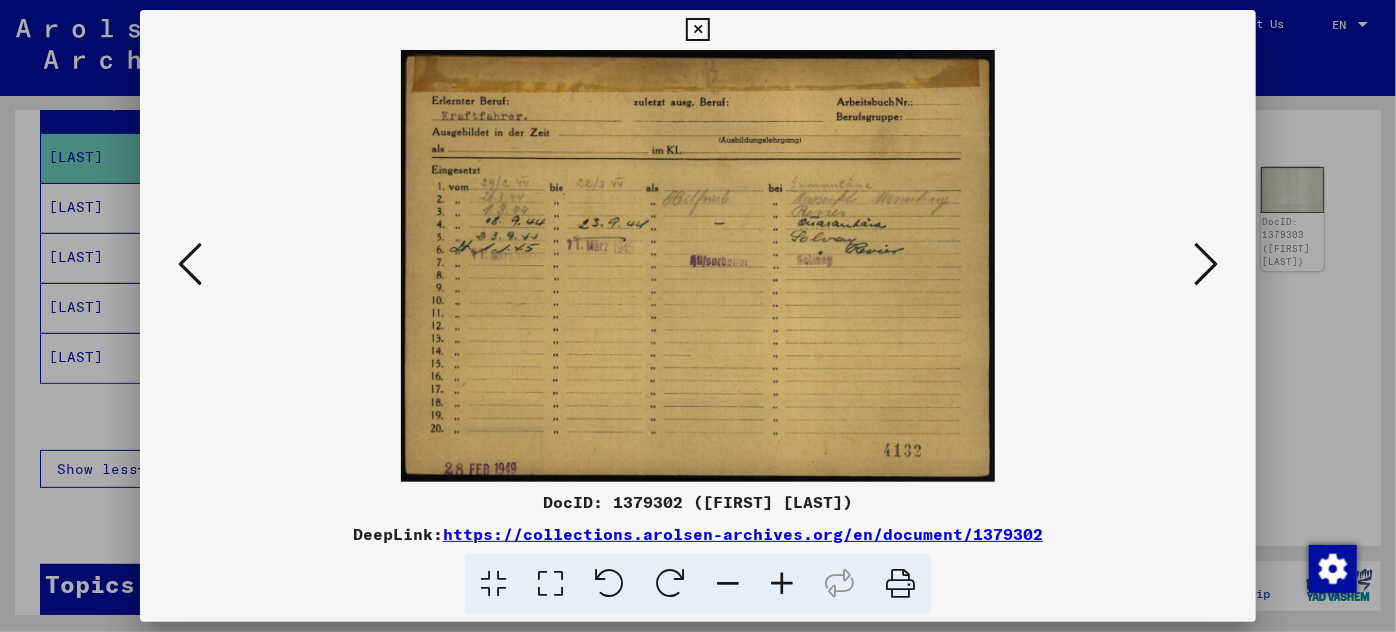 click at bounding box center (782, 584) 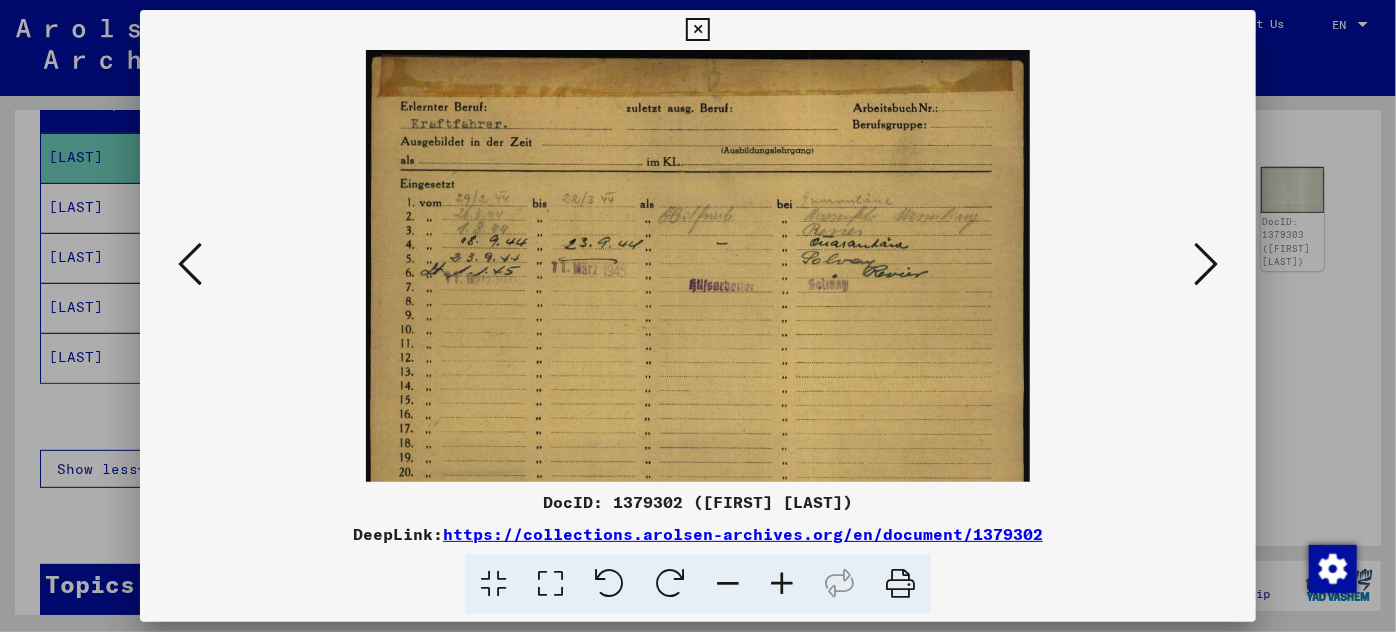 click at bounding box center [782, 584] 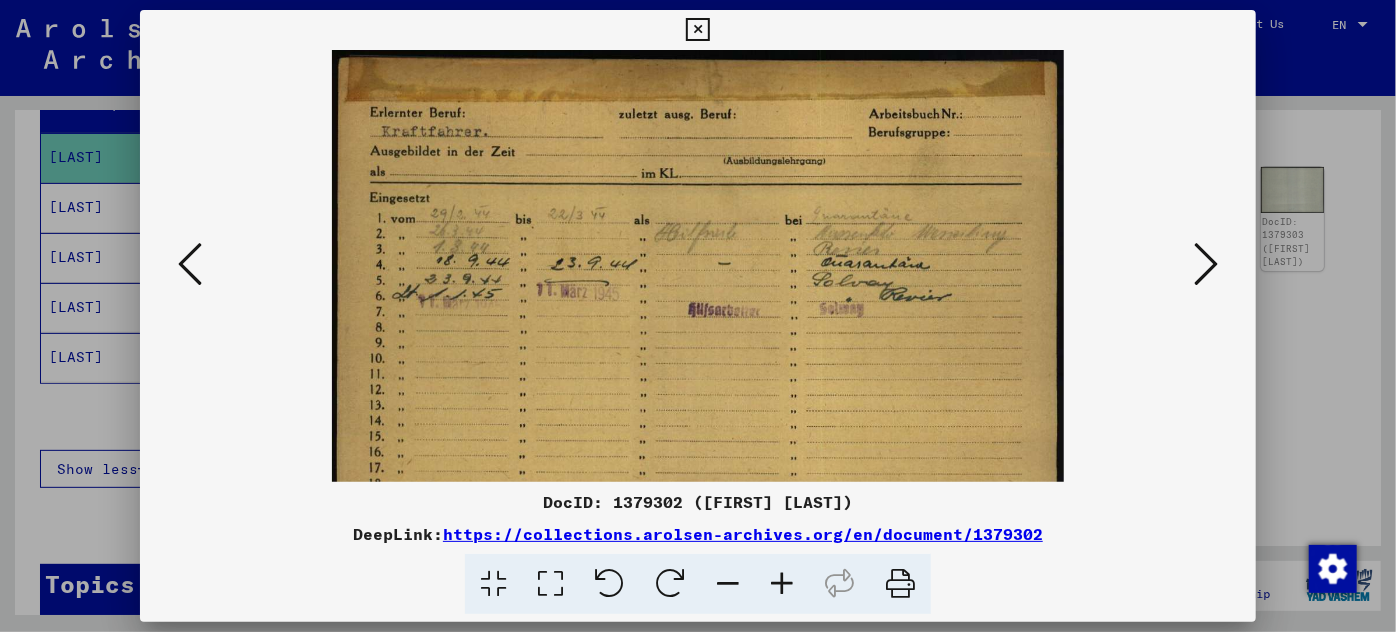 click at bounding box center [782, 584] 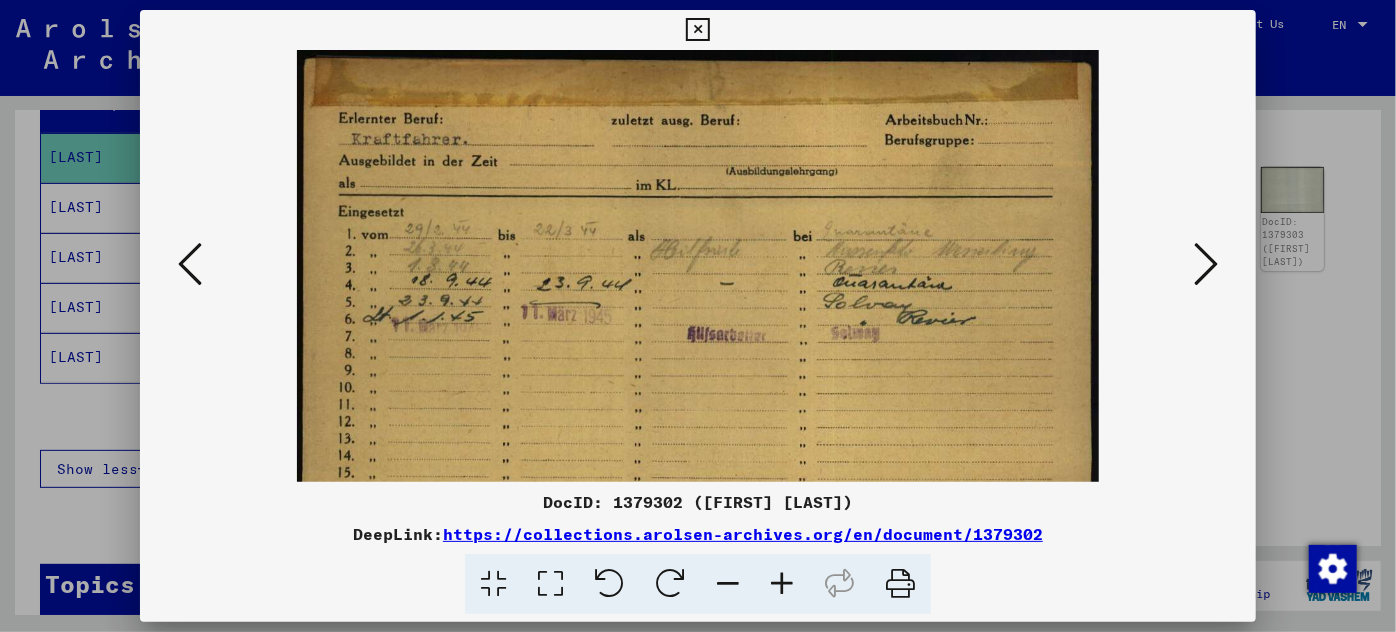 click at bounding box center [782, 584] 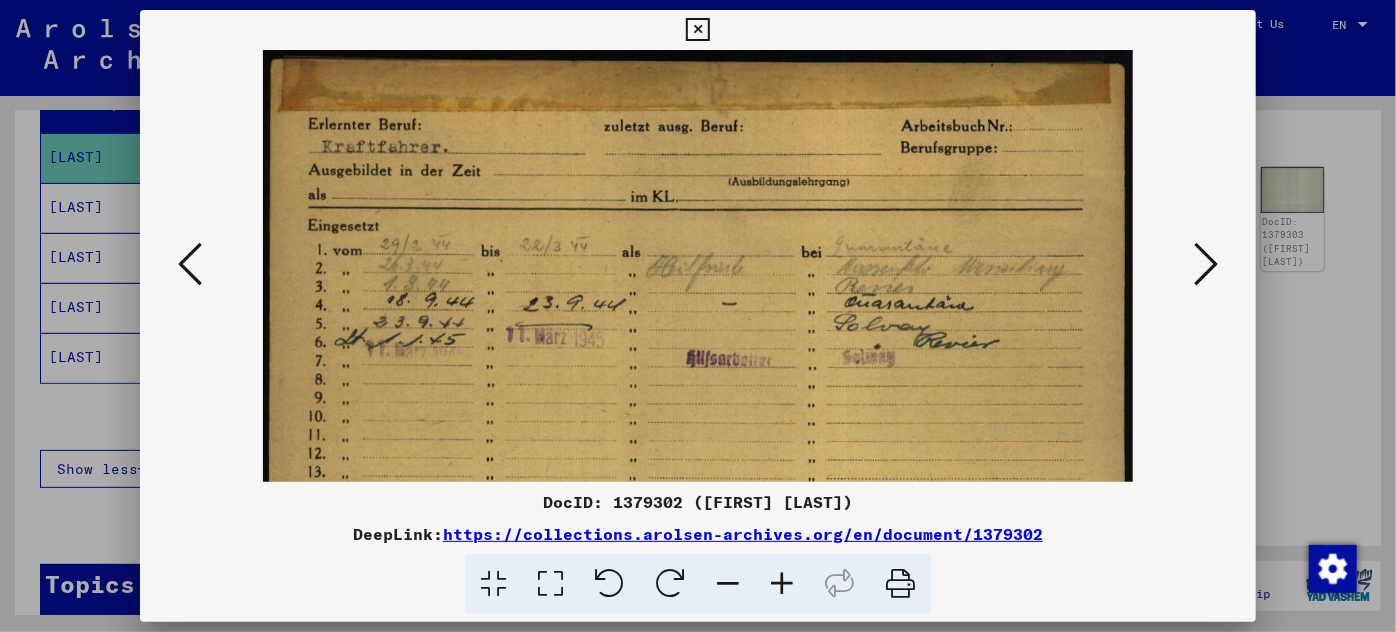 click at bounding box center (782, 584) 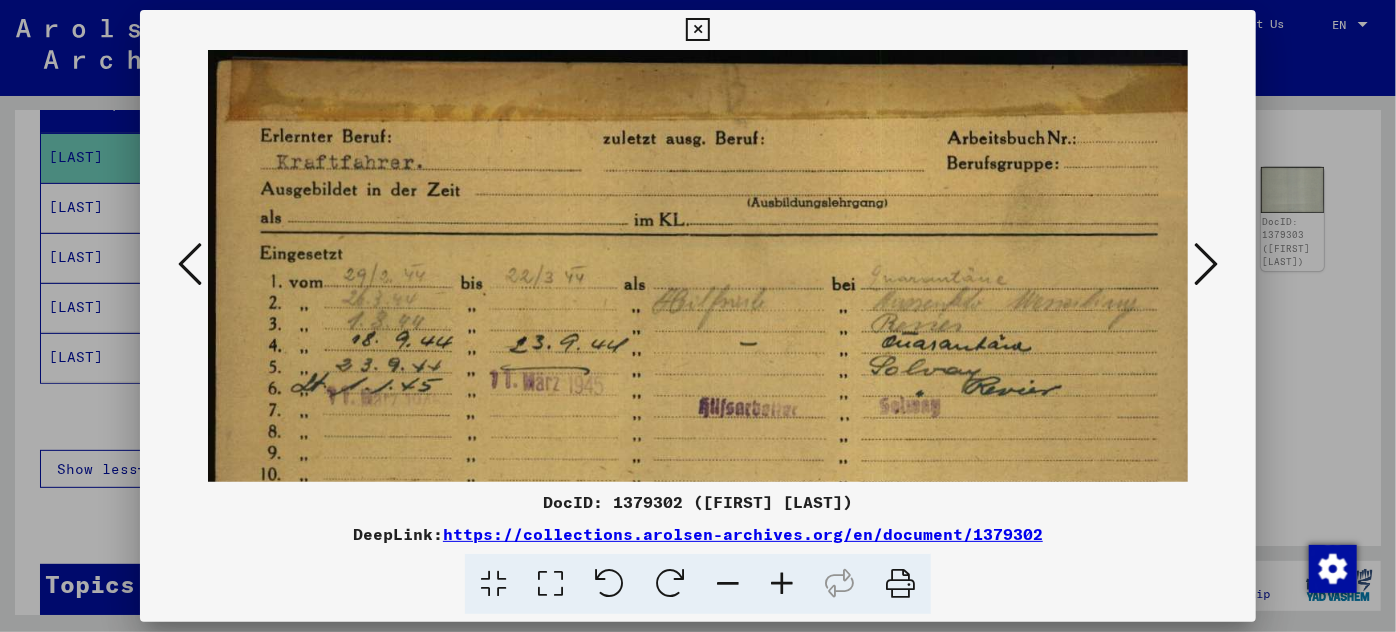 click at bounding box center [782, 584] 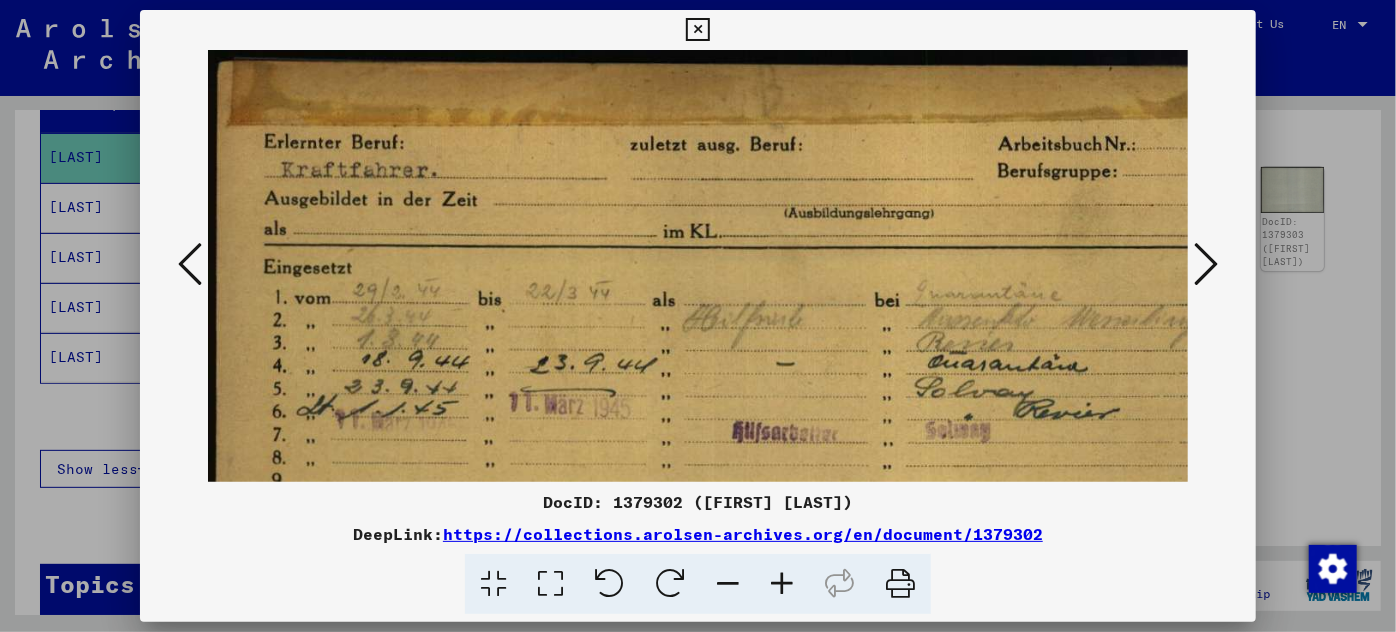click at bounding box center [782, 584] 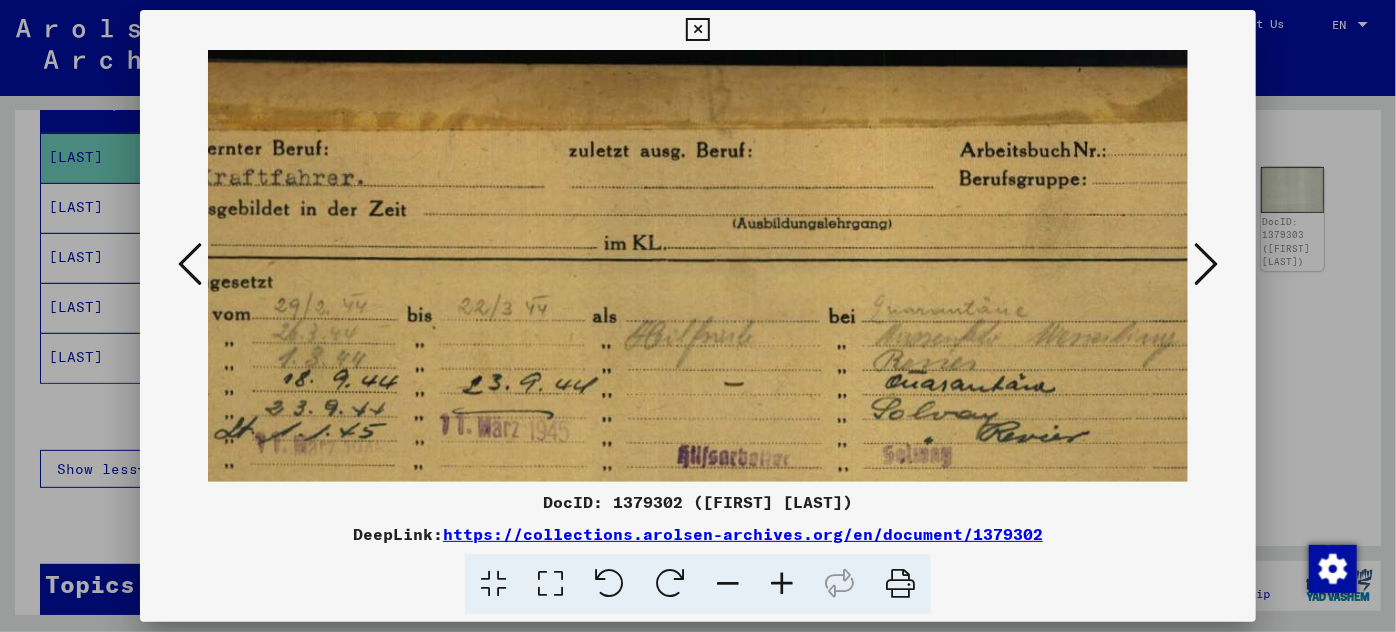 scroll, scrollTop: 0, scrollLeft: 165, axis: horizontal 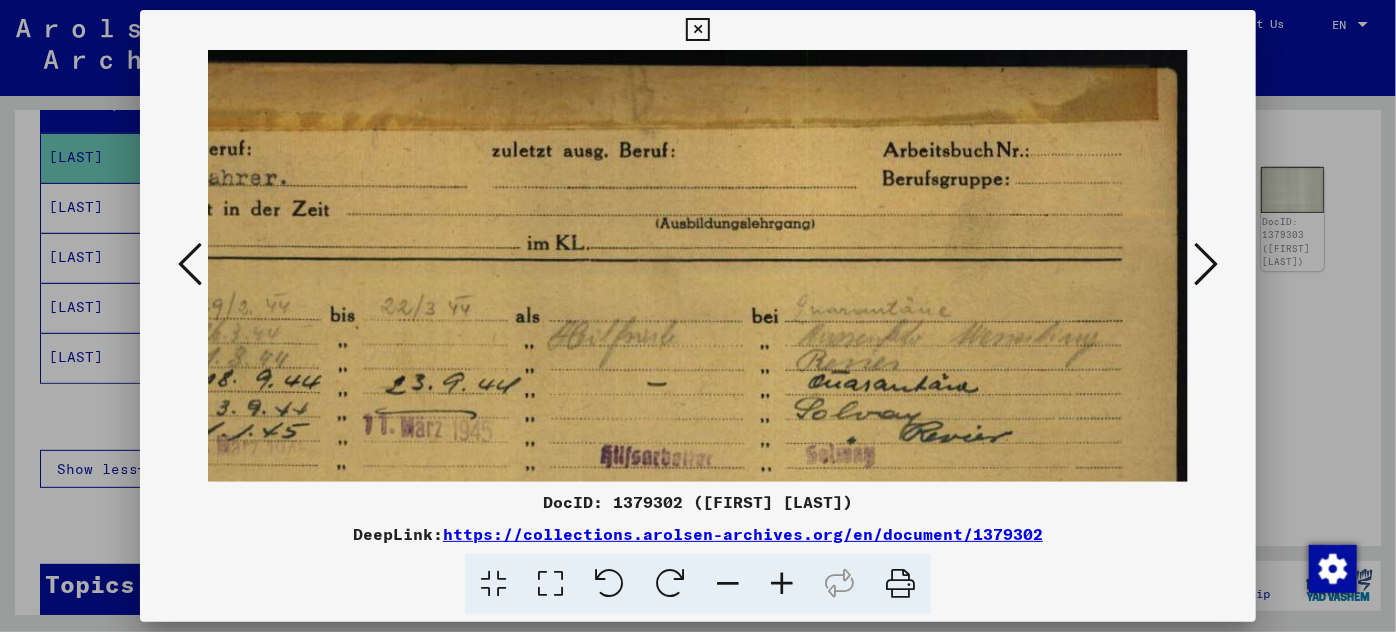 drag, startPoint x: 669, startPoint y: 351, endPoint x: 492, endPoint y: 379, distance: 179.201 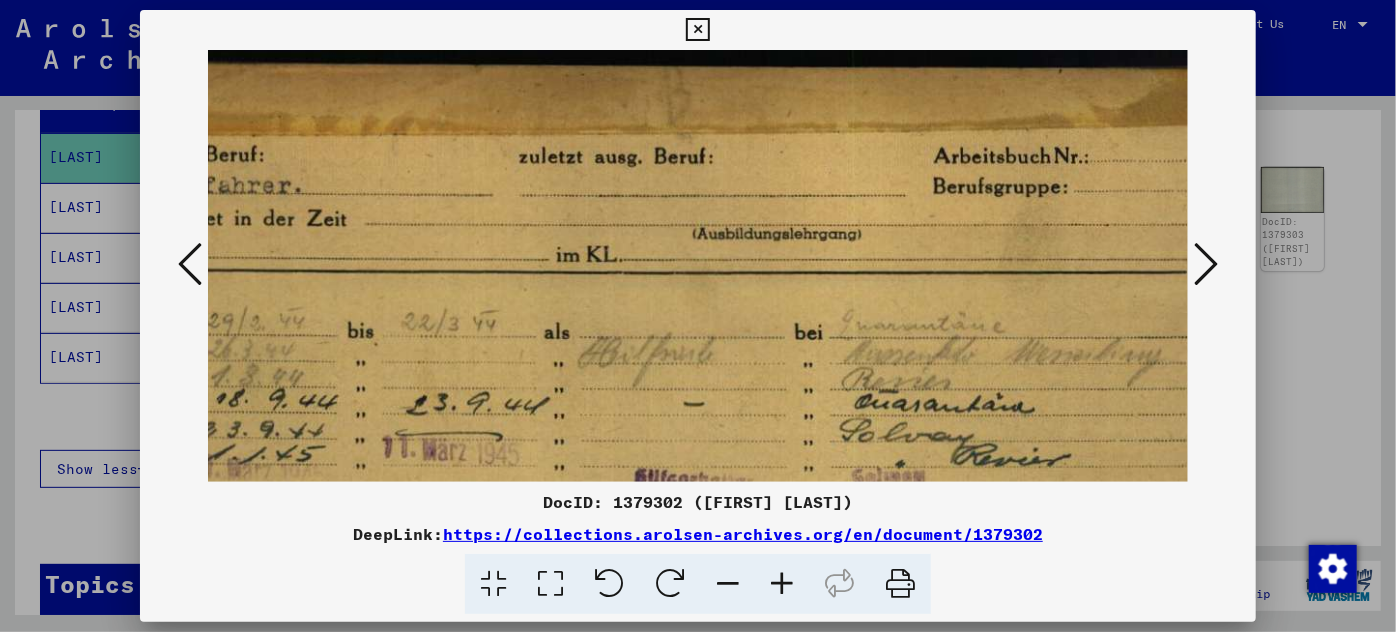 click at bounding box center [782, 584] 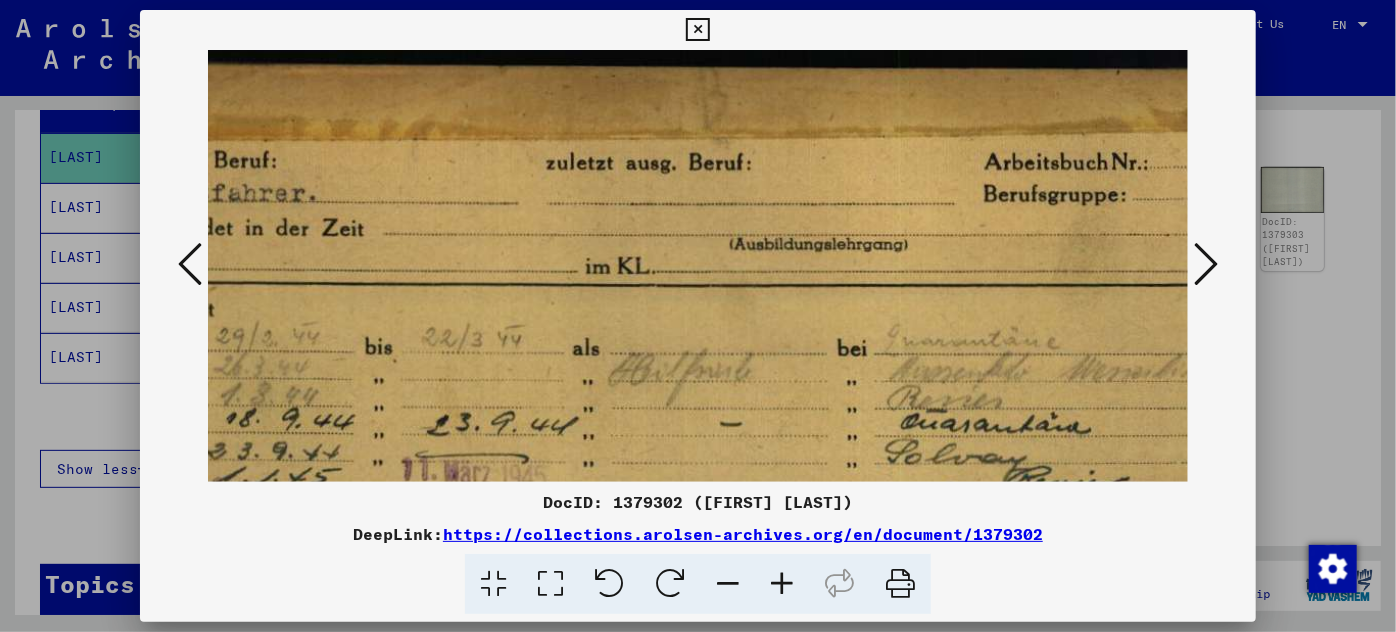 click at bounding box center [782, 584] 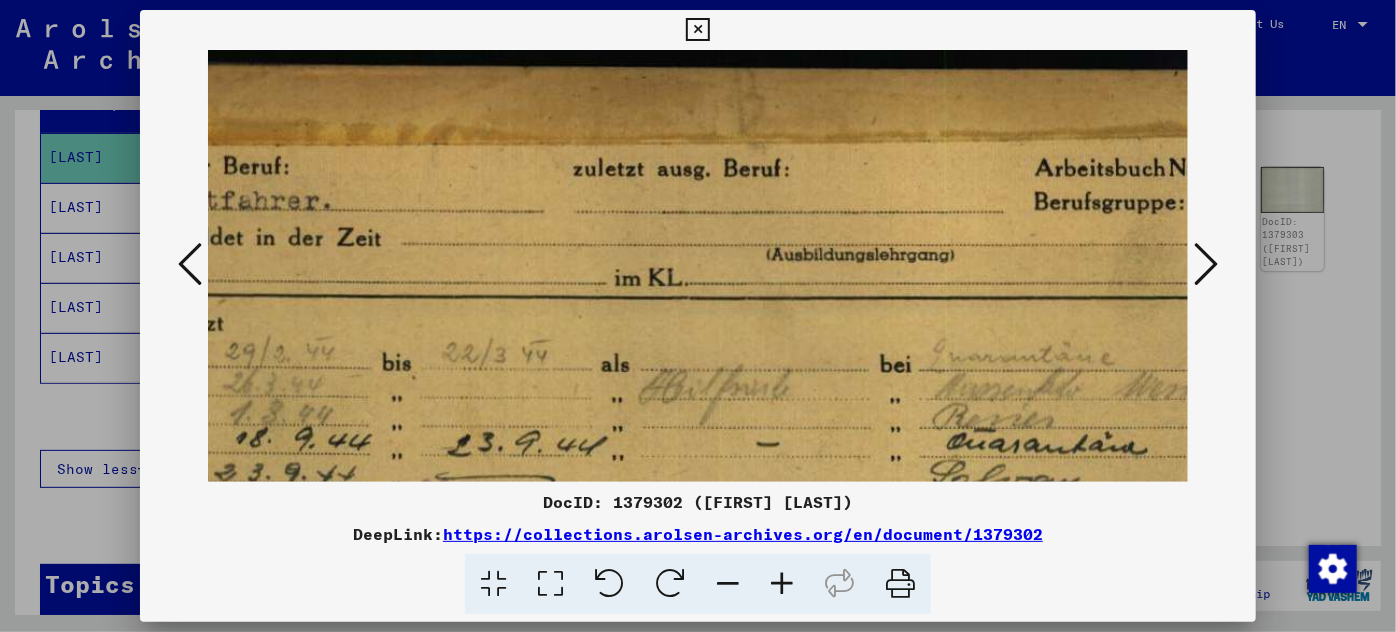 click at bounding box center (782, 584) 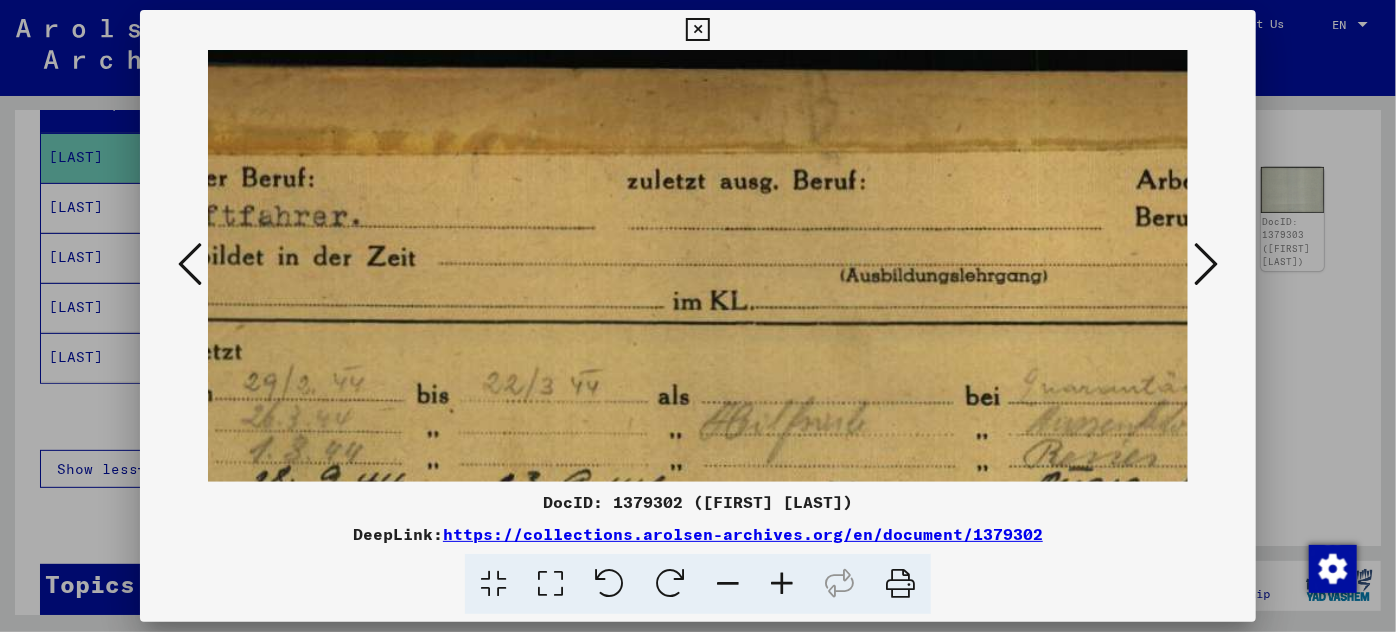 click at bounding box center (782, 584) 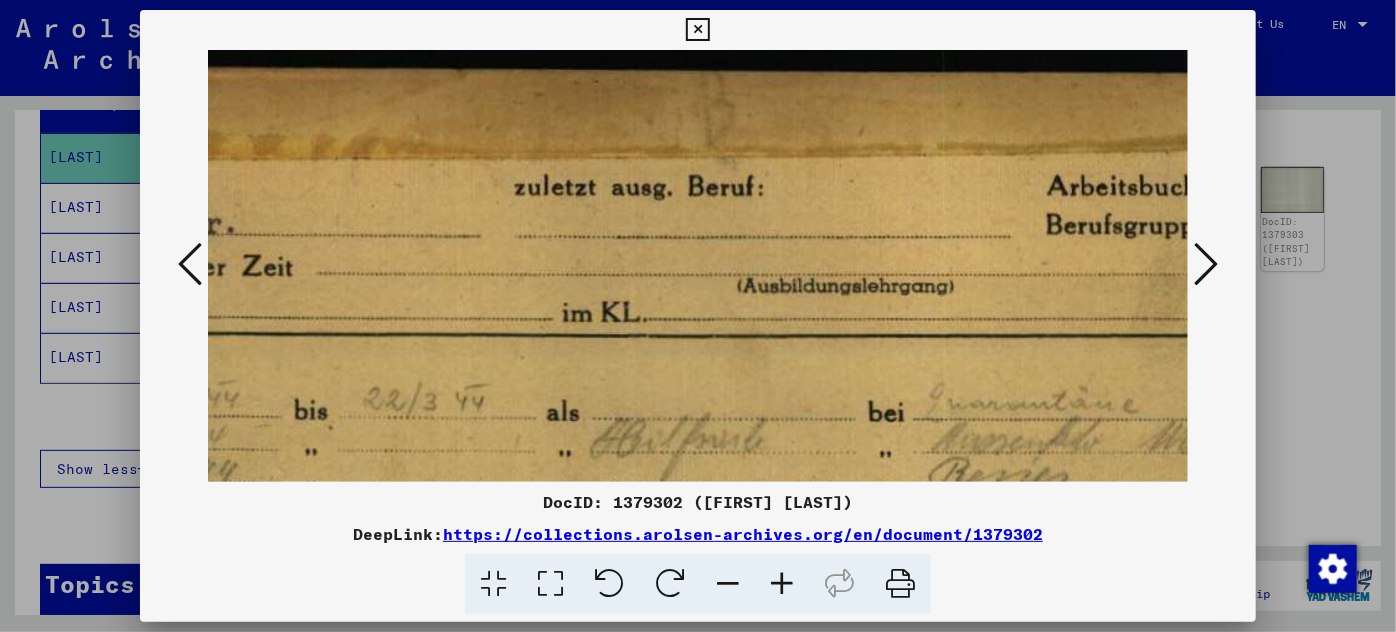 scroll, scrollTop: 0, scrollLeft: 578, axis: horizontal 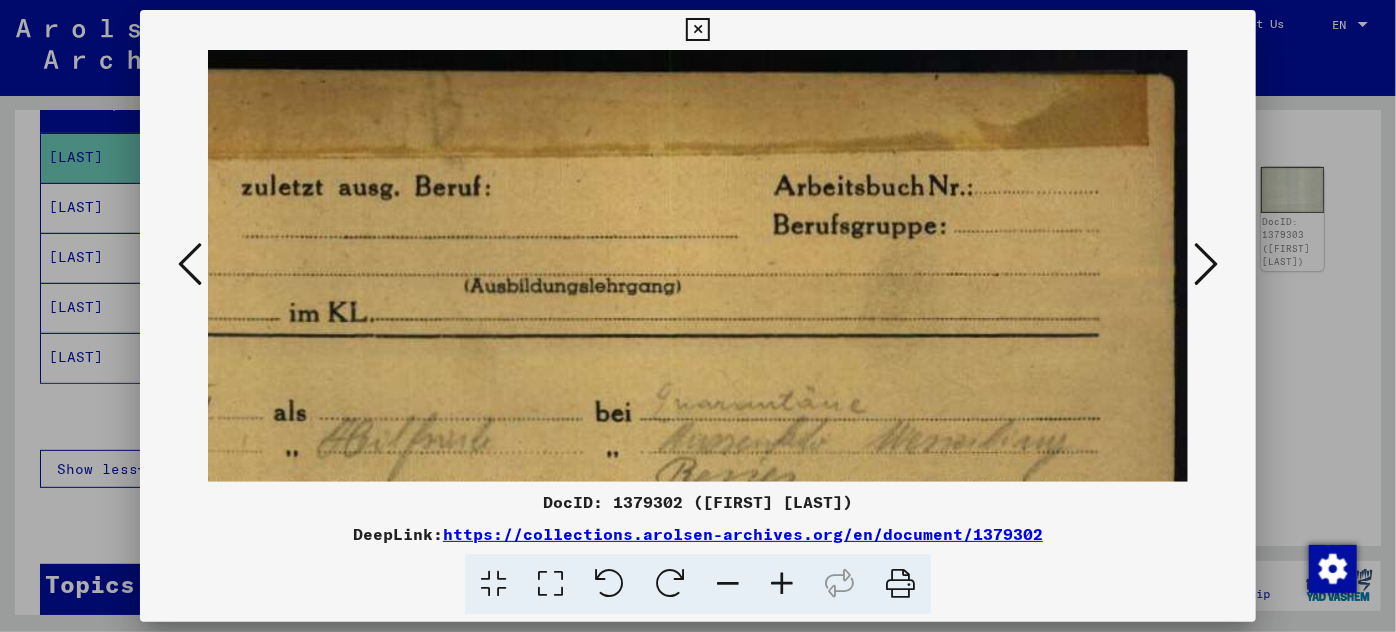 drag, startPoint x: 932, startPoint y: 445, endPoint x: 409, endPoint y: 506, distance: 526.54535 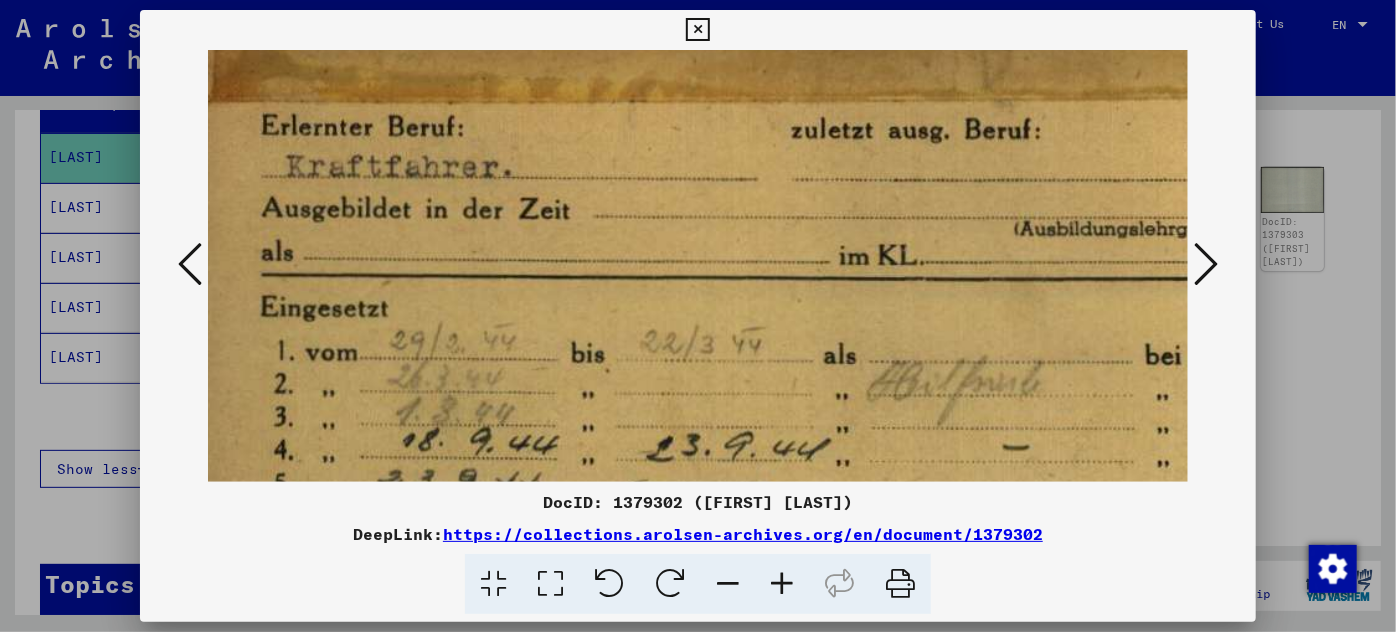 scroll, scrollTop: 57, scrollLeft: 27, axis: both 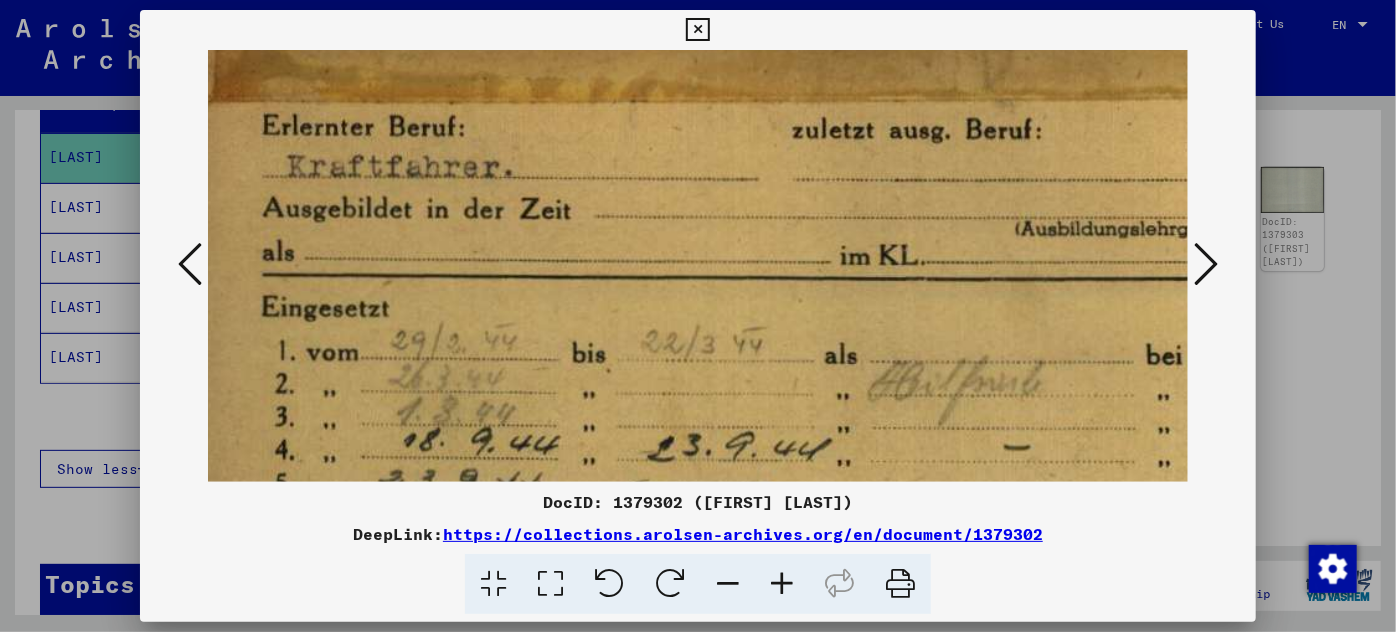 drag, startPoint x: 604, startPoint y: 428, endPoint x: 1164, endPoint y: 365, distance: 563.5326 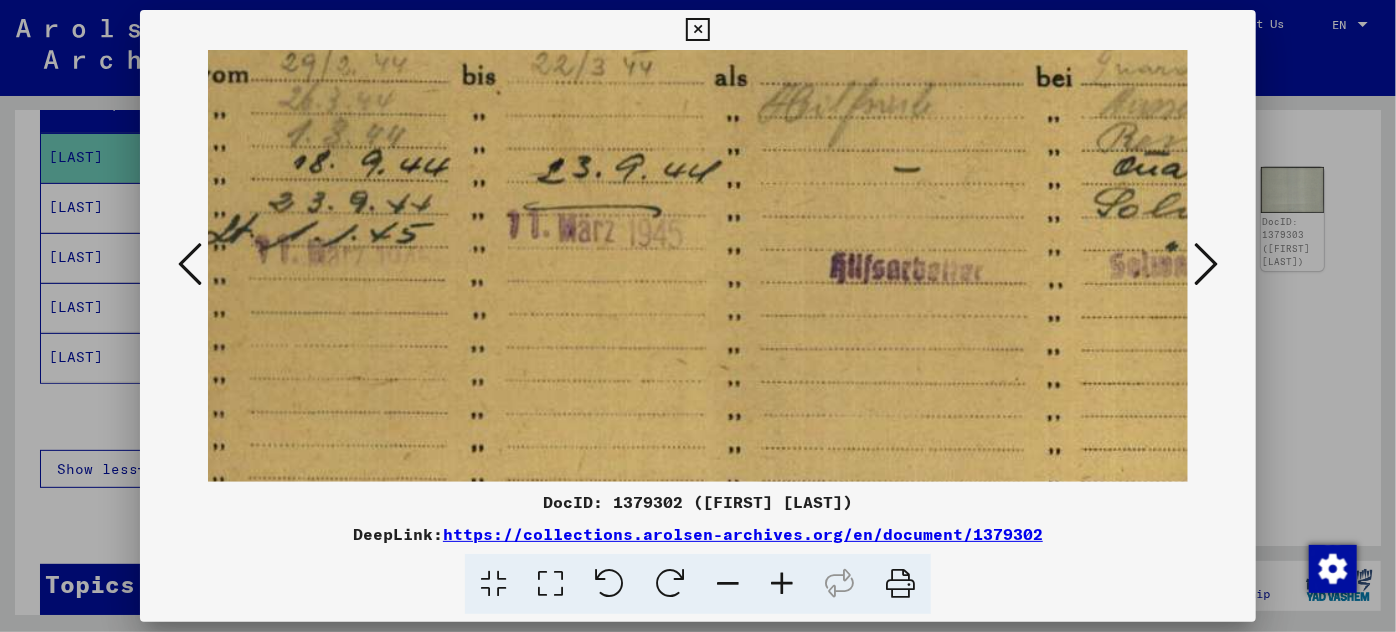 scroll, scrollTop: 340, scrollLeft: 137, axis: both 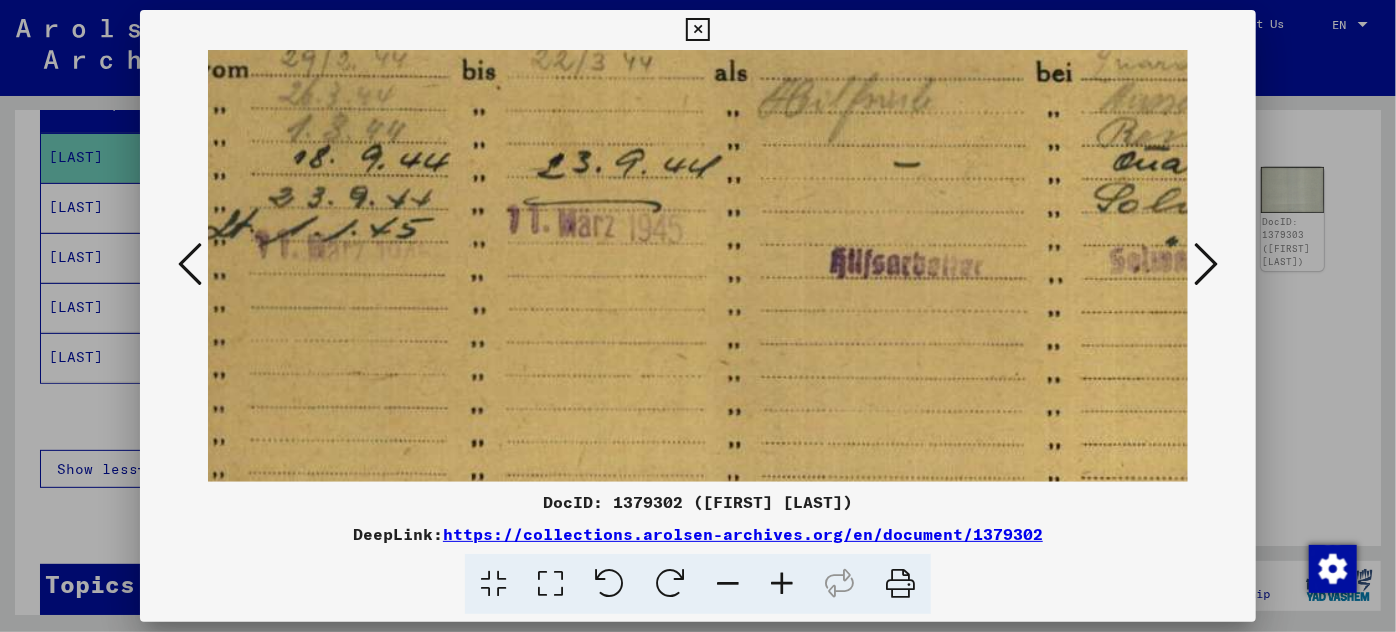 drag, startPoint x: 749, startPoint y: 394, endPoint x: 650, endPoint y: 112, distance: 298.8729 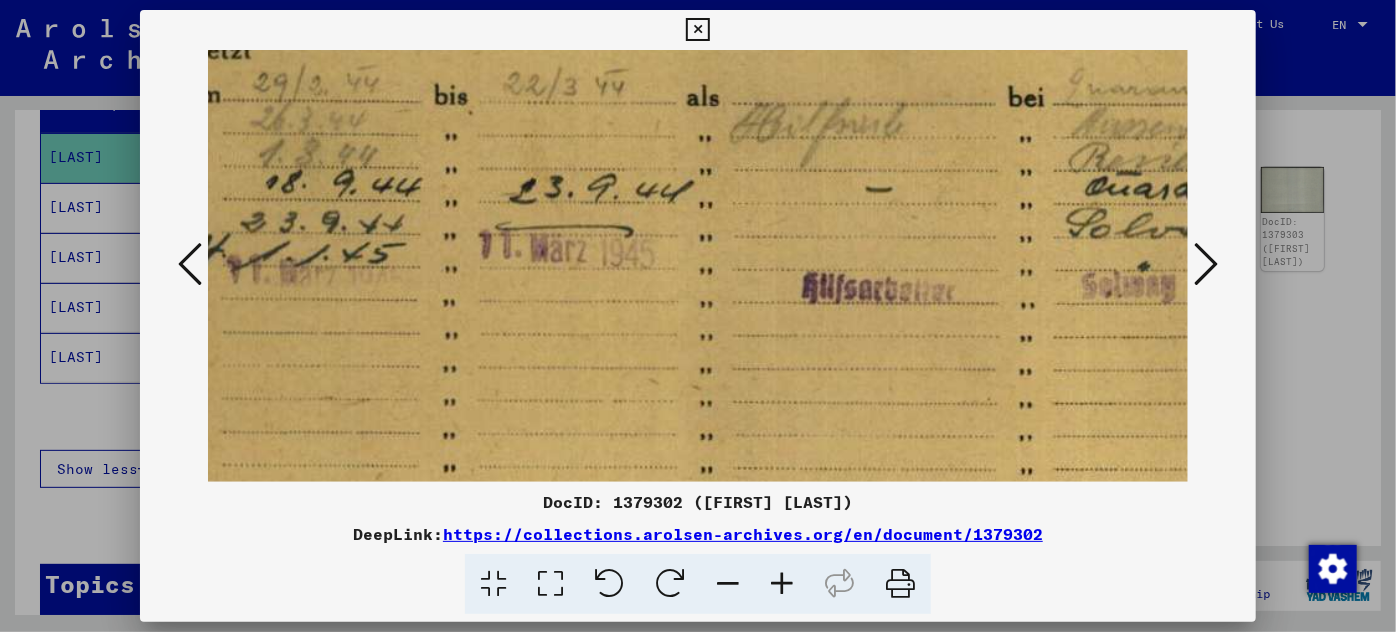 scroll, scrollTop: 312, scrollLeft: 149, axis: both 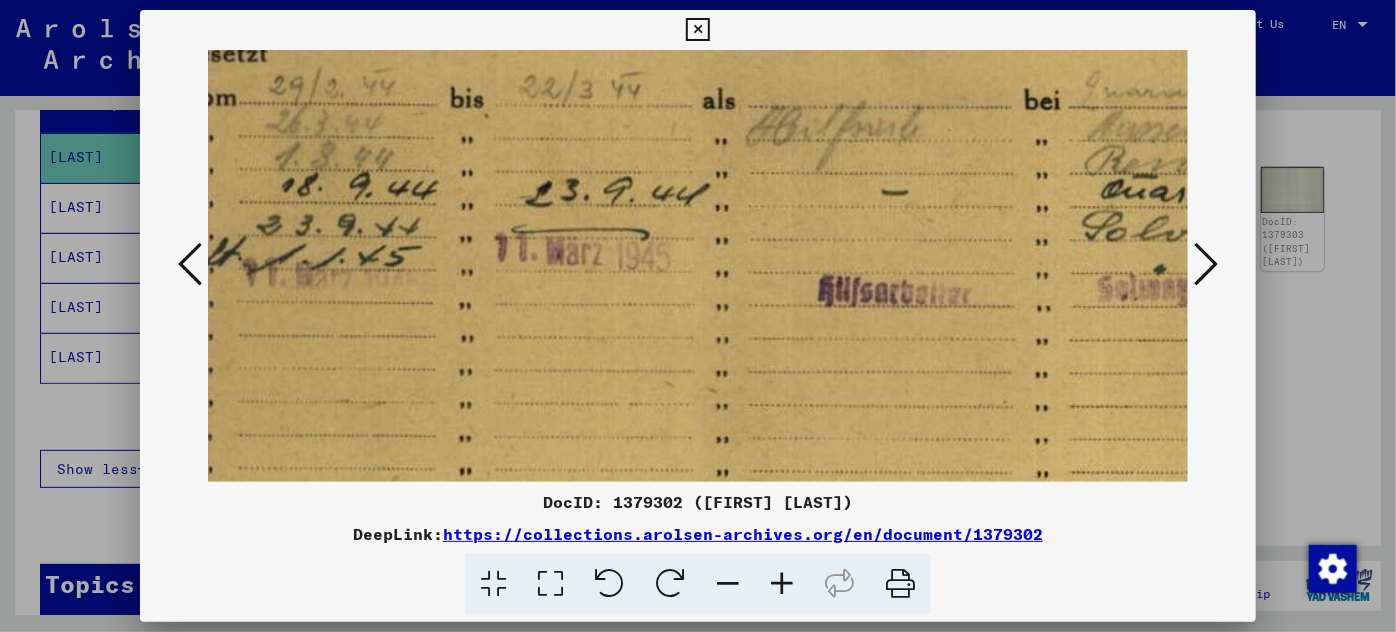 drag, startPoint x: 793, startPoint y: 429, endPoint x: 885, endPoint y: 462, distance: 97.73945 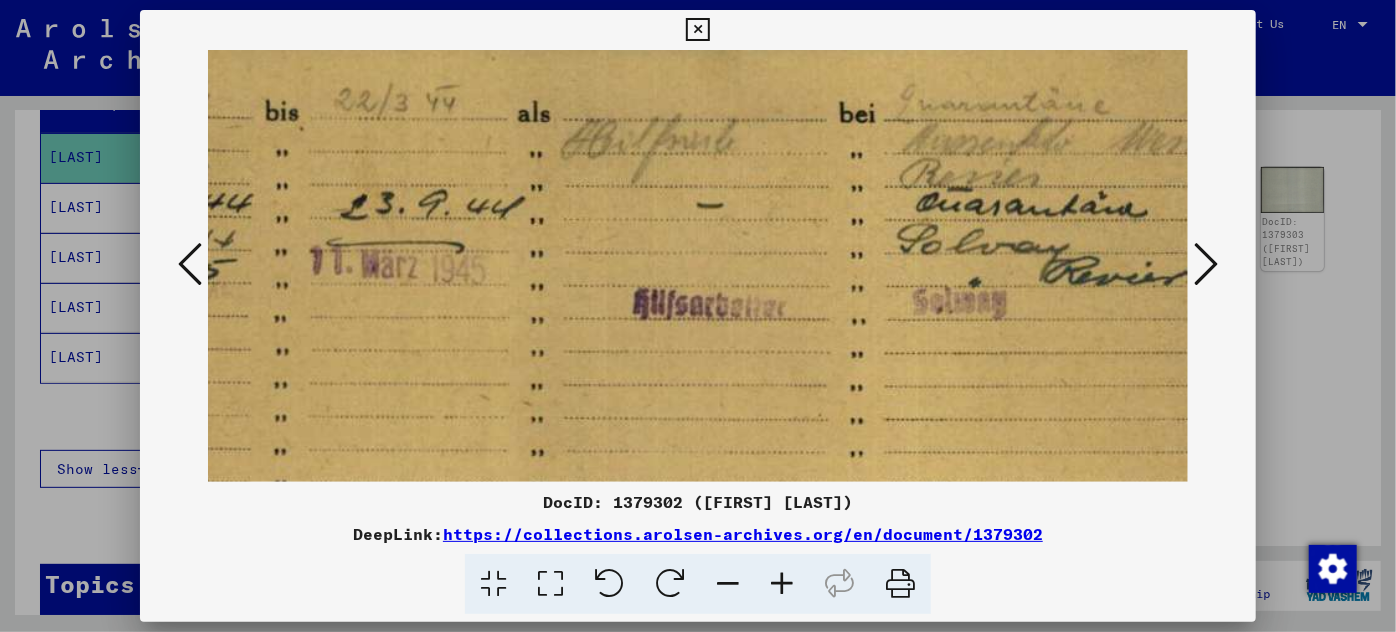 scroll, scrollTop: 299, scrollLeft: 349, axis: both 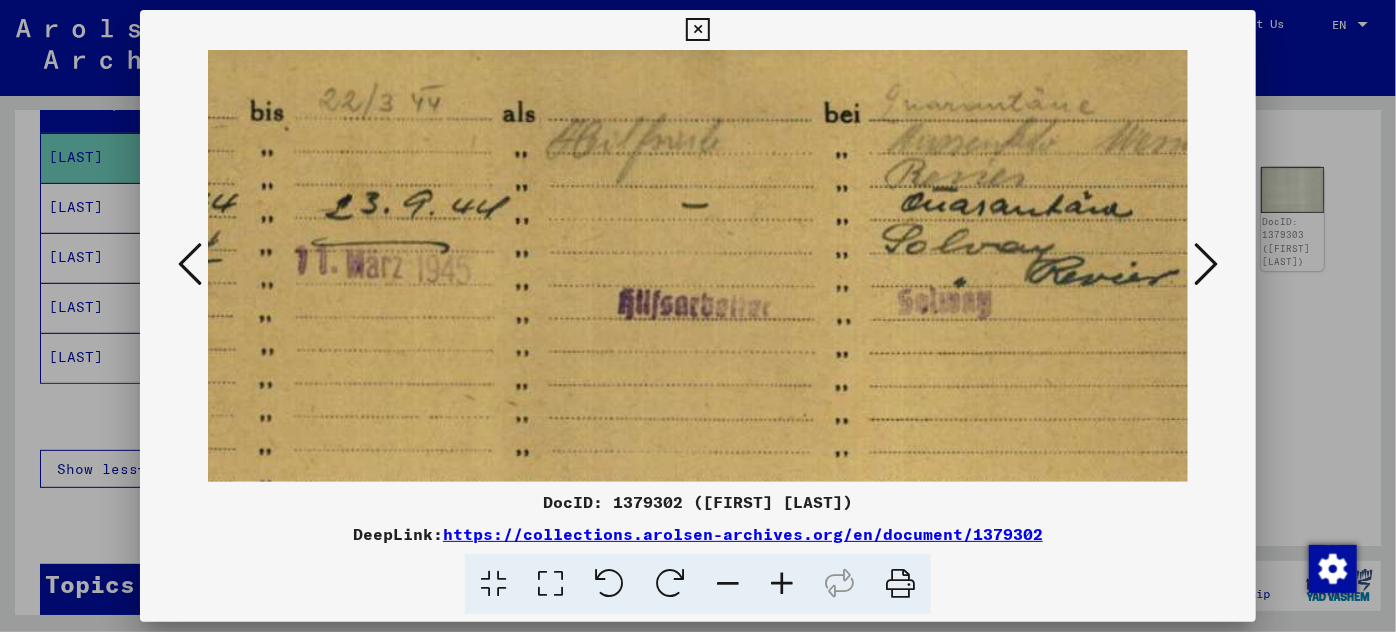 drag, startPoint x: 932, startPoint y: 380, endPoint x: 733, endPoint y: 394, distance: 199.49185 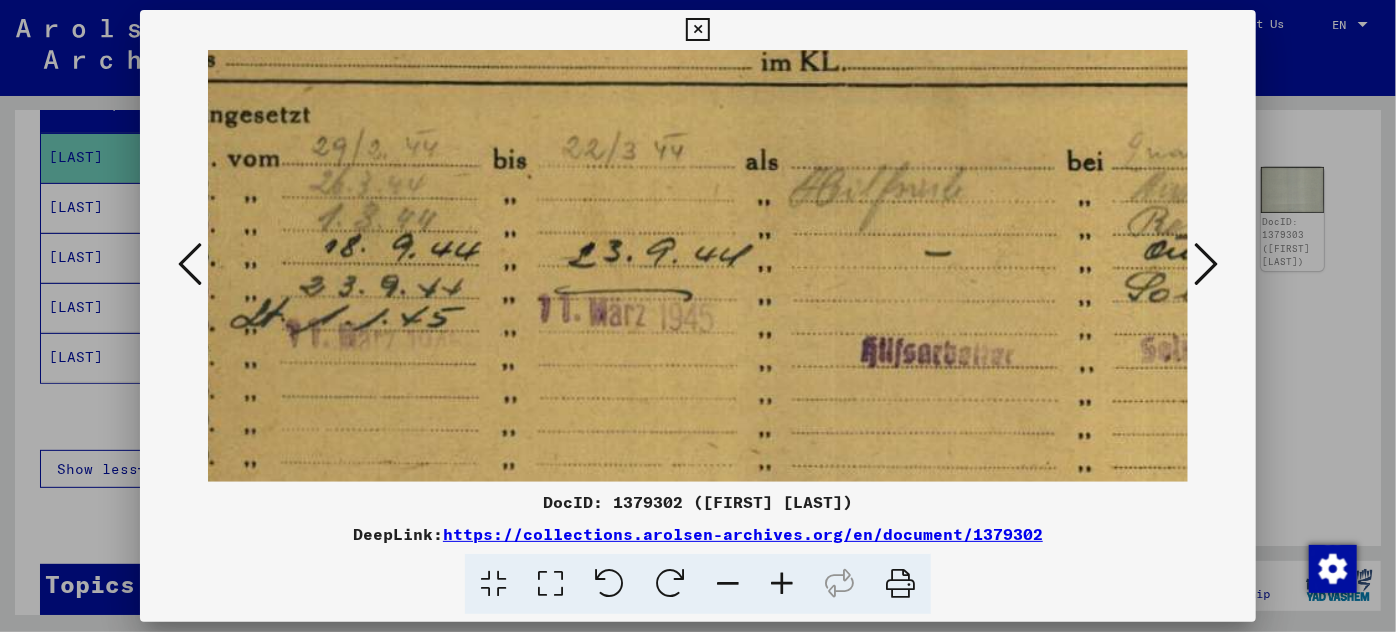 scroll, scrollTop: 245, scrollLeft: 71, axis: both 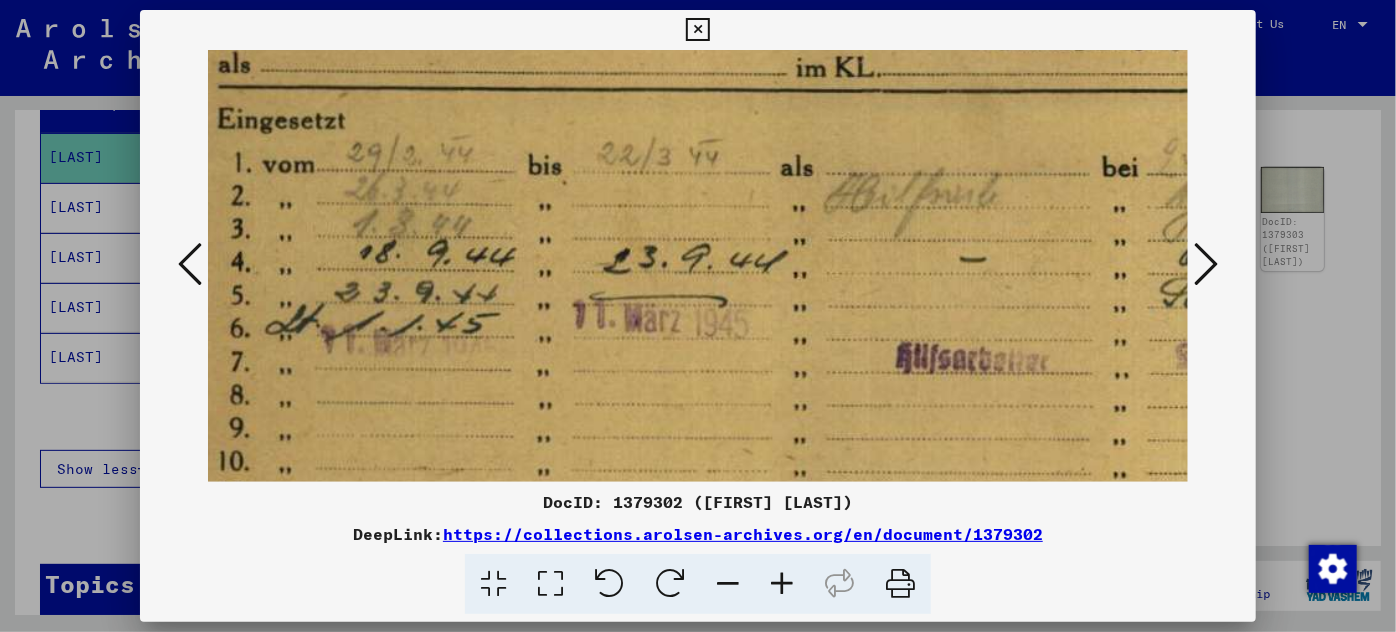 drag, startPoint x: 586, startPoint y: 367, endPoint x: 863, endPoint y: 424, distance: 282.80383 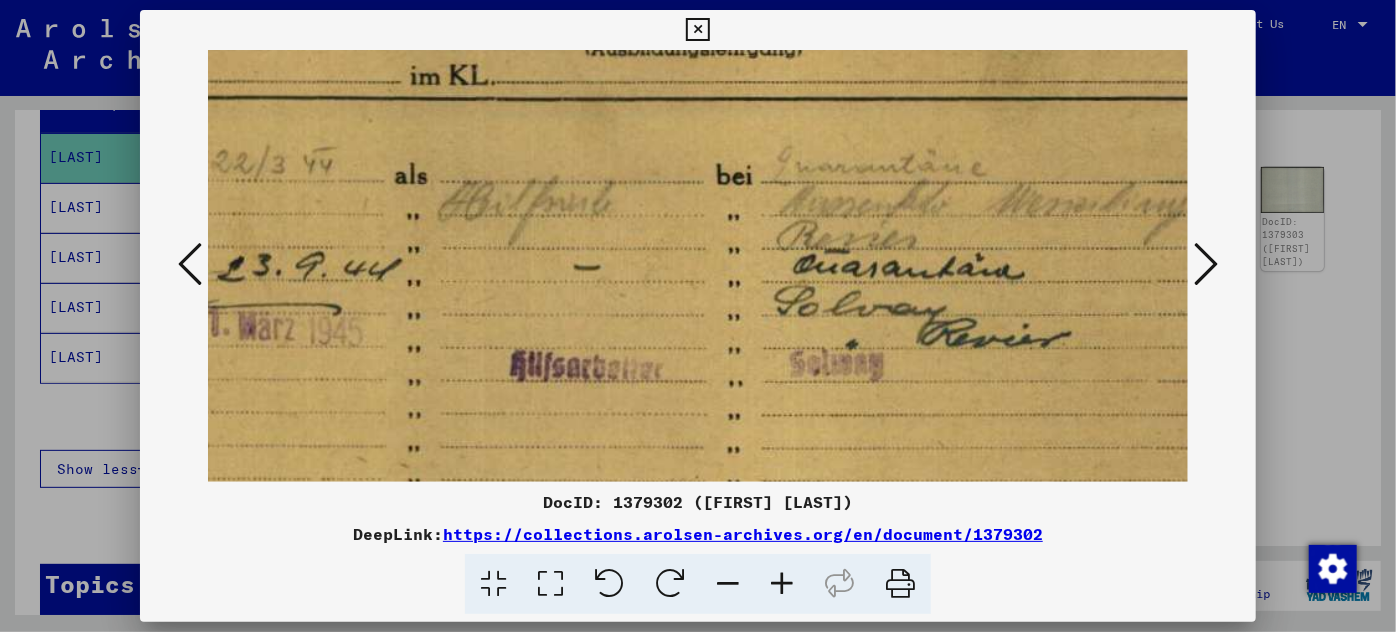 scroll, scrollTop: 236, scrollLeft: 494, axis: both 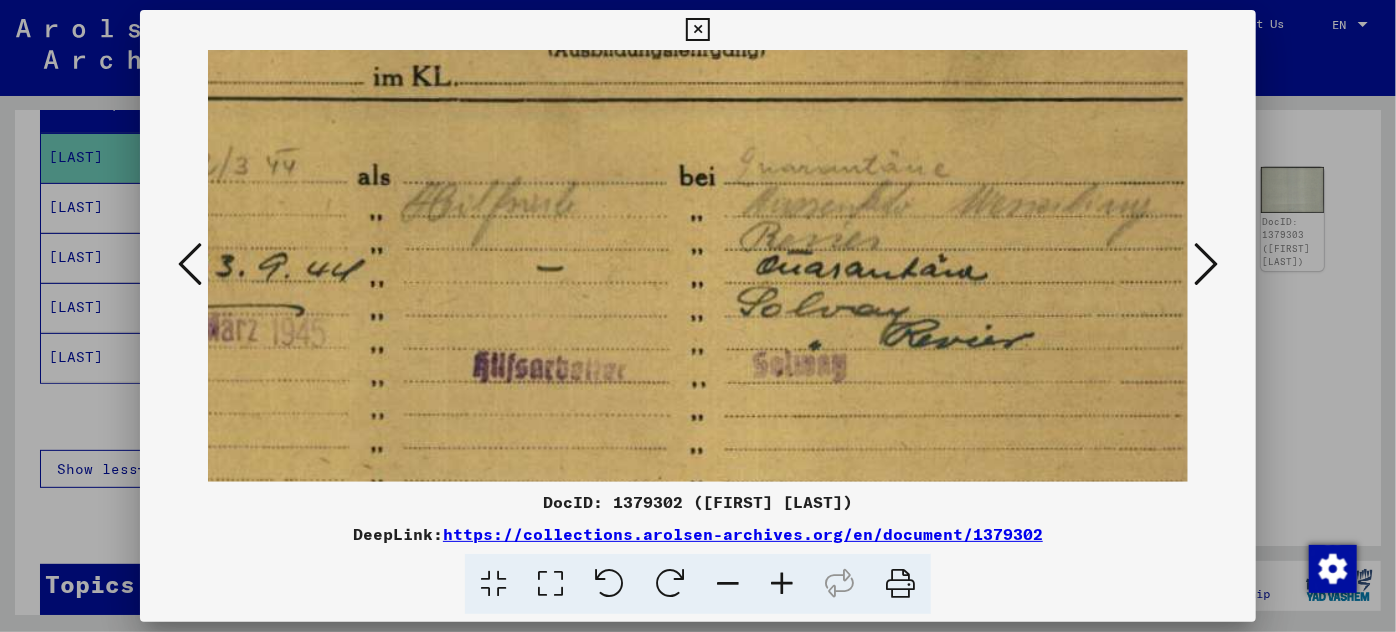 drag, startPoint x: 921, startPoint y: 410, endPoint x: 530, endPoint y: 420, distance: 391.12787 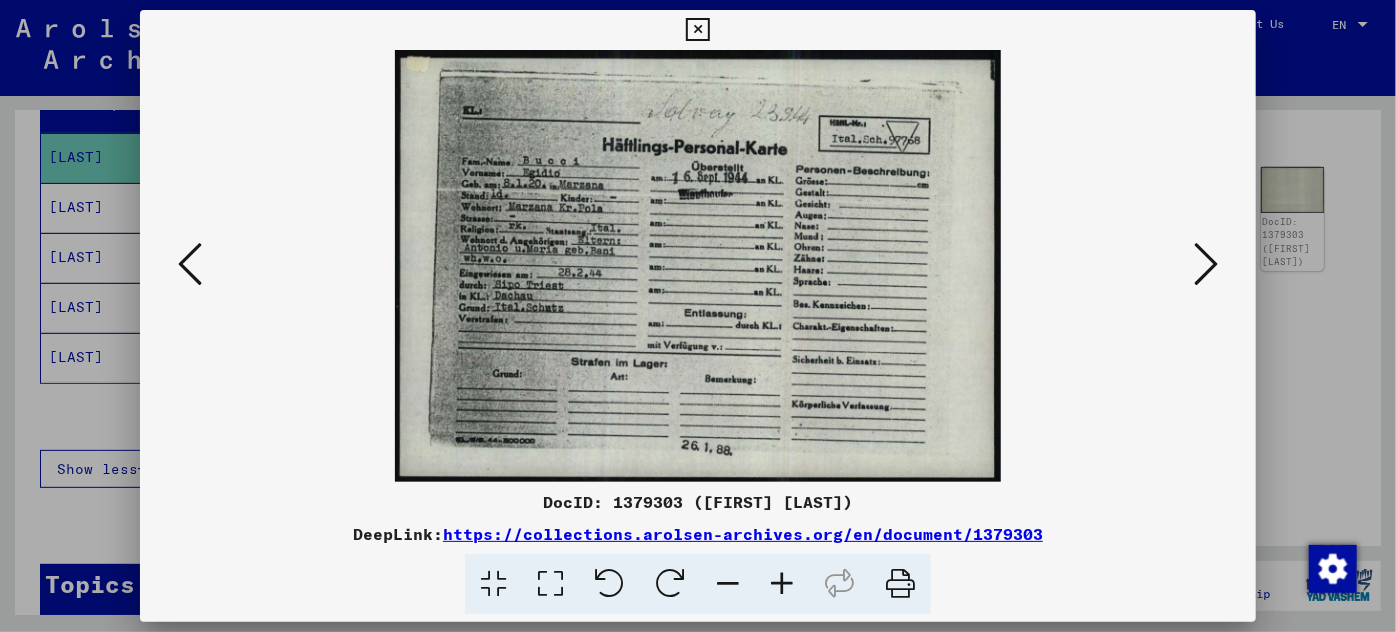 click at bounding box center (782, 584) 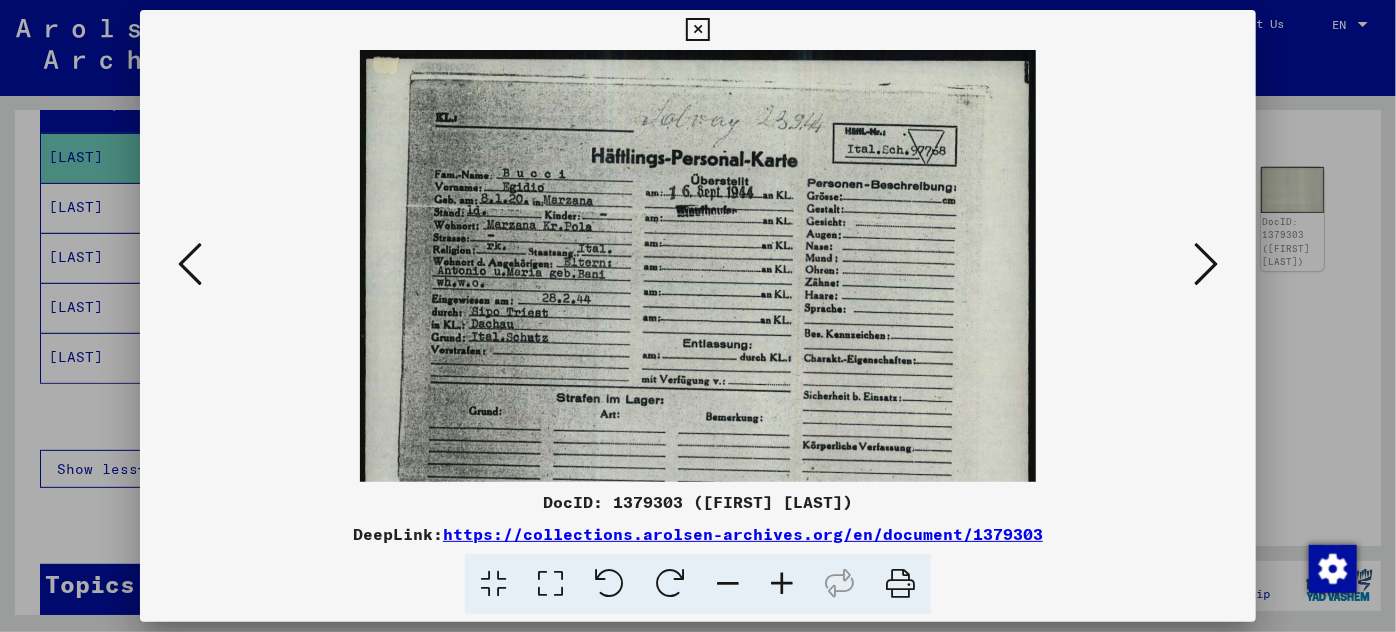 click at bounding box center [782, 584] 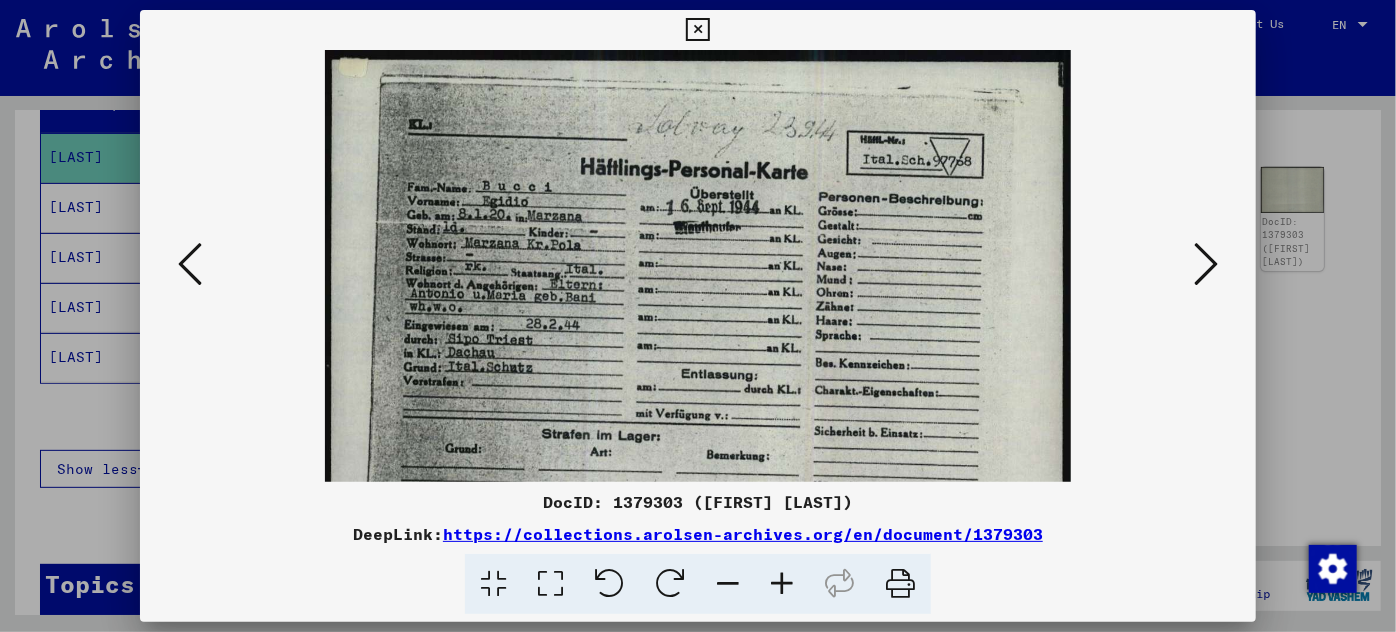 click at bounding box center [782, 584] 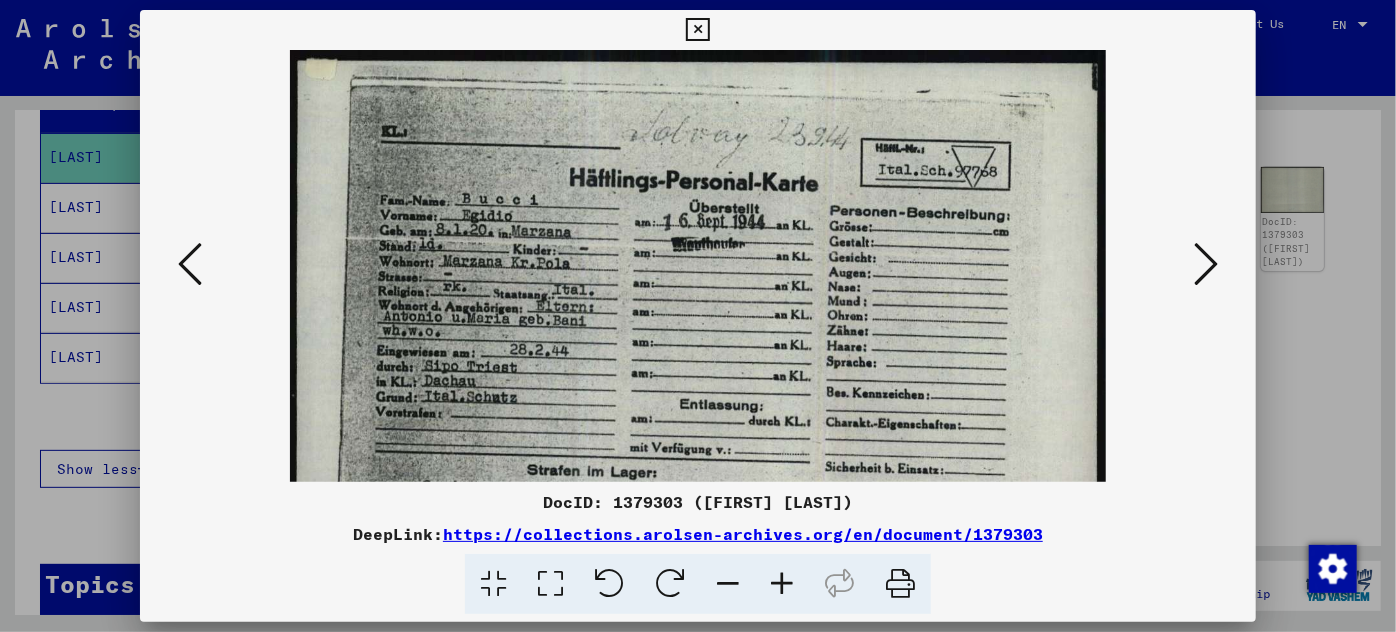 click at bounding box center [782, 584] 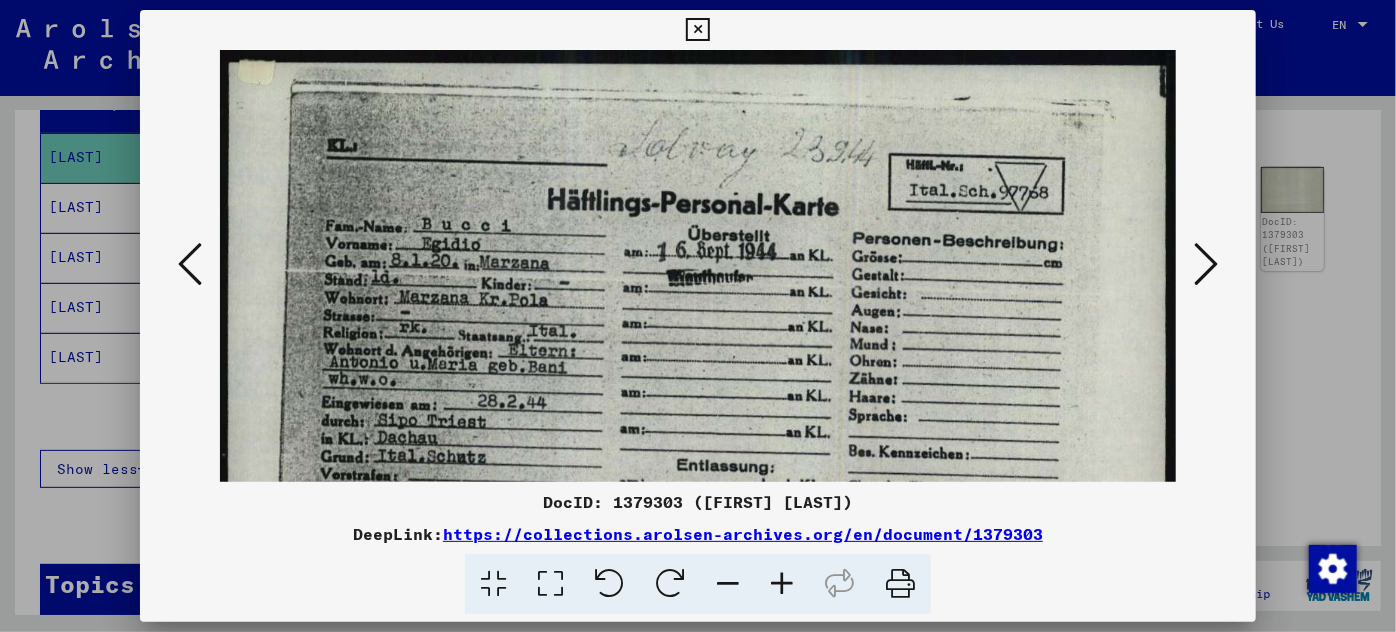 click at bounding box center (782, 584) 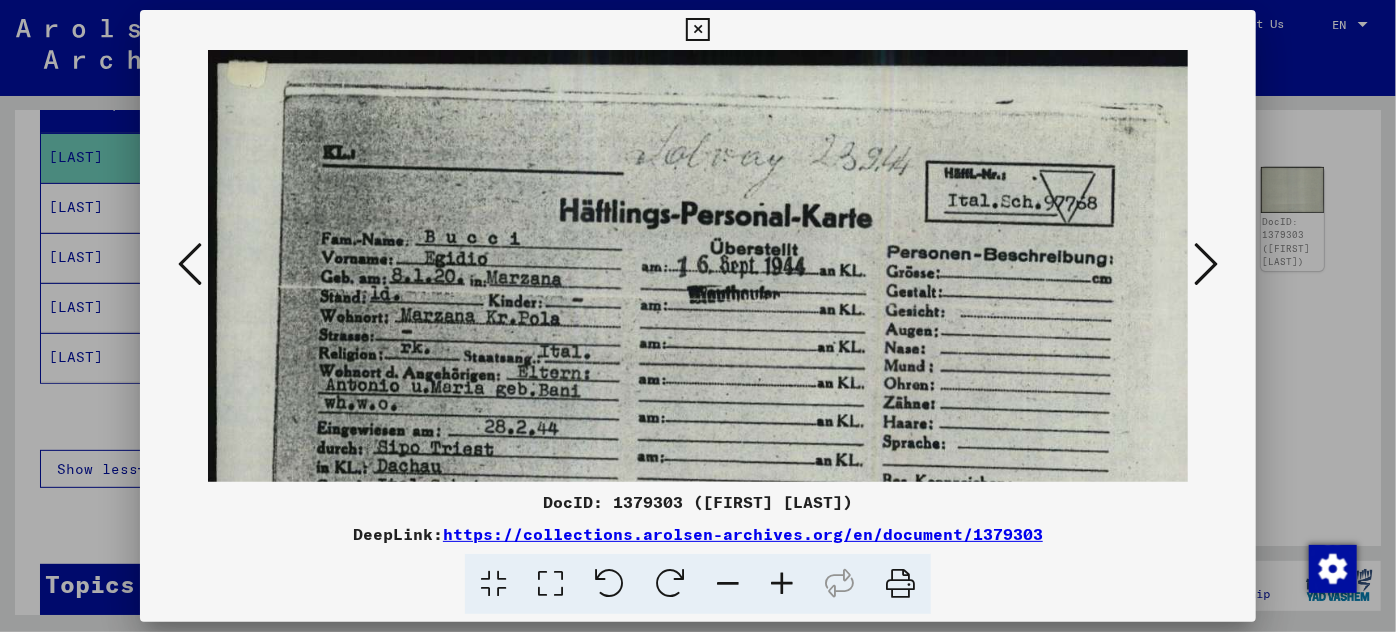 click at bounding box center (782, 584) 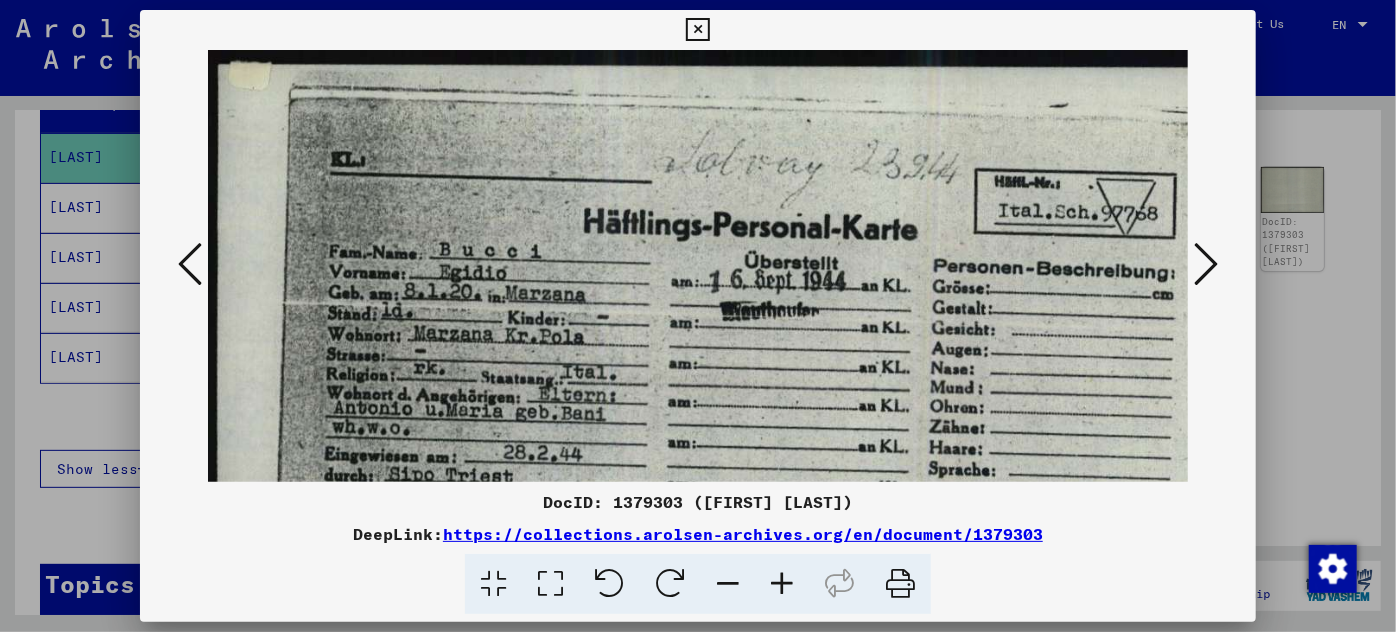 click at bounding box center (782, 584) 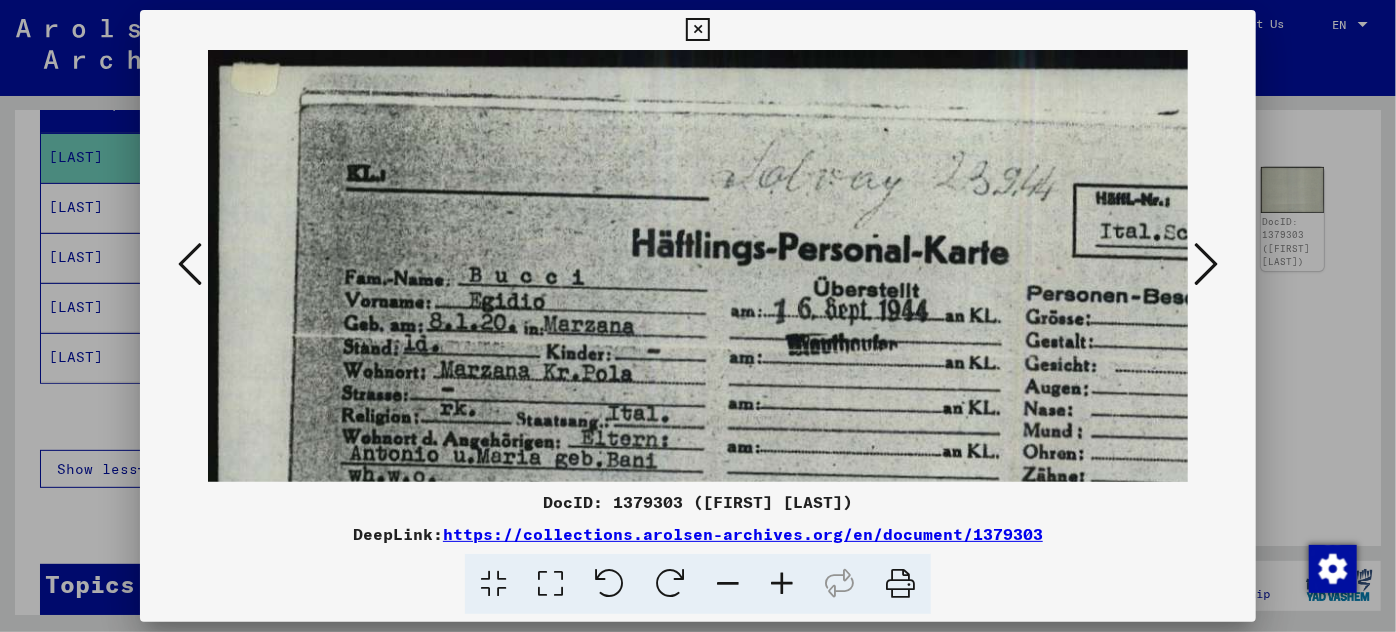 click at bounding box center (782, 584) 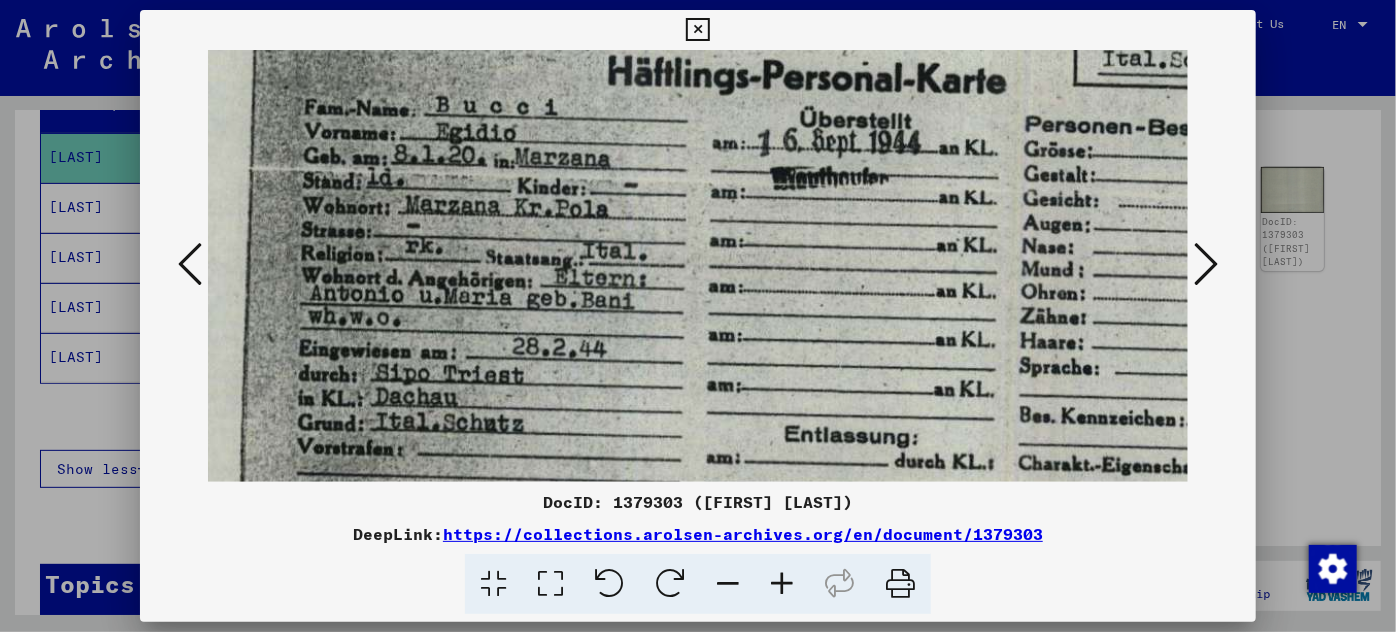 scroll, scrollTop: 183, scrollLeft: 44, axis: both 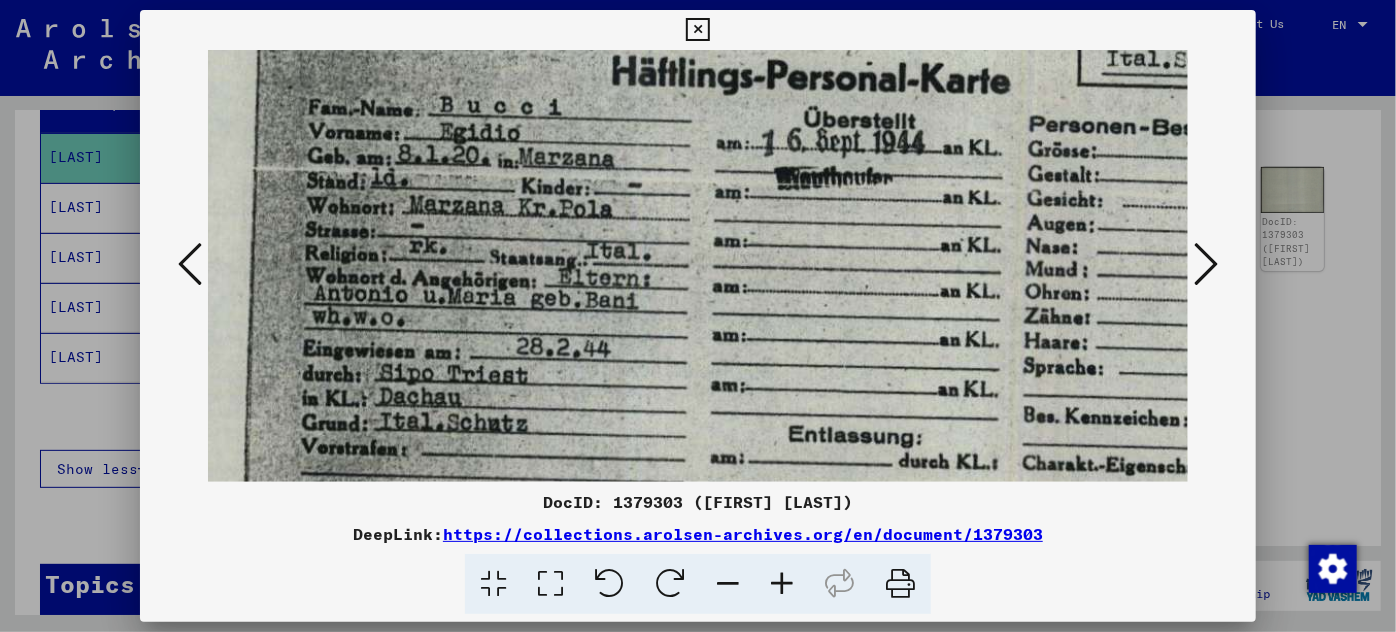 drag, startPoint x: 776, startPoint y: 416, endPoint x: 684, endPoint y: 234, distance: 203.93137 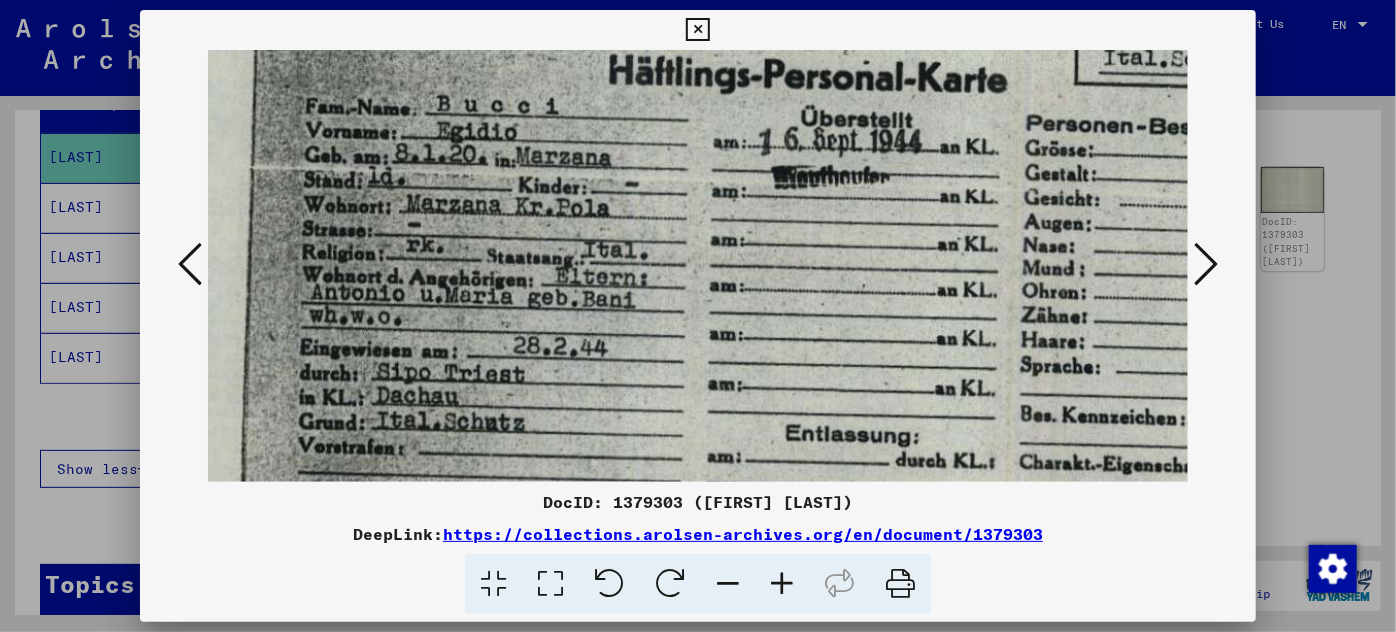 scroll, scrollTop: 185, scrollLeft: 48, axis: both 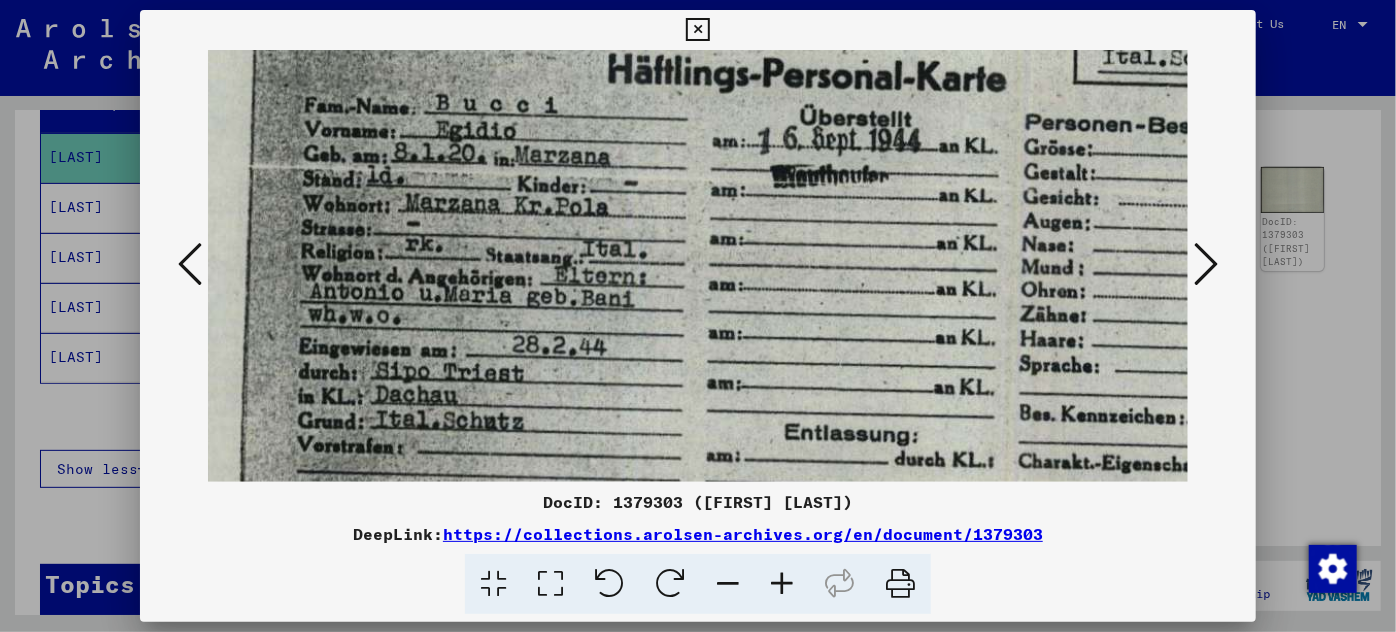 click at bounding box center [813, 331] 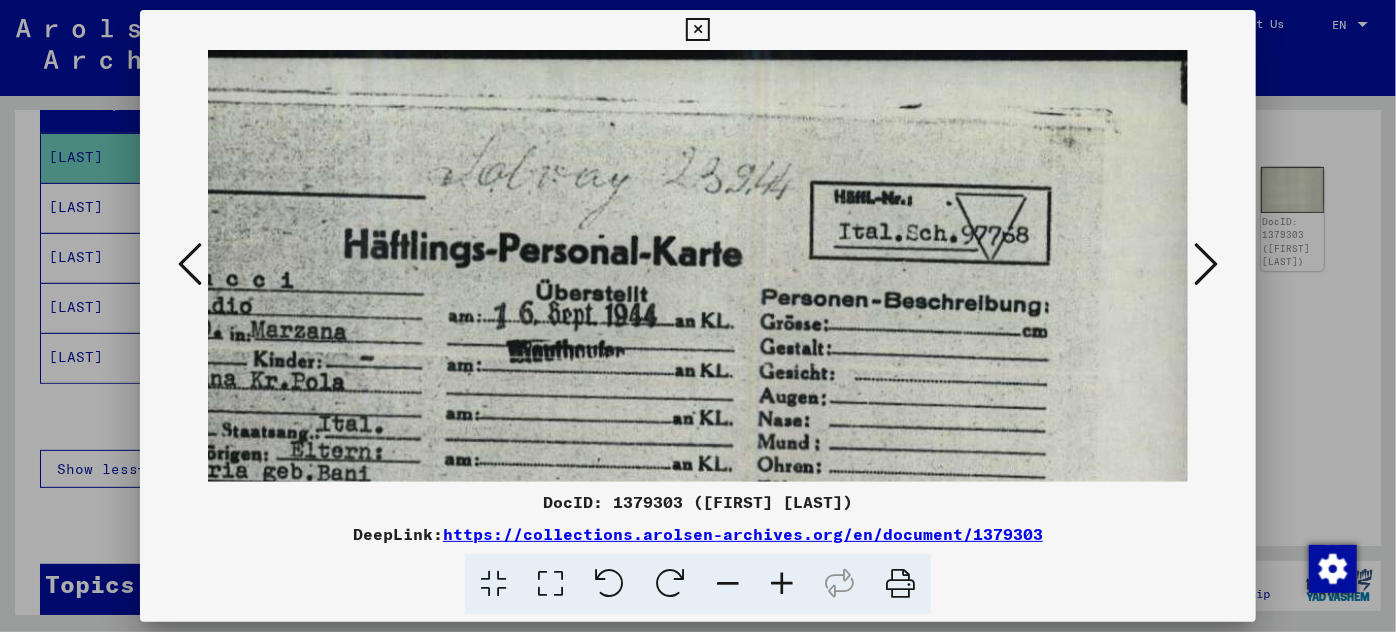 scroll, scrollTop: 0, scrollLeft: 306, axis: horizontal 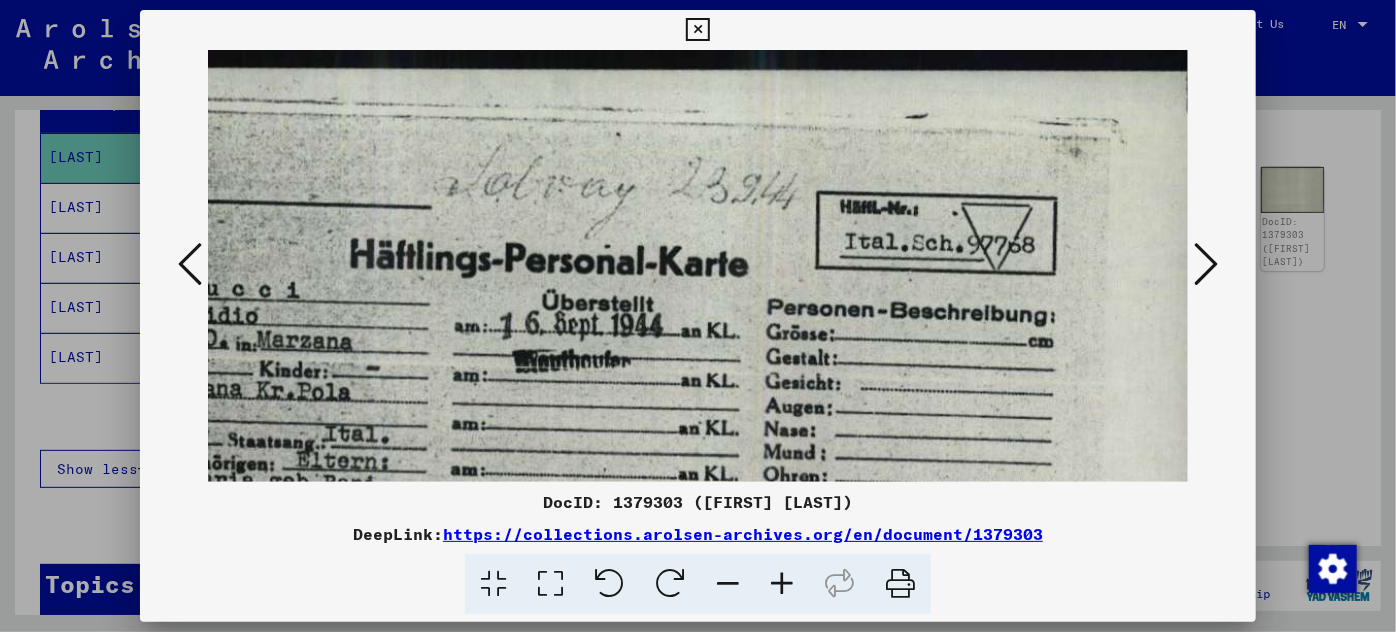 drag, startPoint x: 850, startPoint y: 293, endPoint x: 379, endPoint y: 504, distance: 516.1027 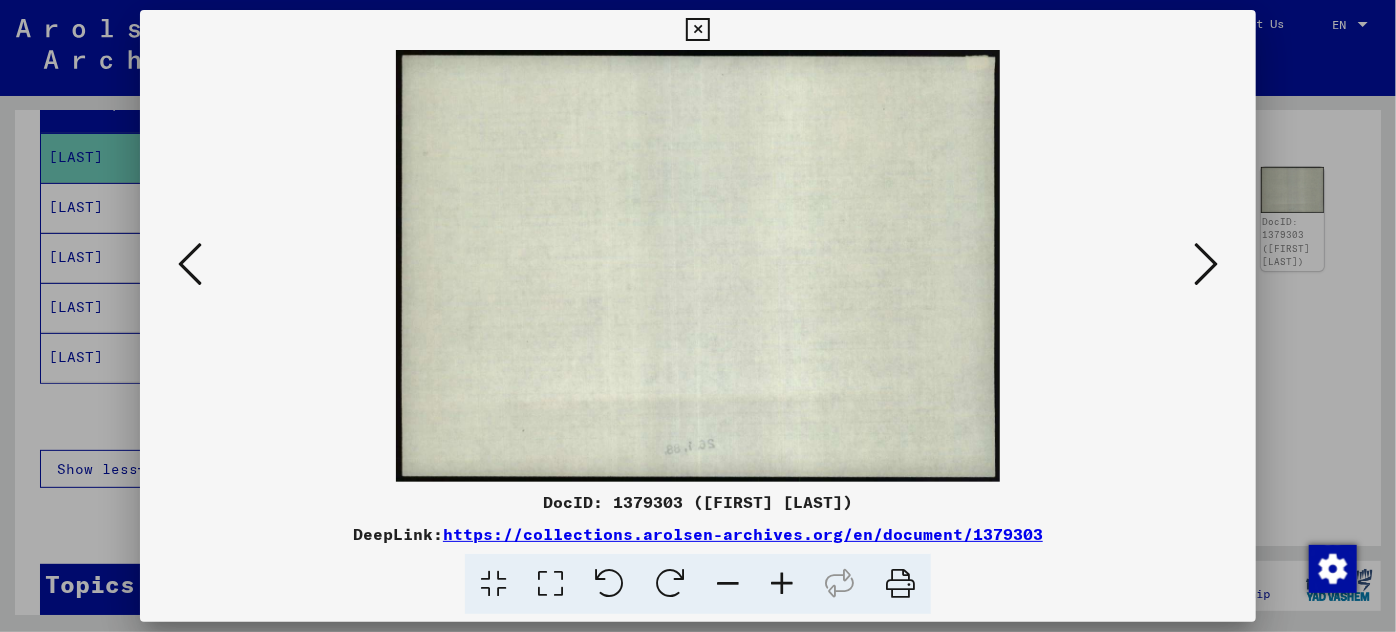 scroll, scrollTop: 0, scrollLeft: 0, axis: both 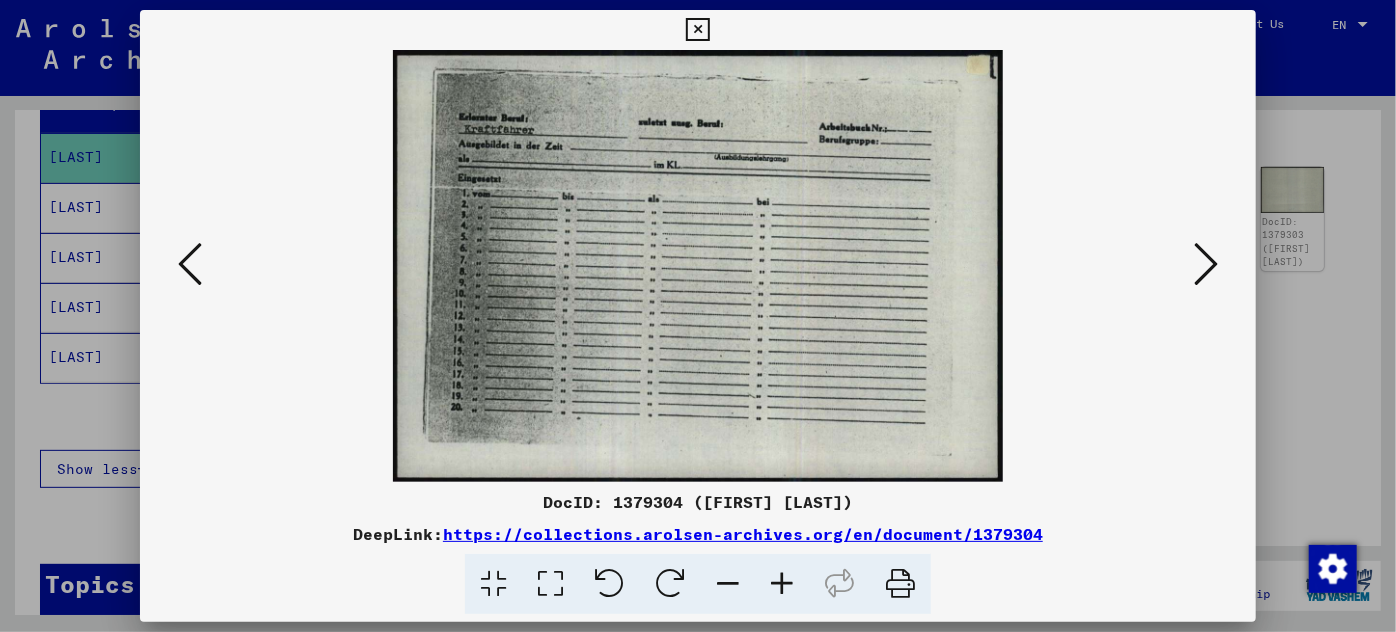 click at bounding box center (782, 584) 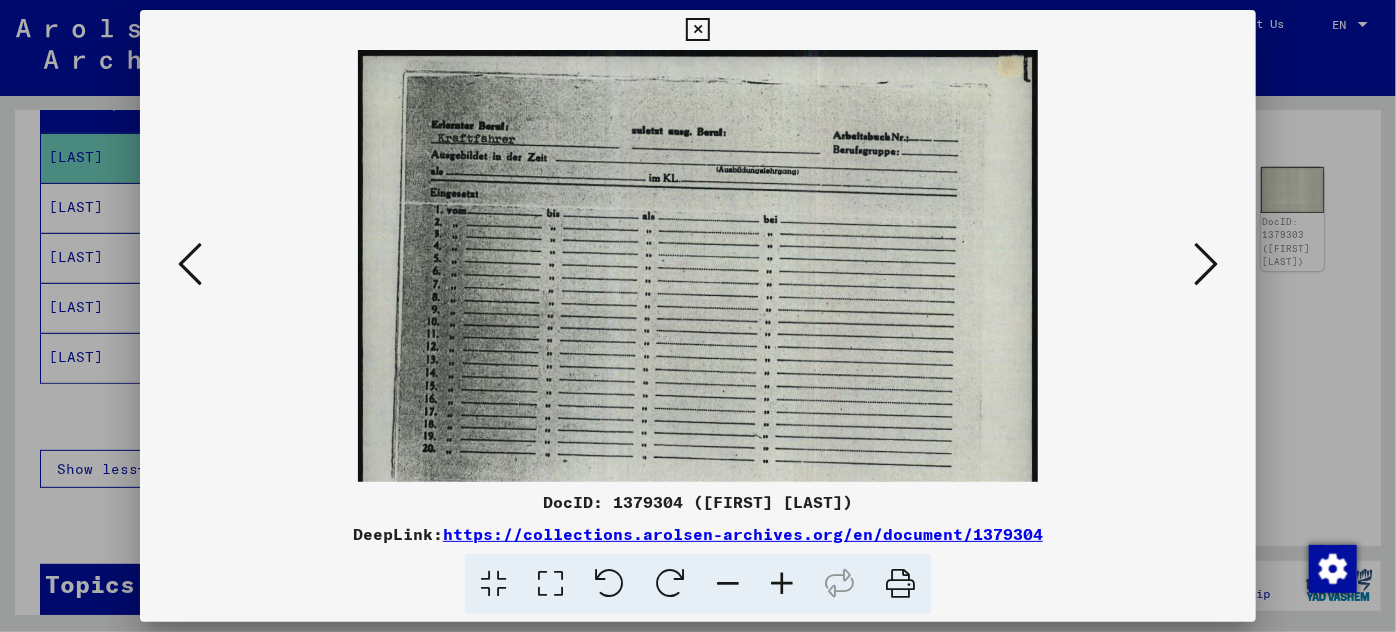 click at bounding box center [782, 584] 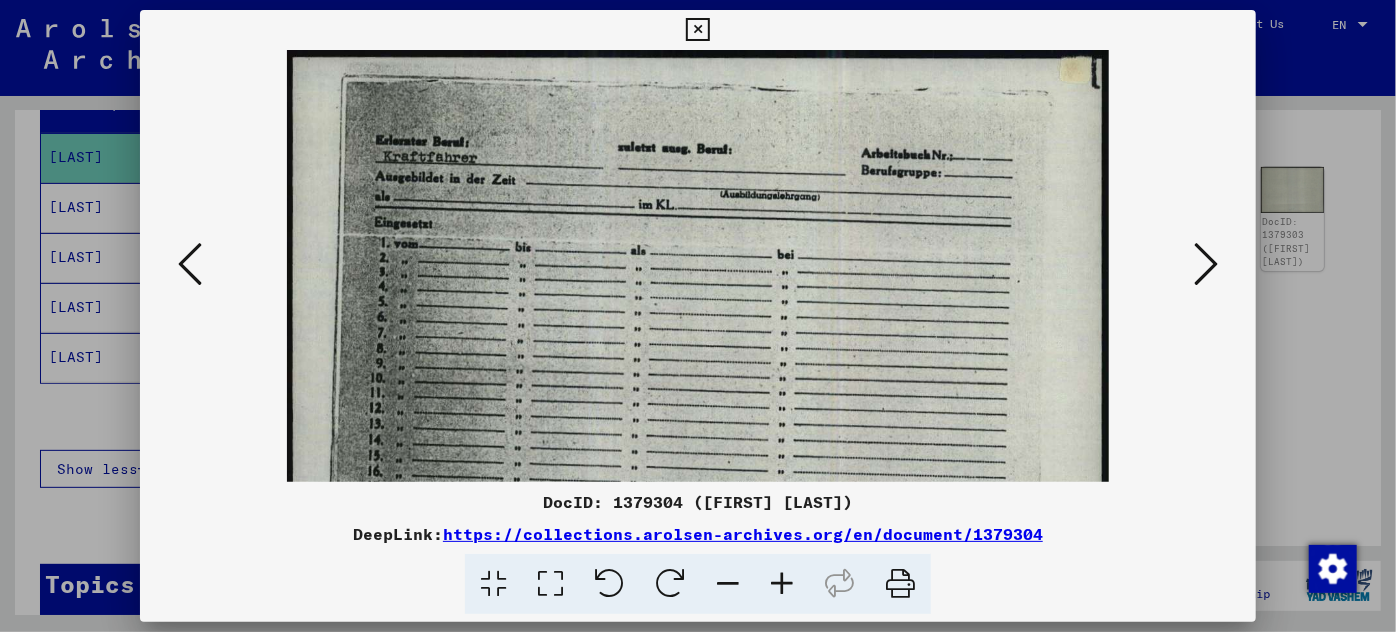 click at bounding box center [782, 584] 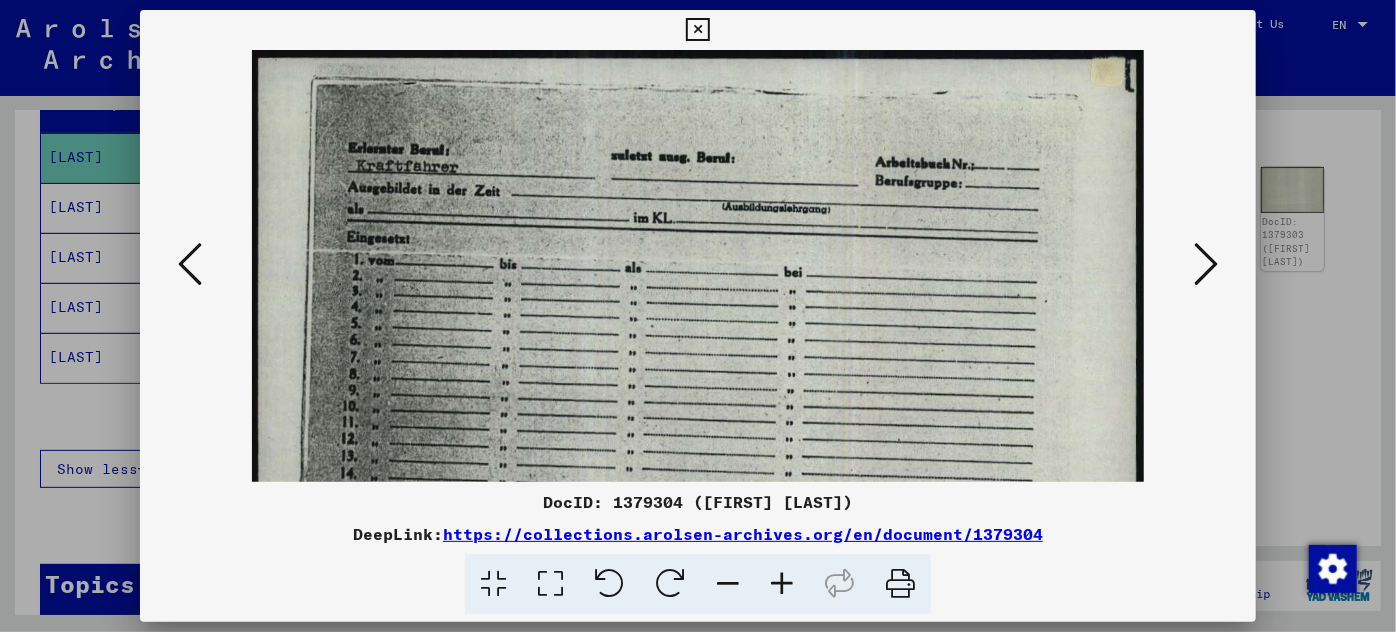 click at bounding box center (782, 584) 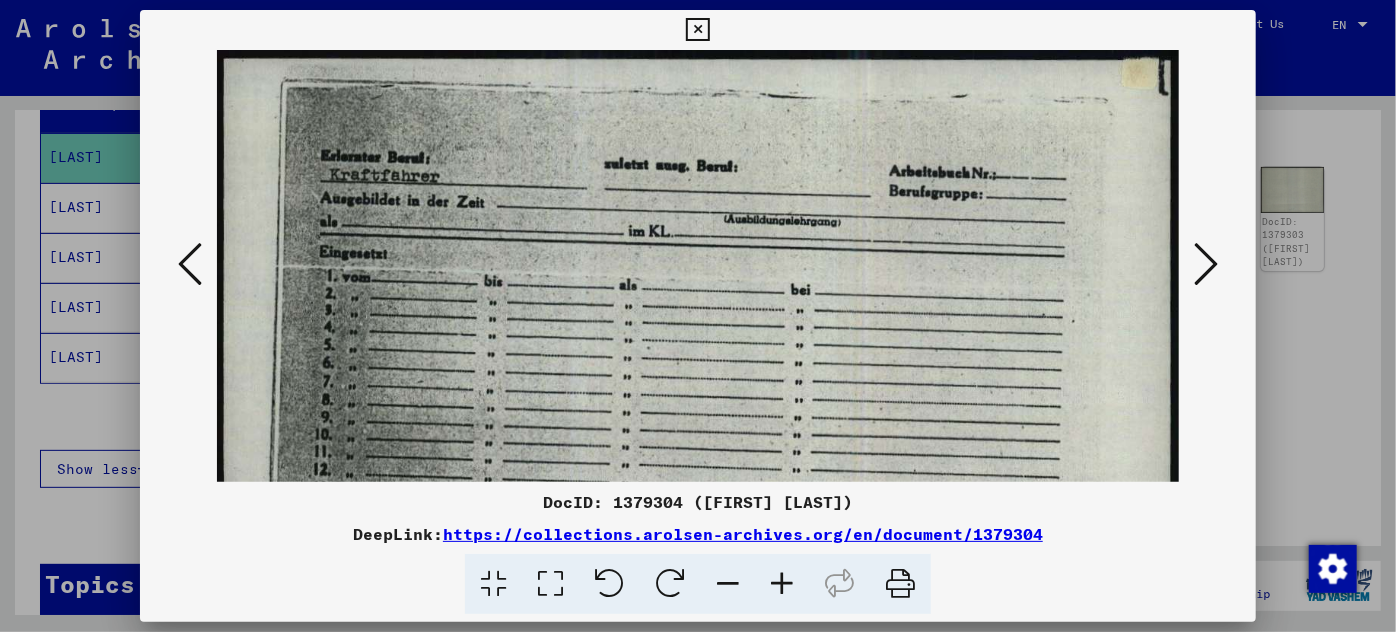 click at bounding box center [782, 584] 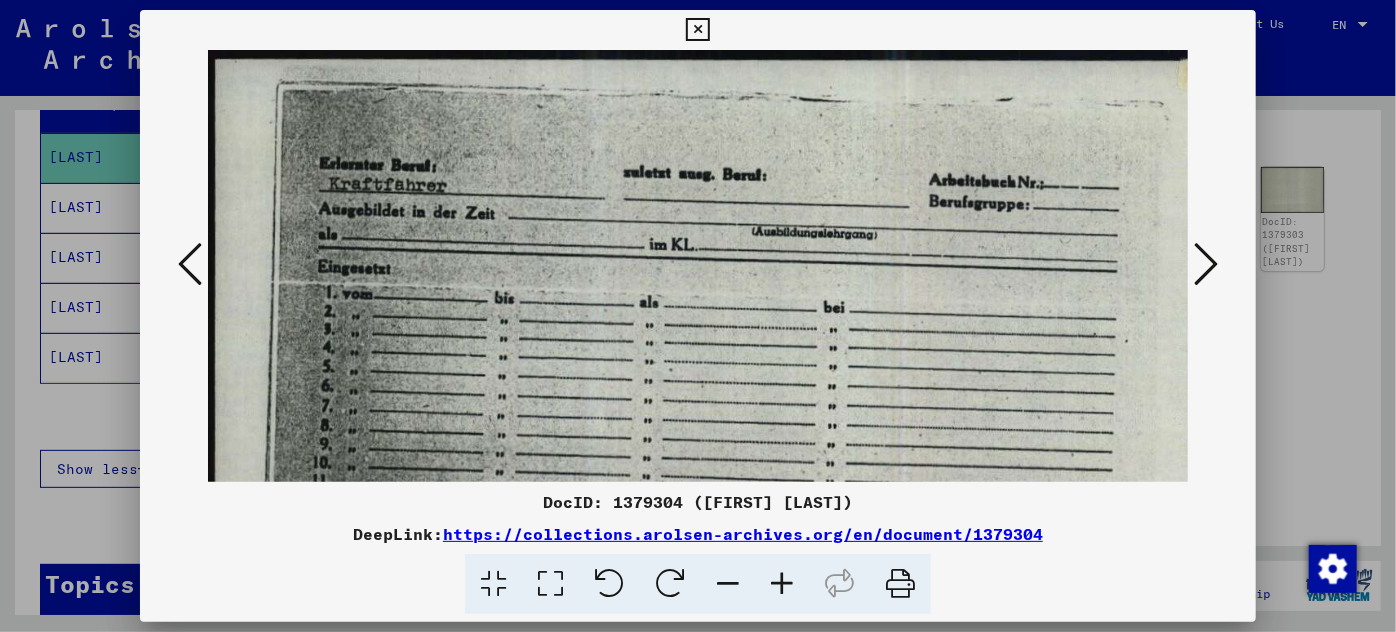click at bounding box center [1206, 264] 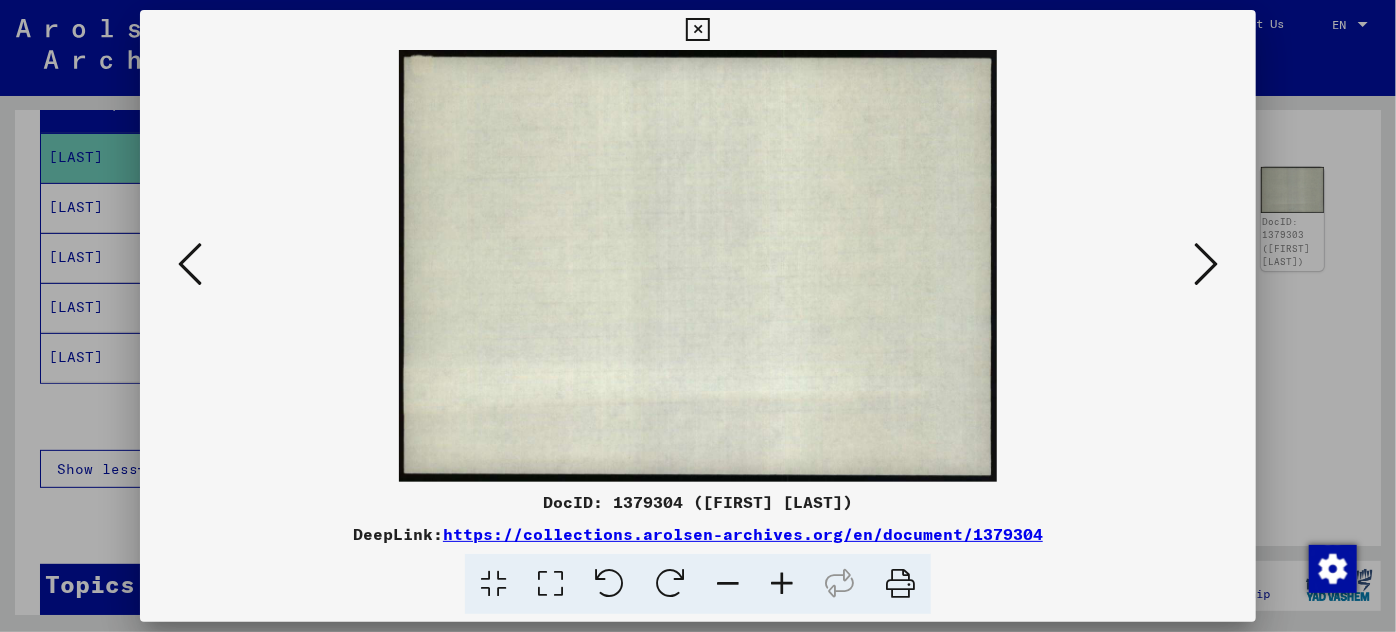 click at bounding box center (1206, 264) 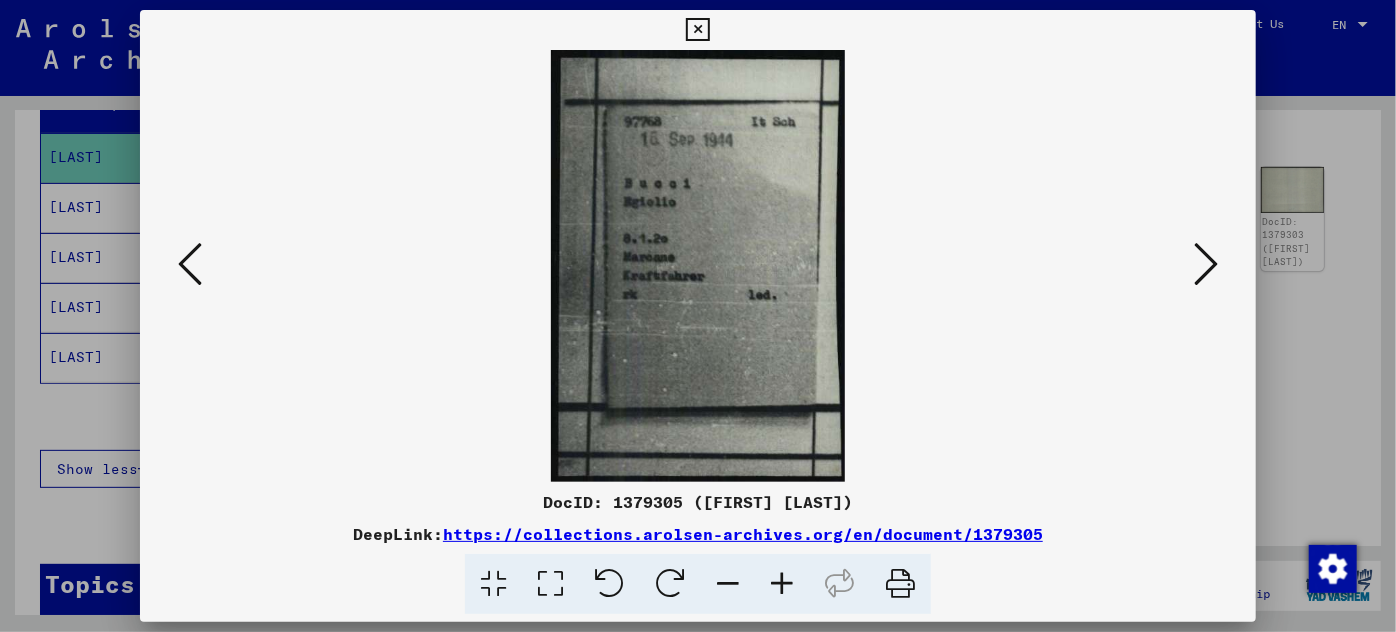 click at bounding box center [782, 584] 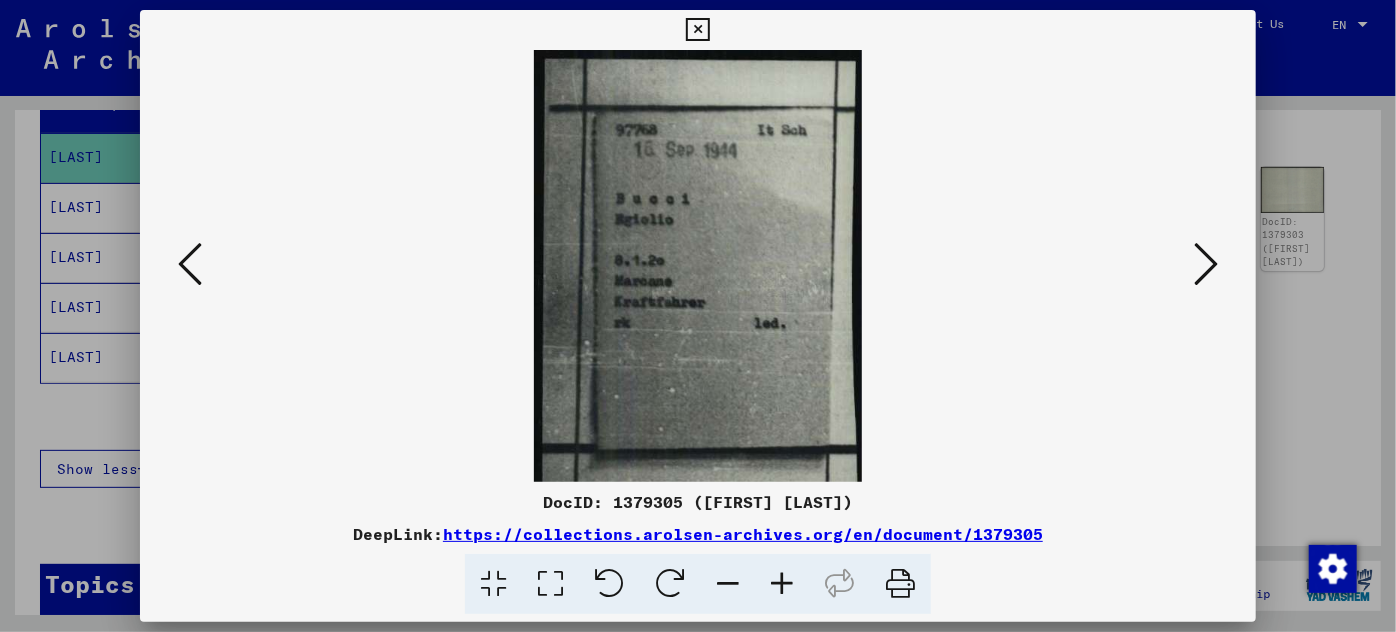 click at bounding box center [782, 584] 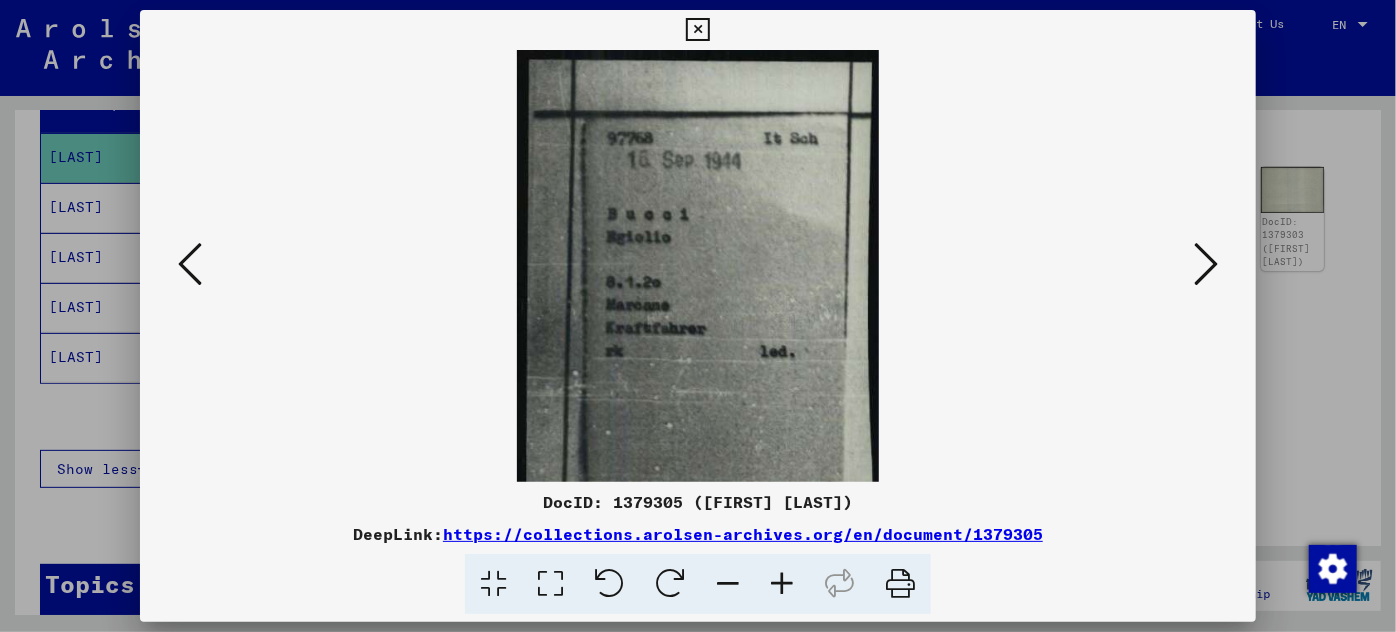 click at bounding box center [782, 584] 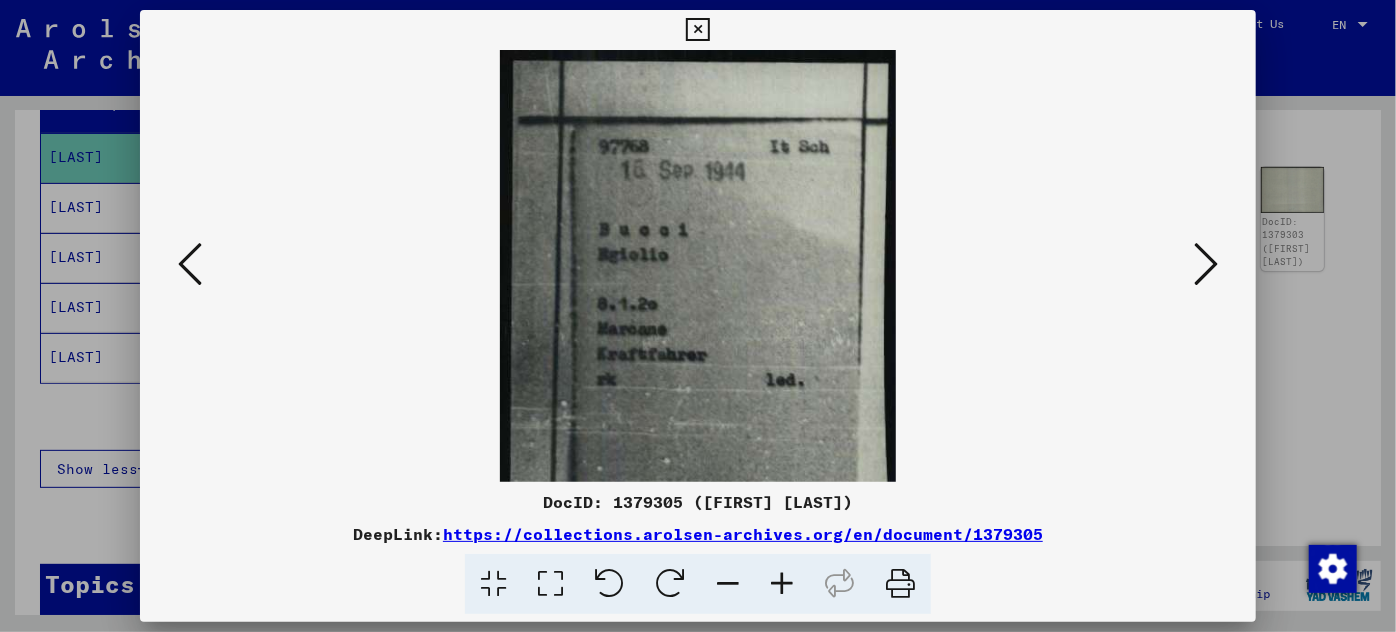 click at bounding box center [782, 584] 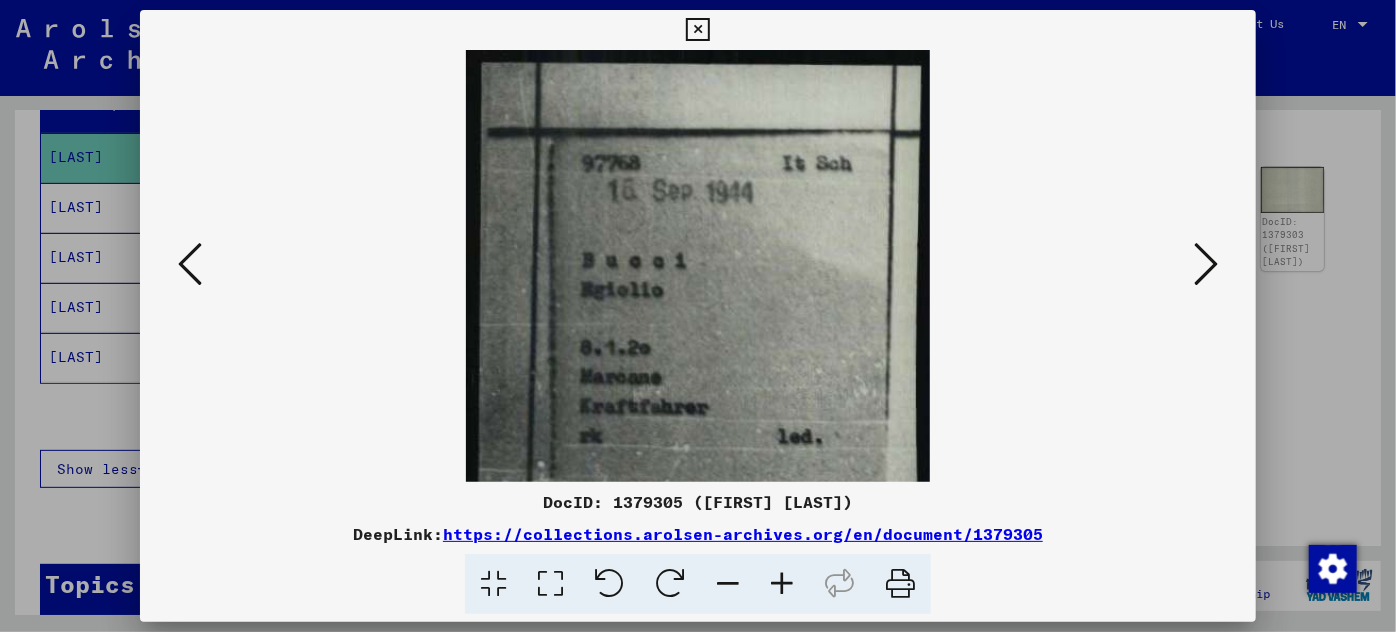 click at bounding box center [782, 584] 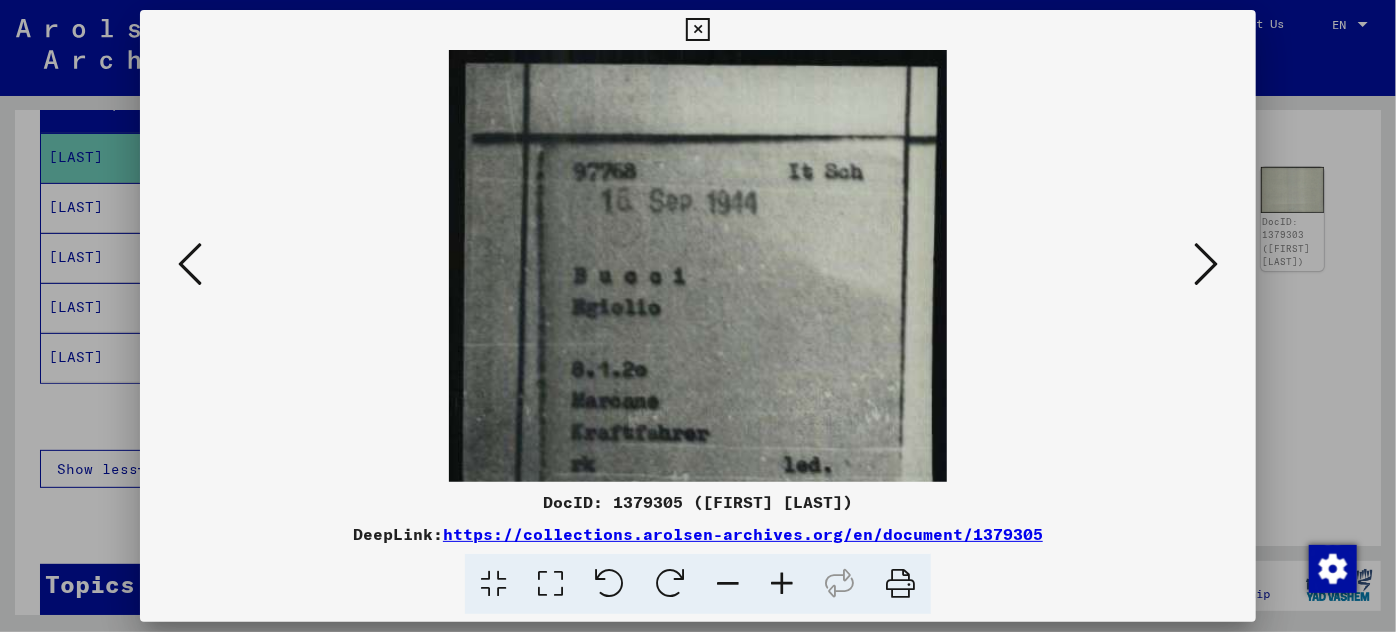 click at bounding box center (782, 584) 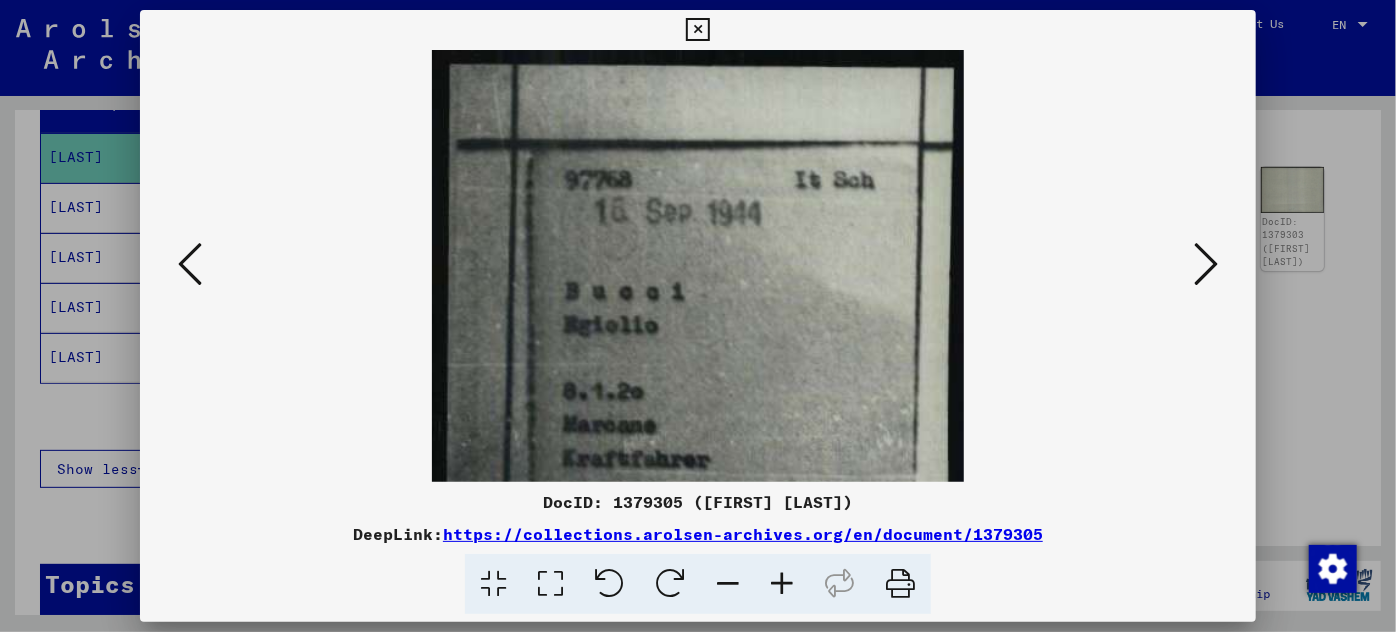 click at bounding box center (782, 584) 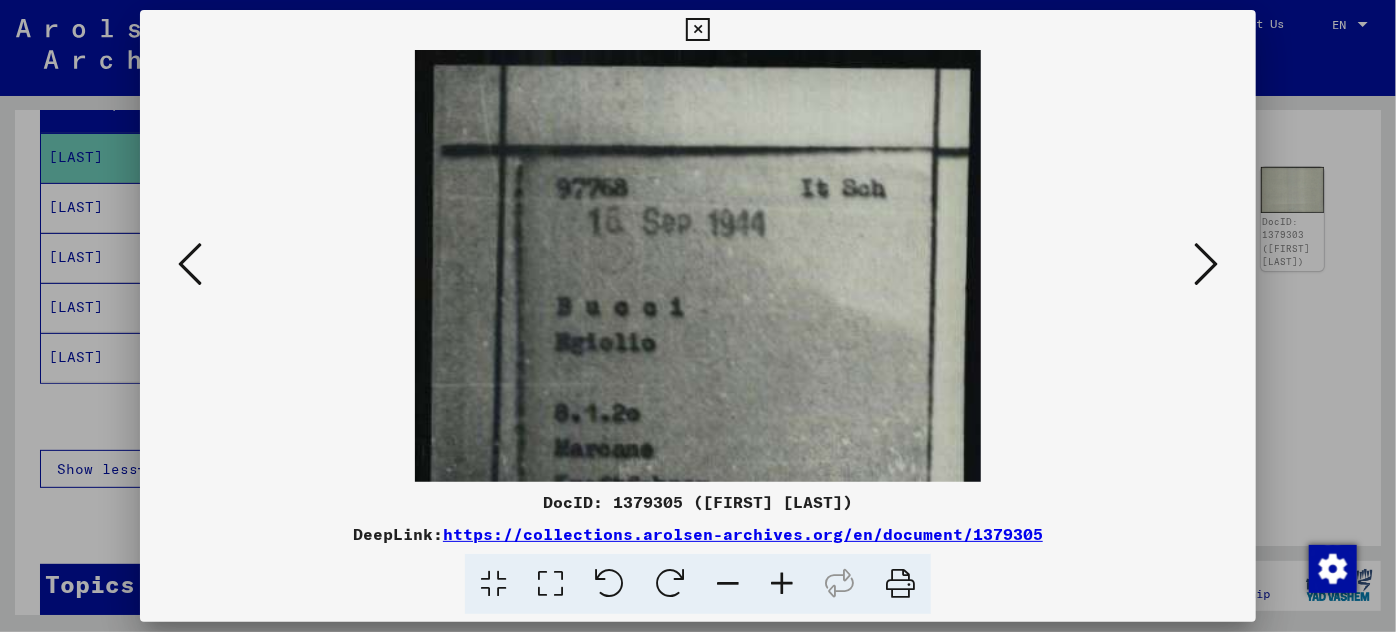 click at bounding box center (782, 584) 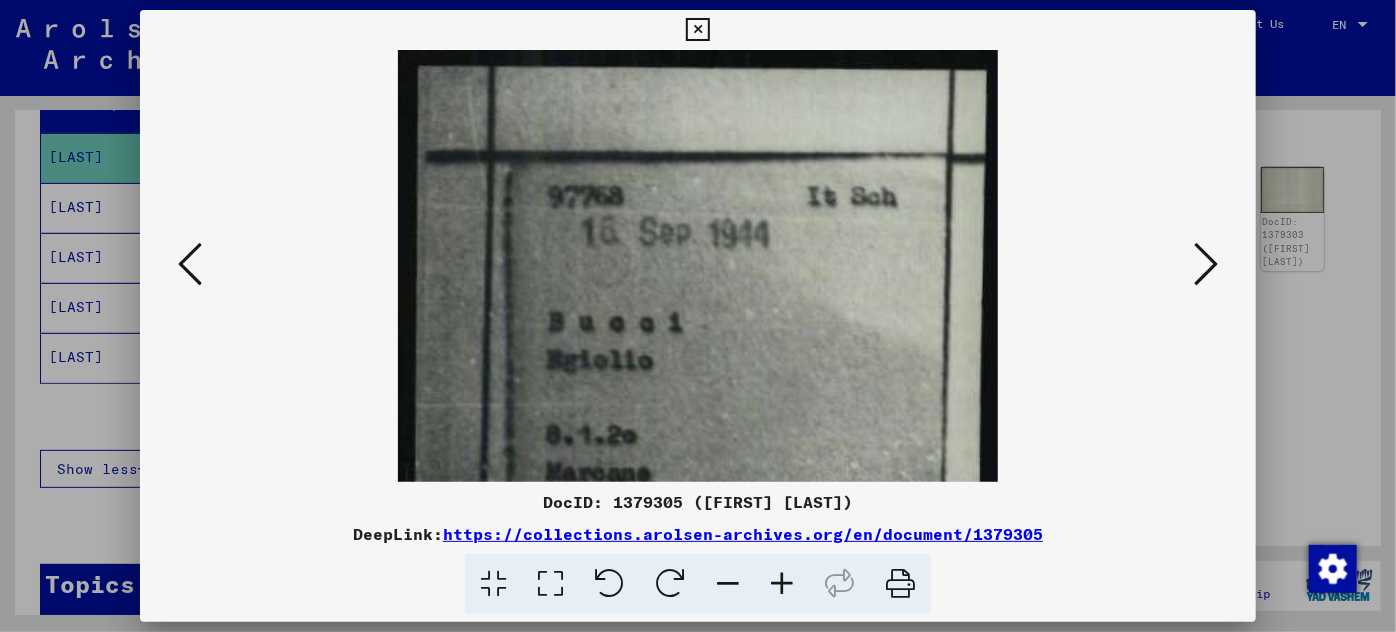 click at bounding box center (782, 584) 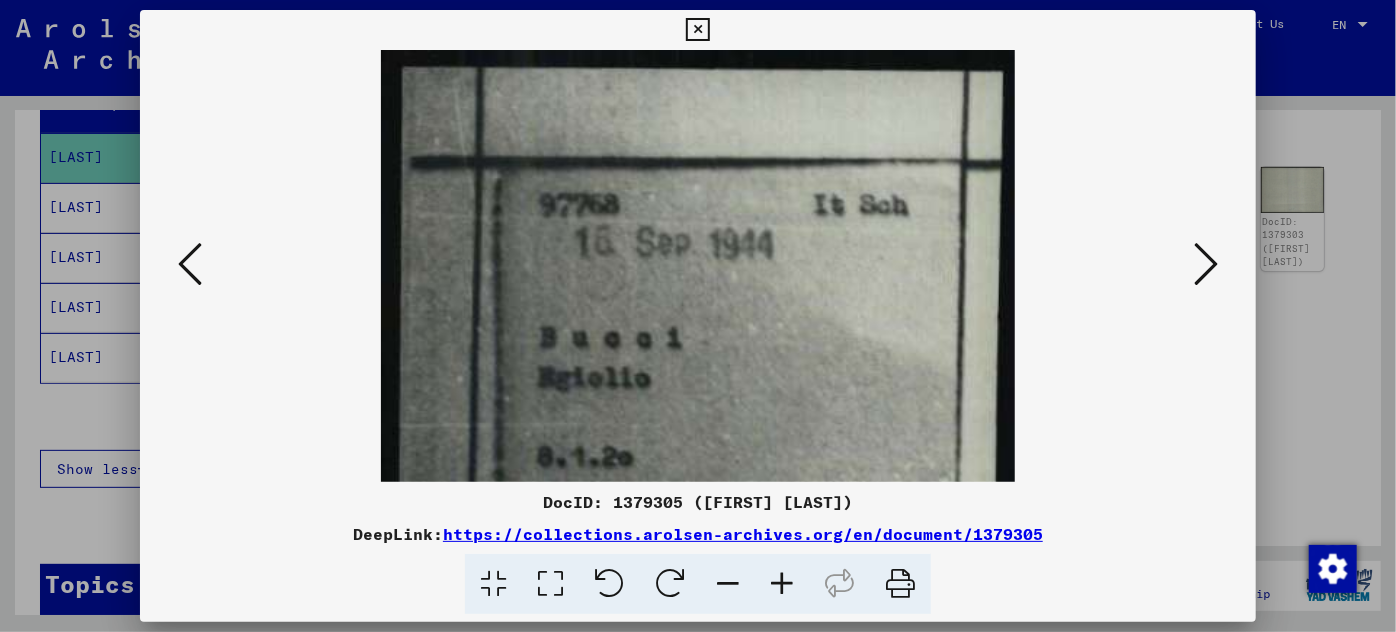 click at bounding box center (782, 584) 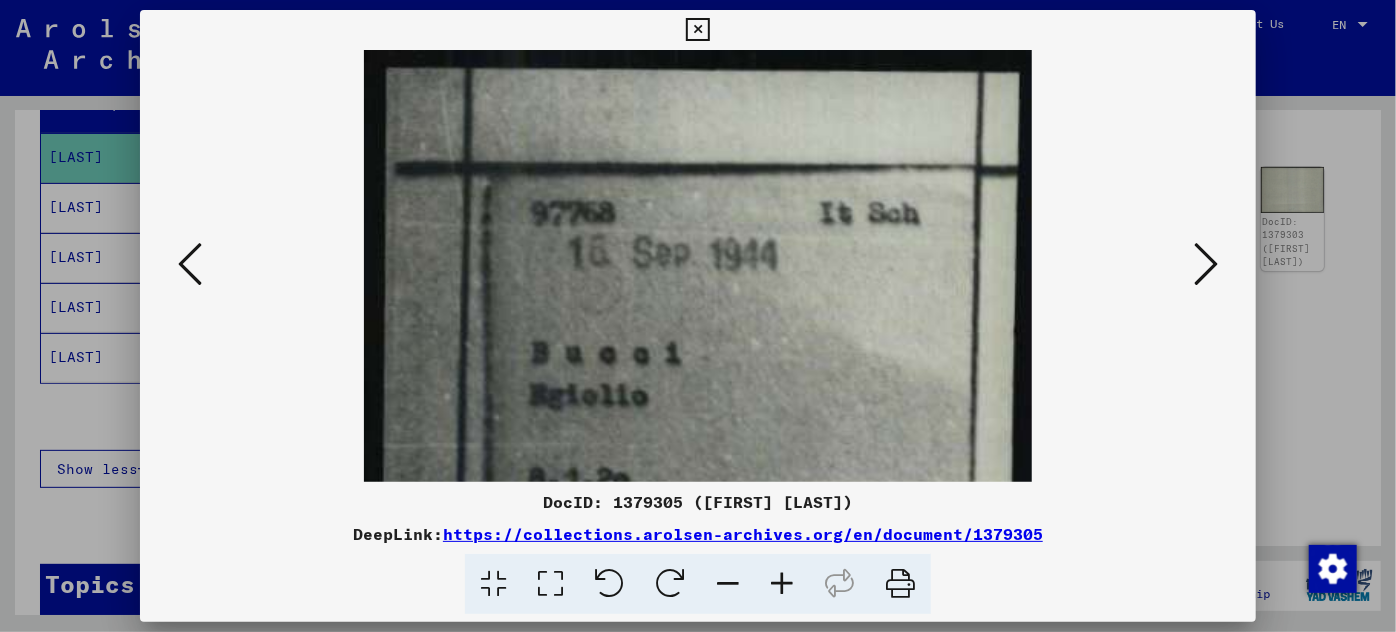 click at bounding box center (782, 584) 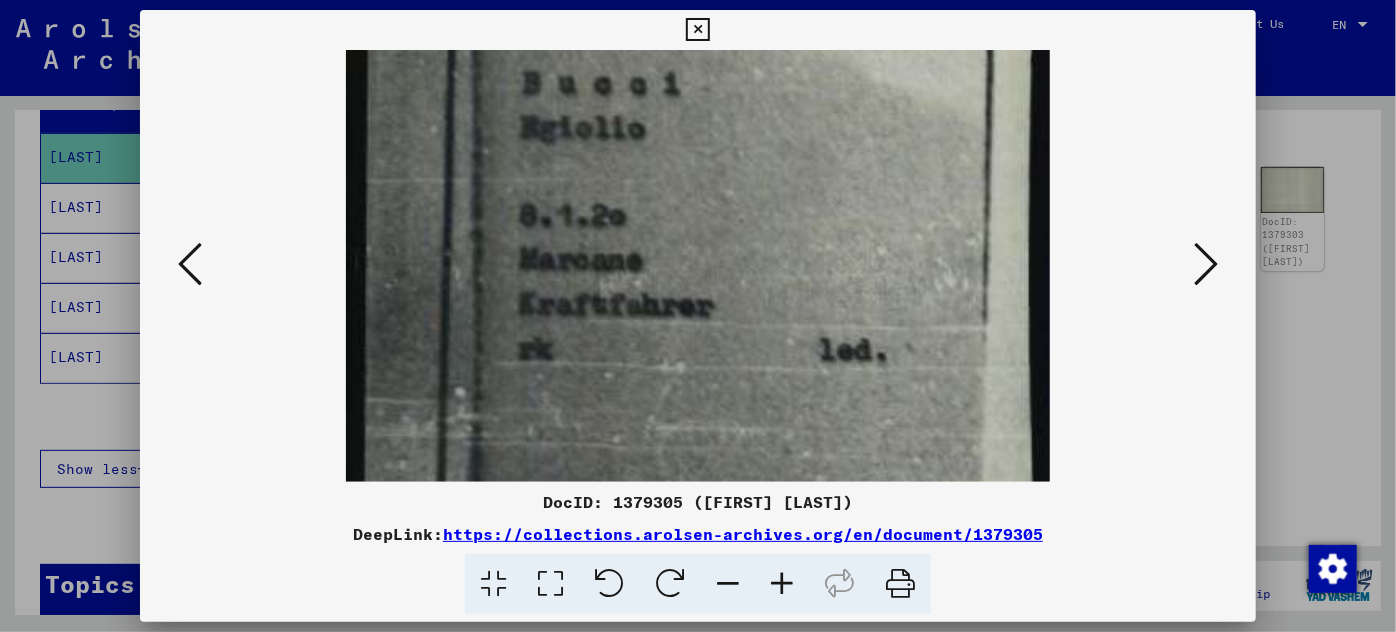scroll, scrollTop: 328, scrollLeft: 0, axis: vertical 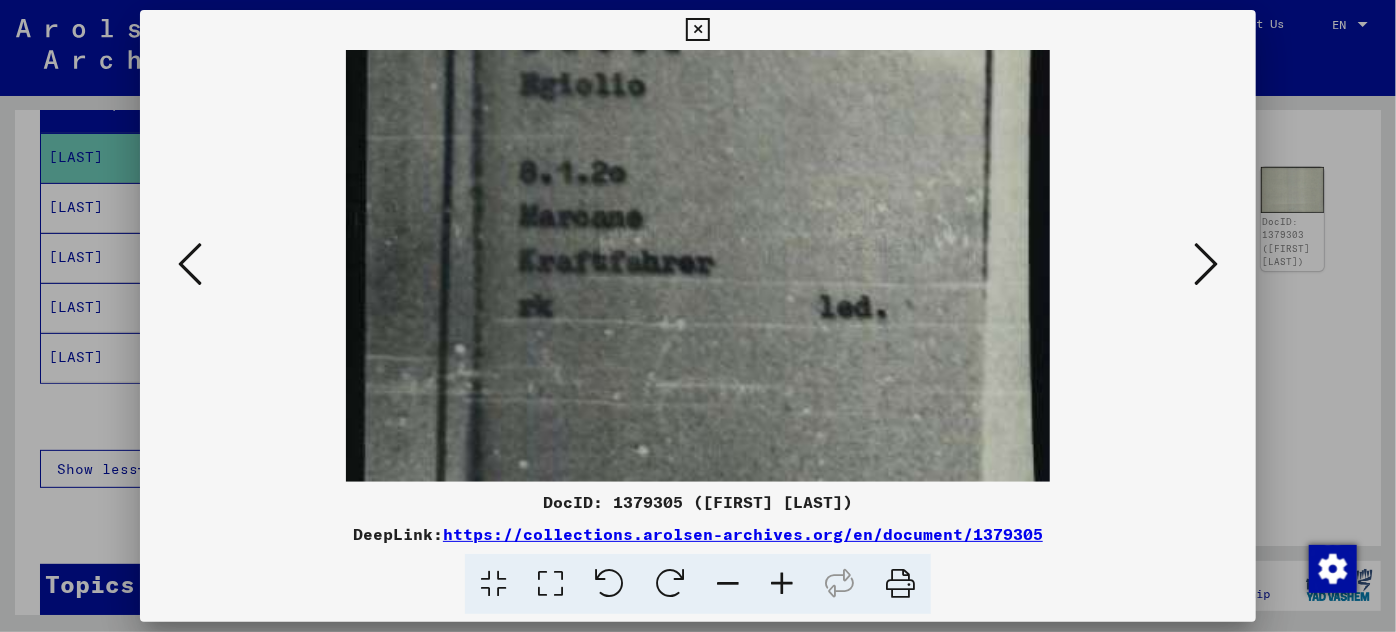 drag, startPoint x: 752, startPoint y: 406, endPoint x: 751, endPoint y: 77, distance: 329.00153 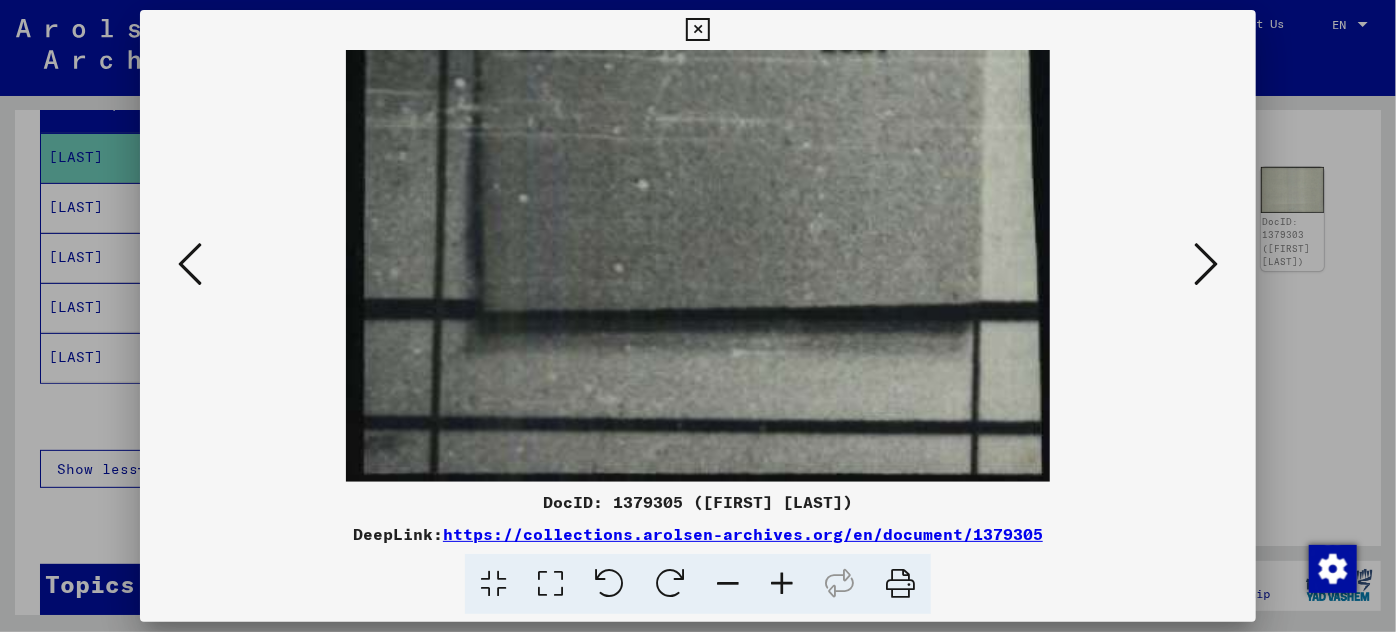 scroll, scrollTop: 597, scrollLeft: 0, axis: vertical 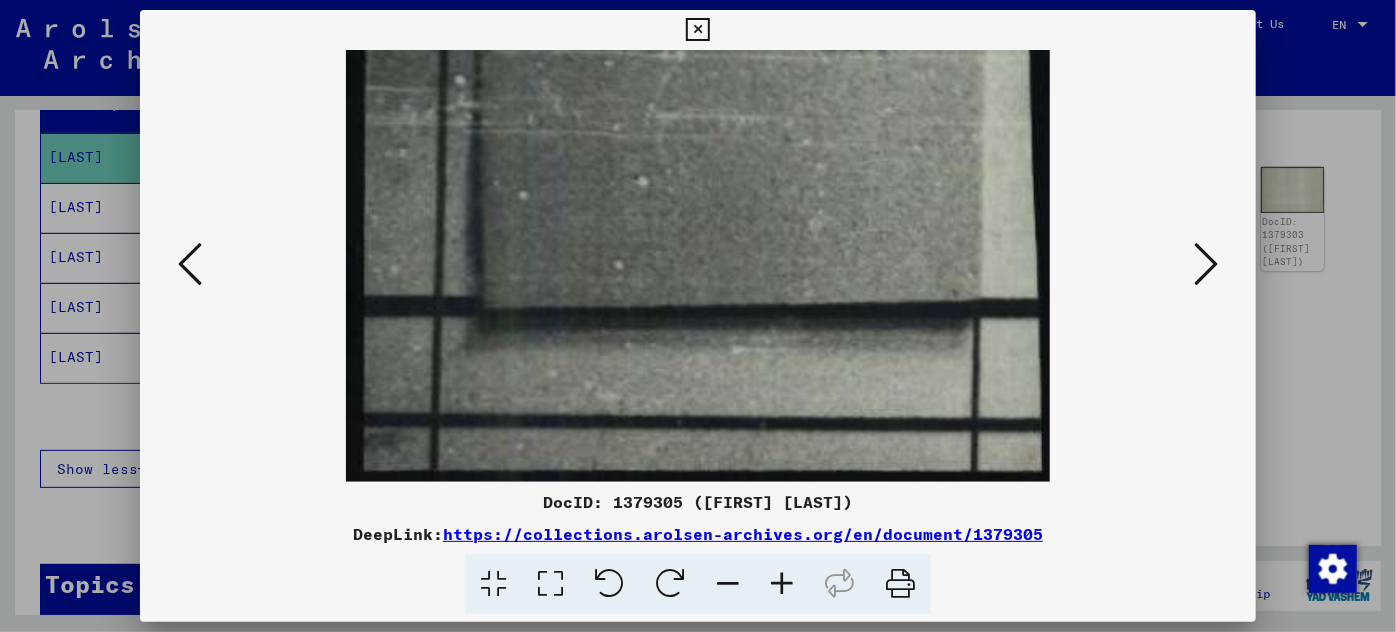 drag, startPoint x: 727, startPoint y: 406, endPoint x: 738, endPoint y: 140, distance: 266.22736 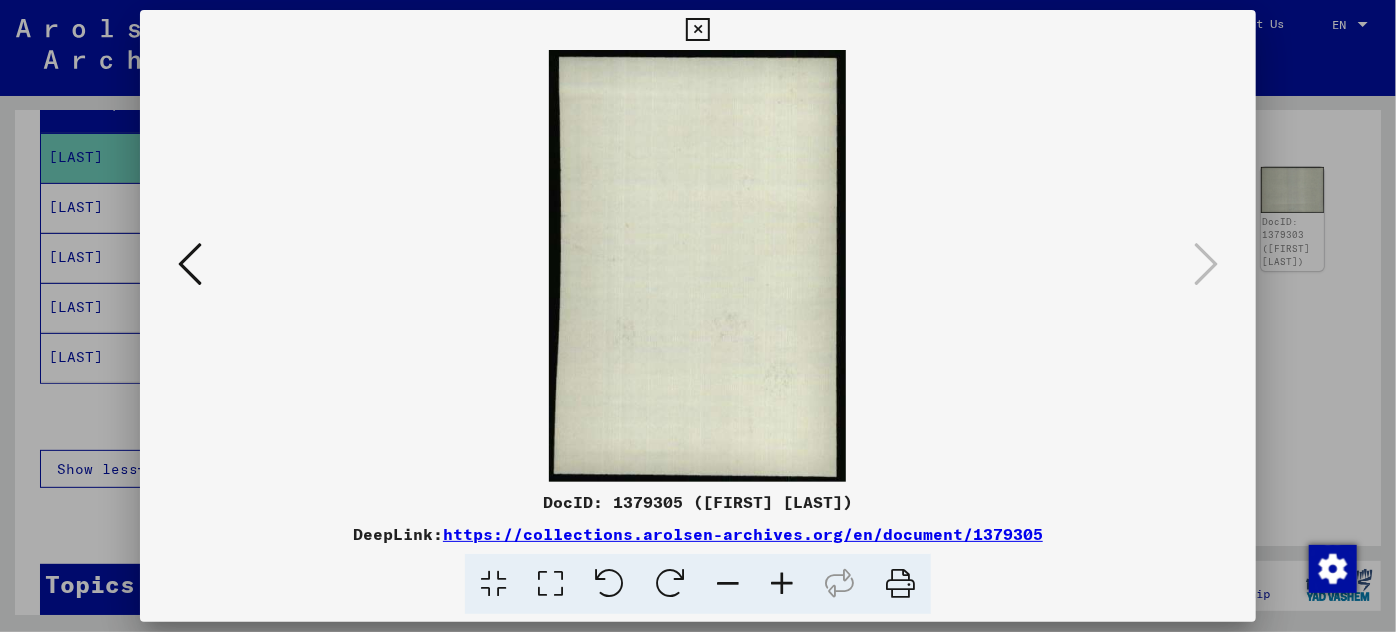 scroll, scrollTop: 0, scrollLeft: 0, axis: both 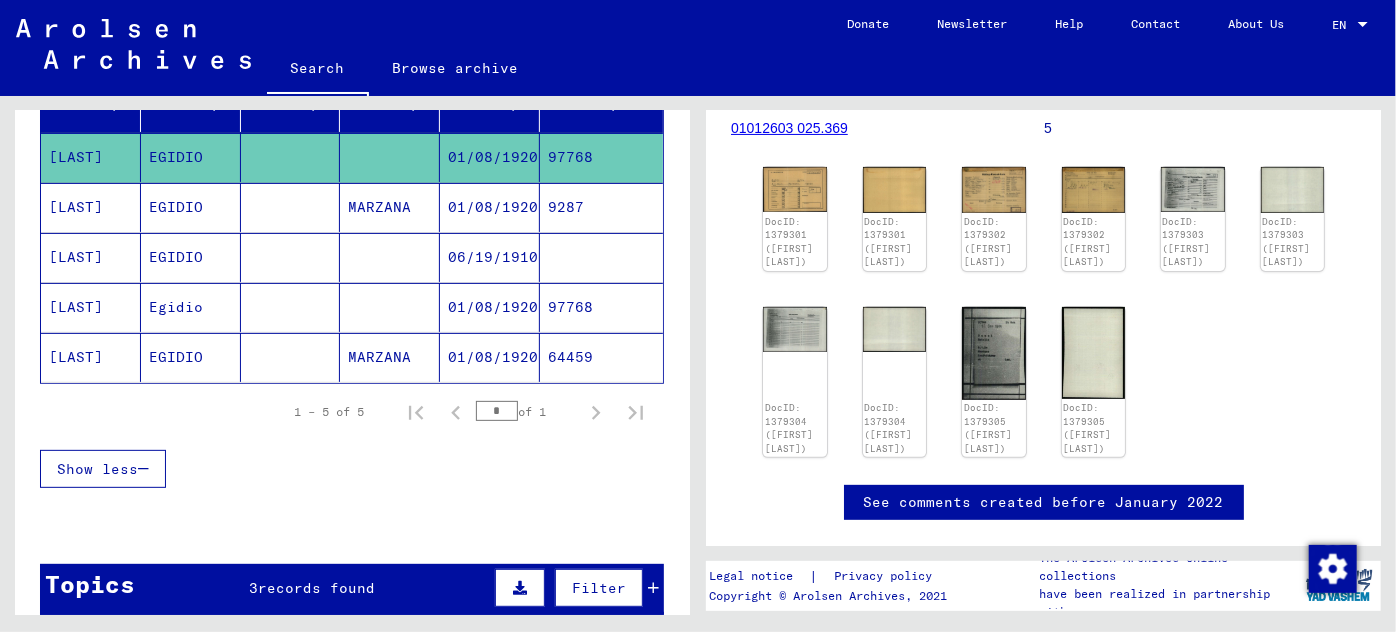 click on "01/08/1920" at bounding box center (490, 257) 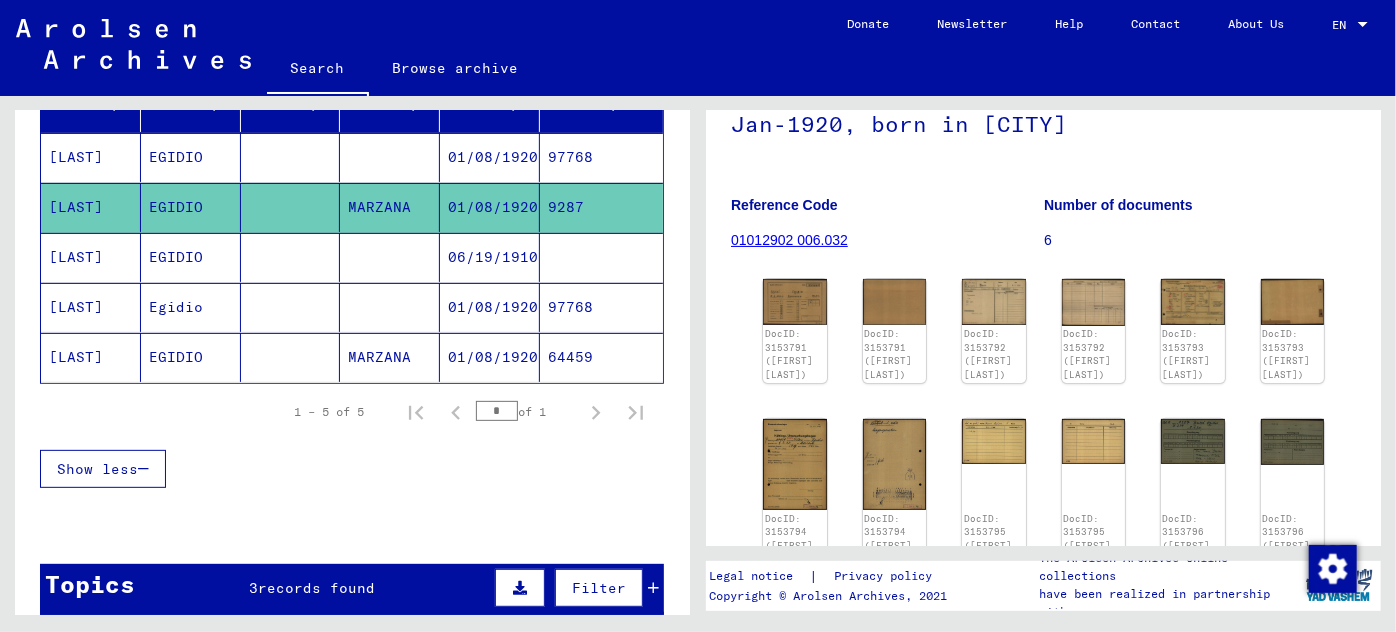 scroll, scrollTop: 181, scrollLeft: 0, axis: vertical 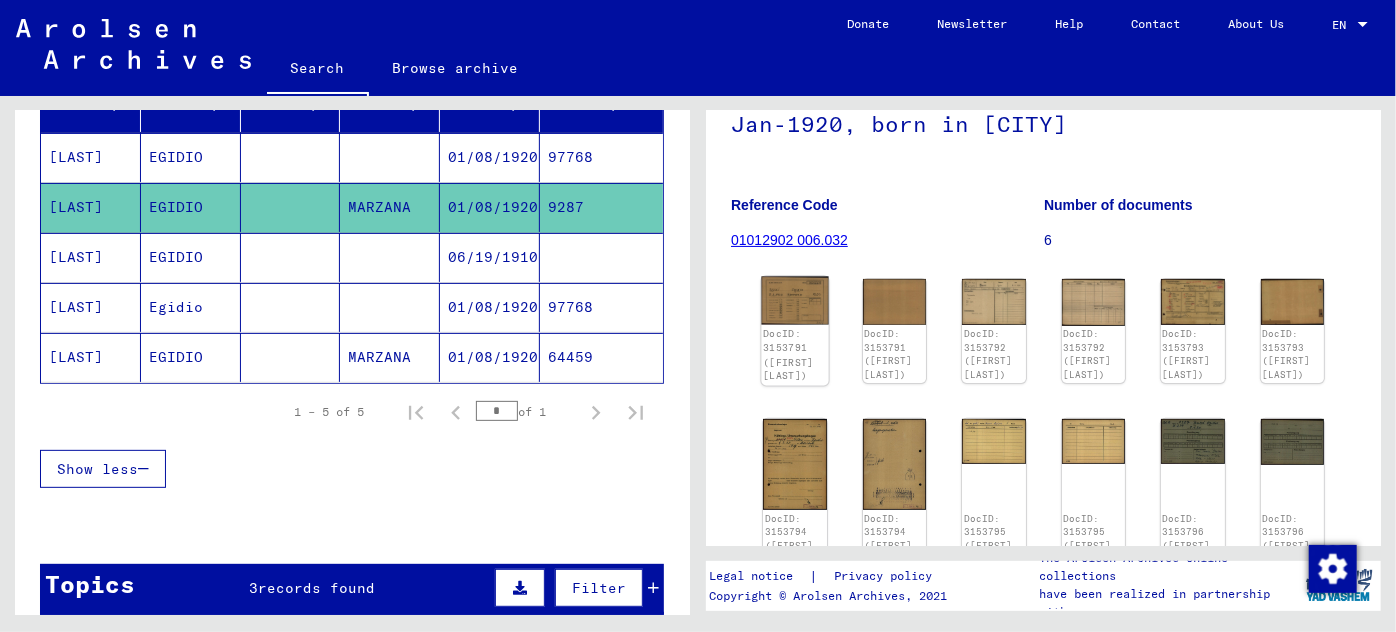 click 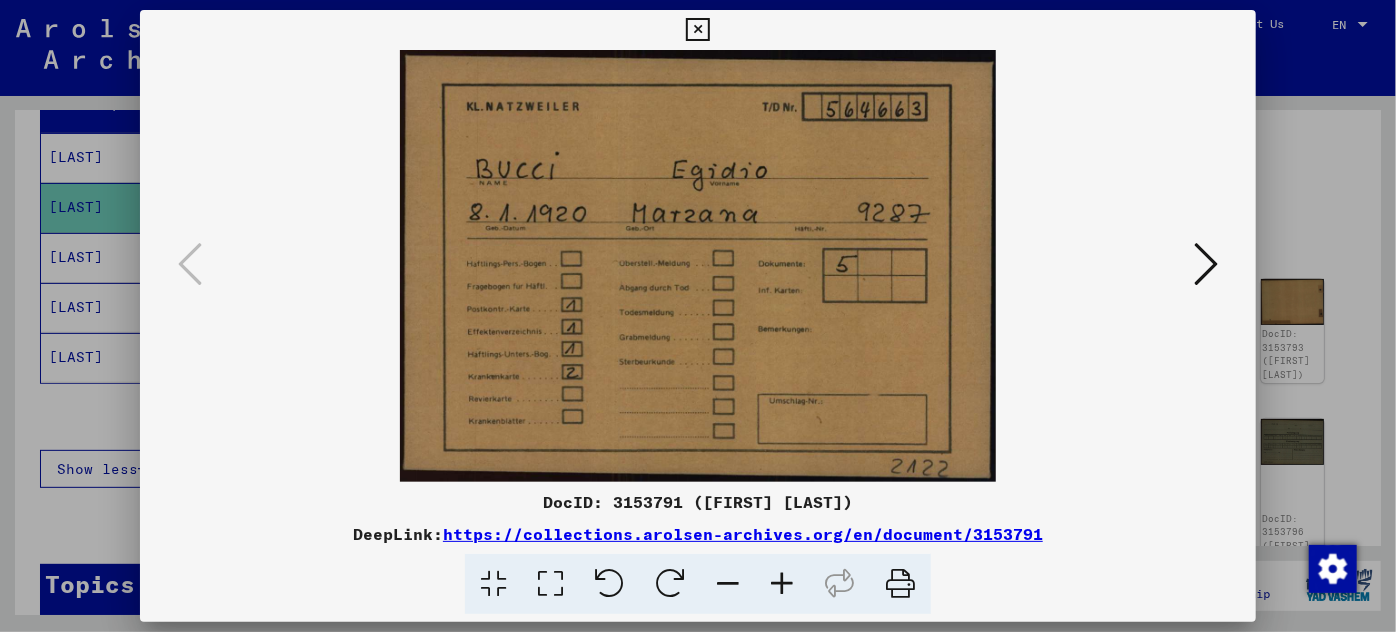 click at bounding box center [1206, 264] 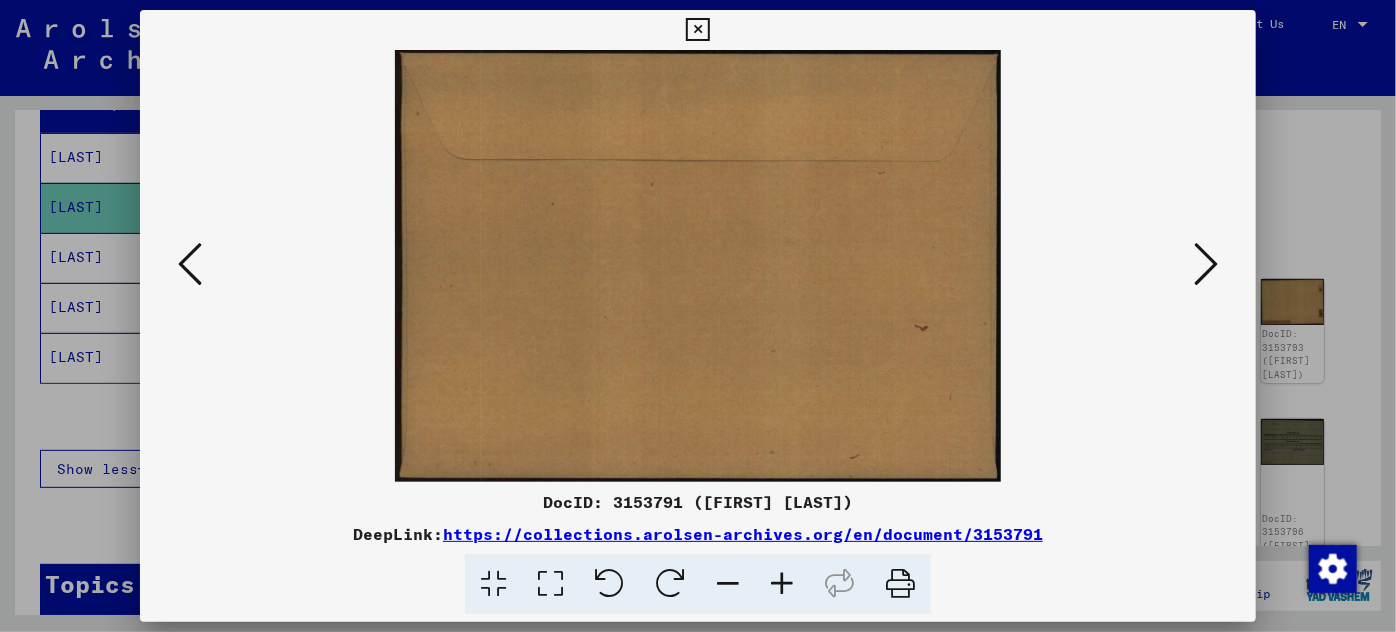 click at bounding box center [1206, 264] 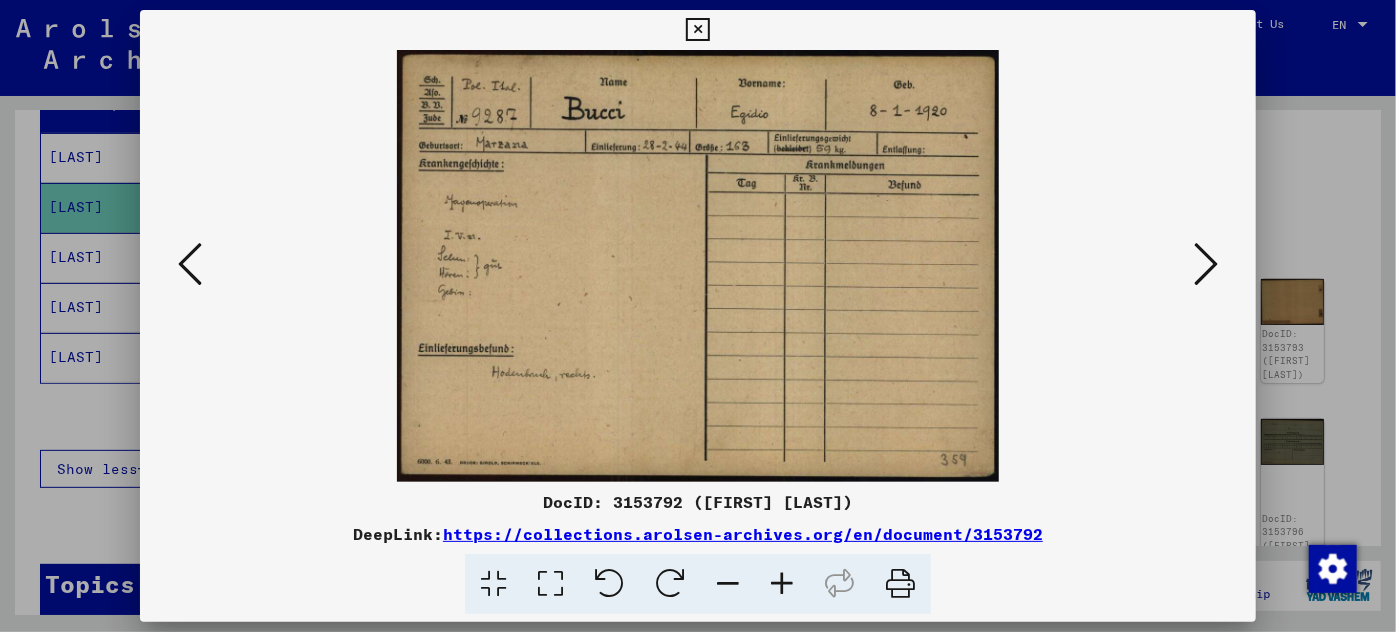 click at bounding box center [782, 584] 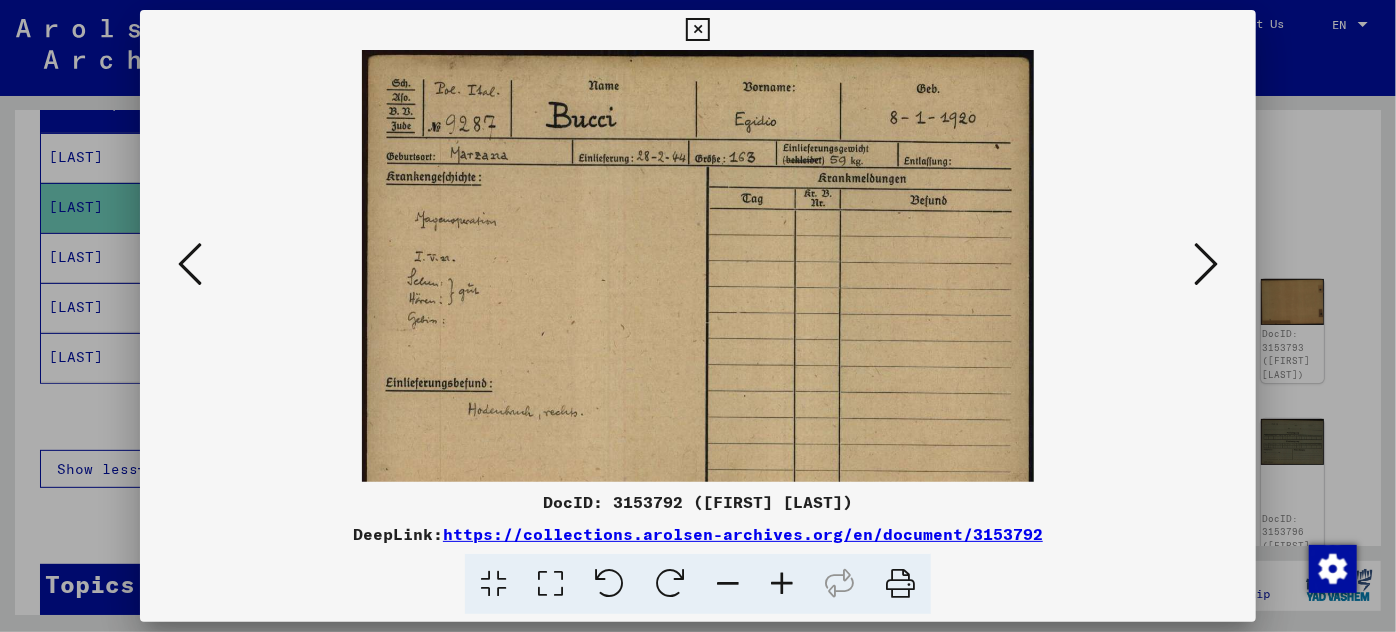 click at bounding box center (782, 584) 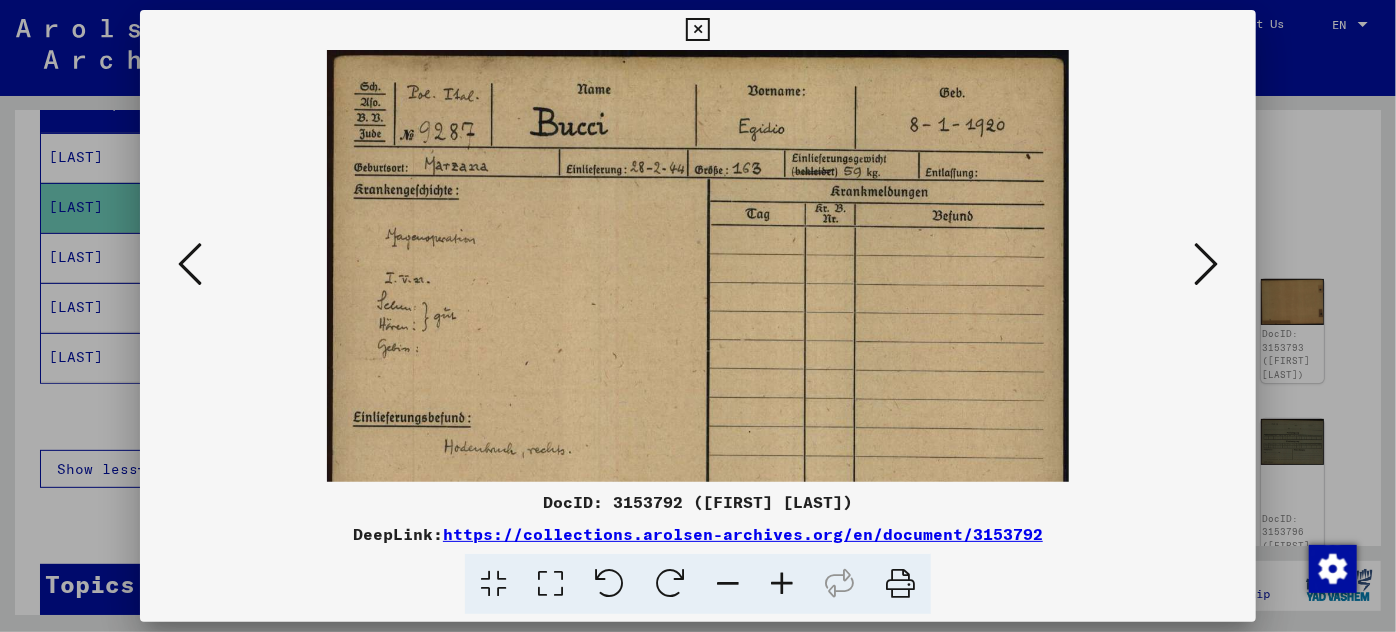 click at bounding box center [782, 584] 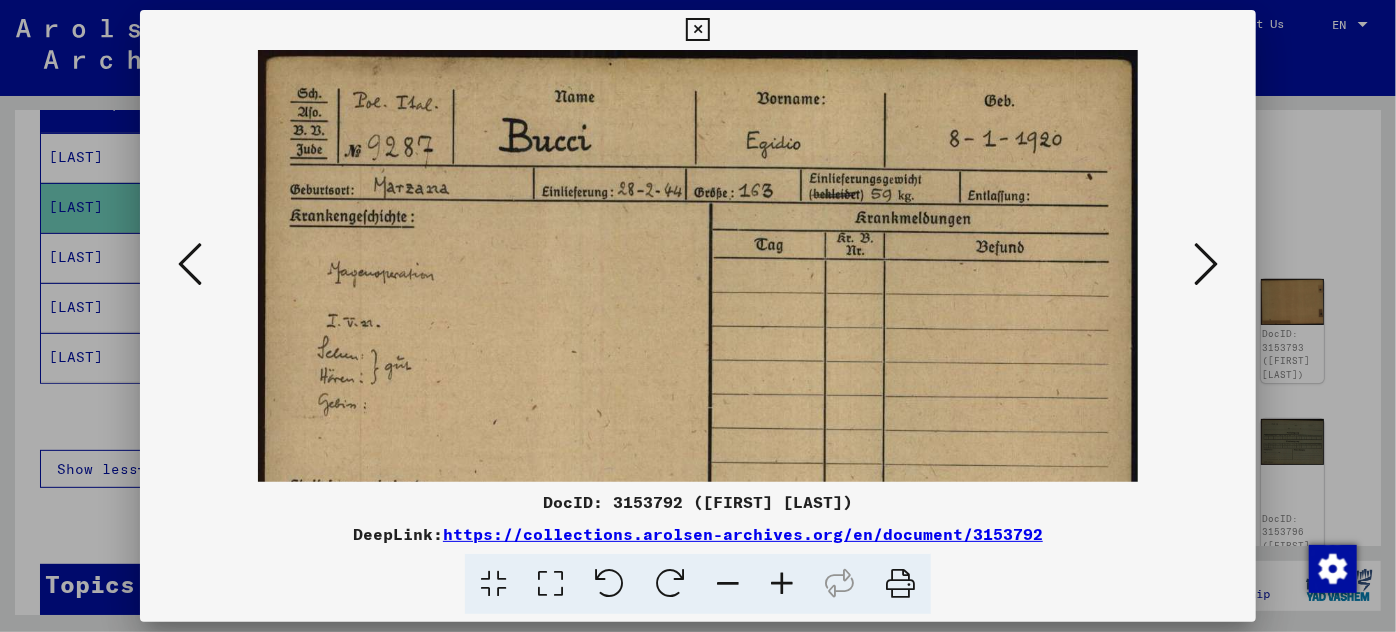 click at bounding box center [782, 584] 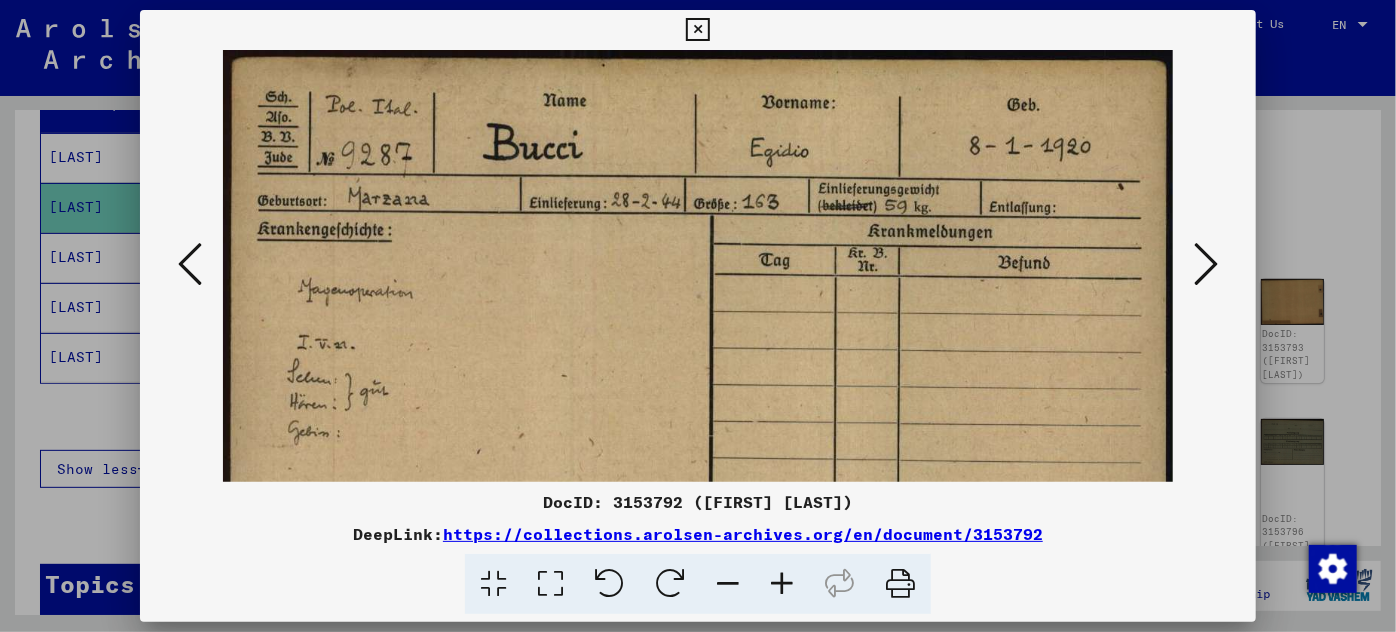click at bounding box center [782, 584] 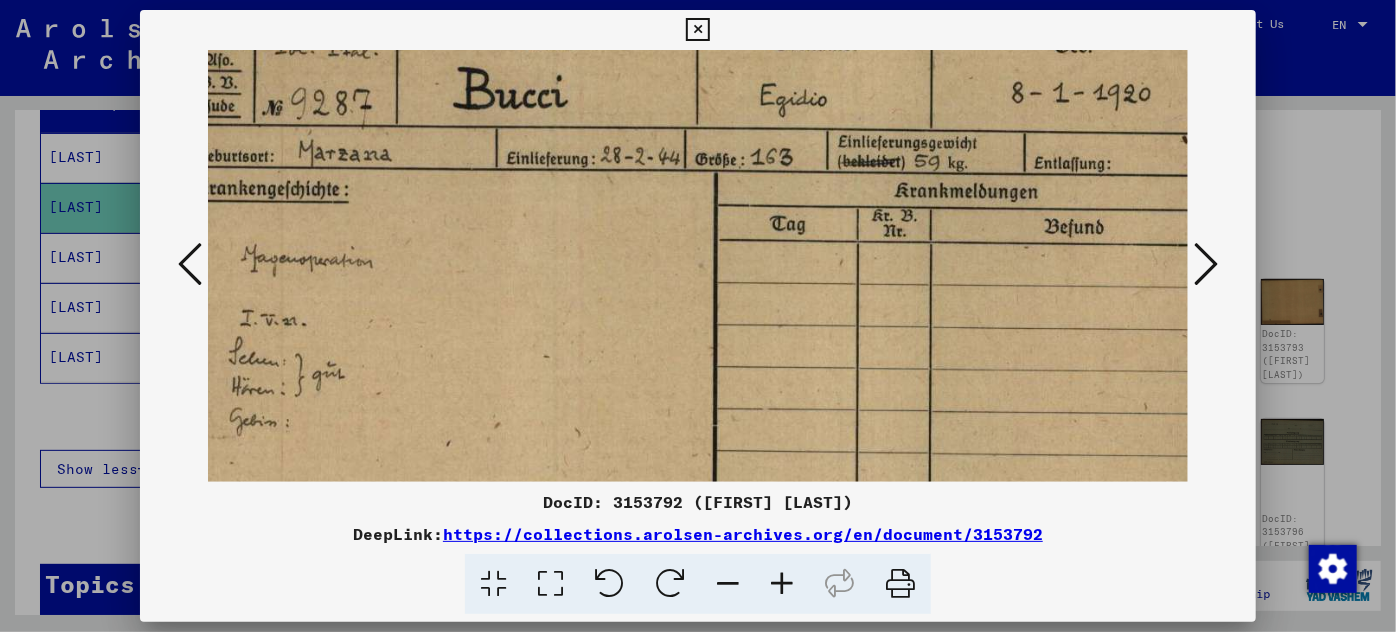 scroll, scrollTop: 67, scrollLeft: 109, axis: both 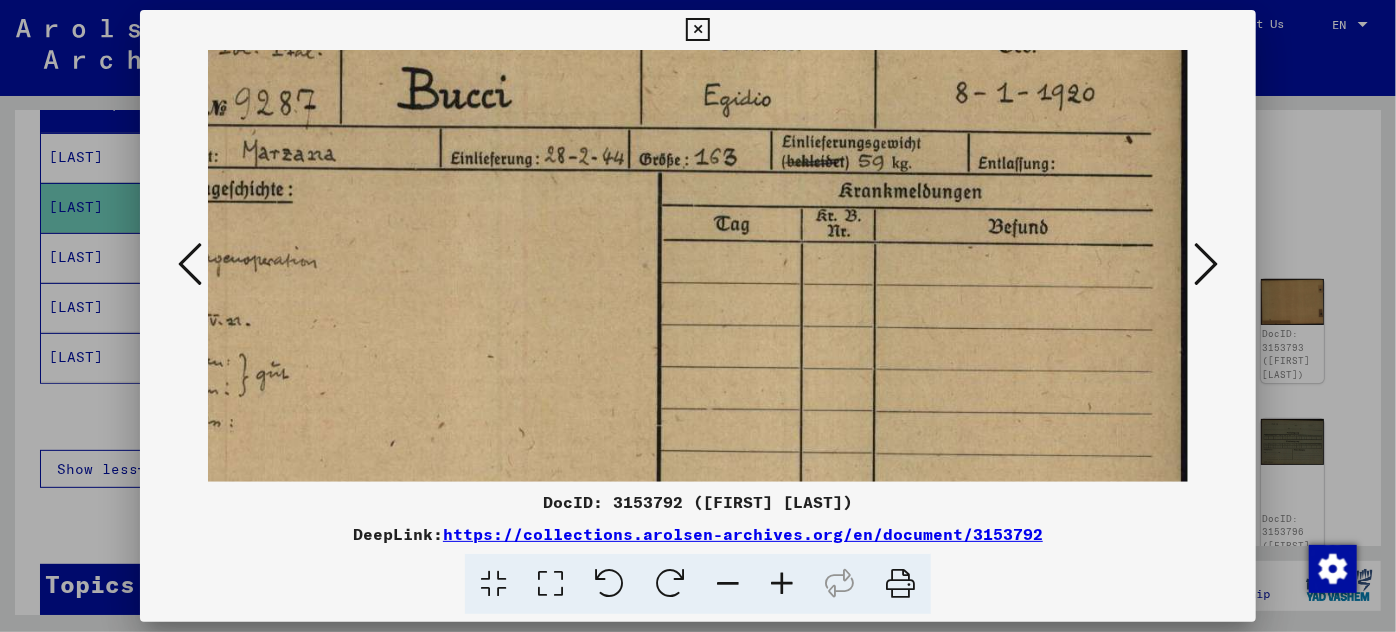 drag, startPoint x: 672, startPoint y: 367, endPoint x: 489, endPoint y: 301, distance: 194.53792 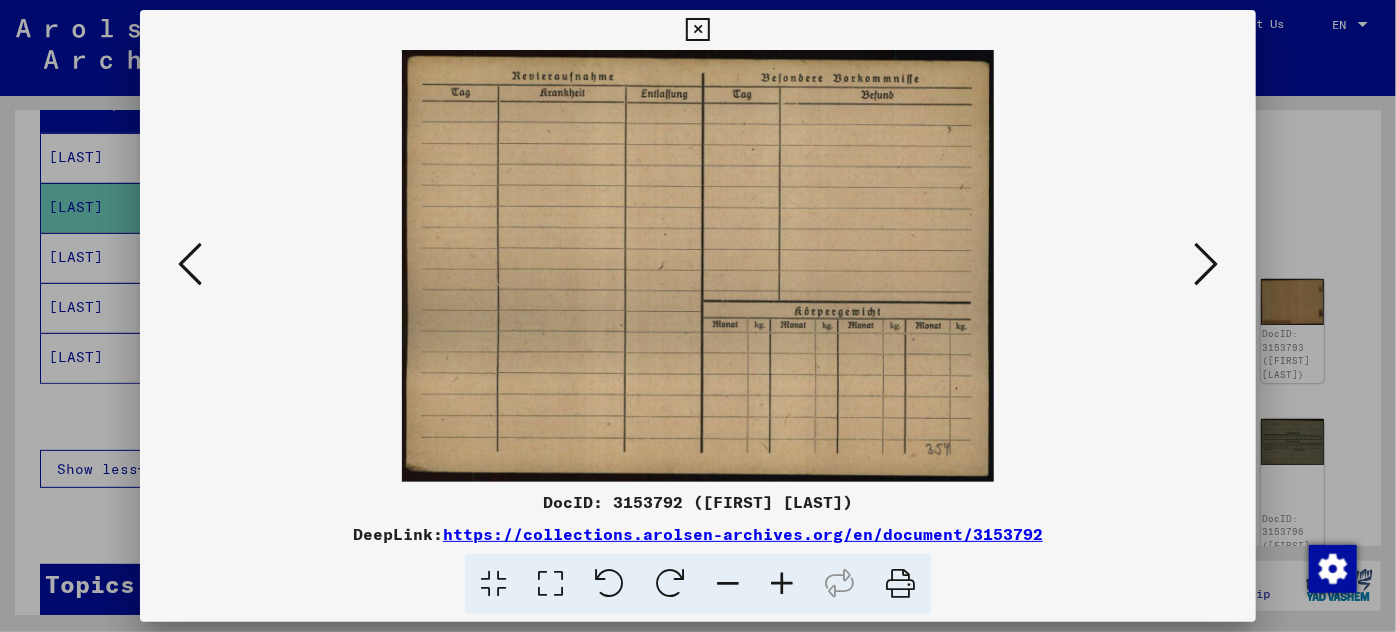 click at bounding box center (1206, 264) 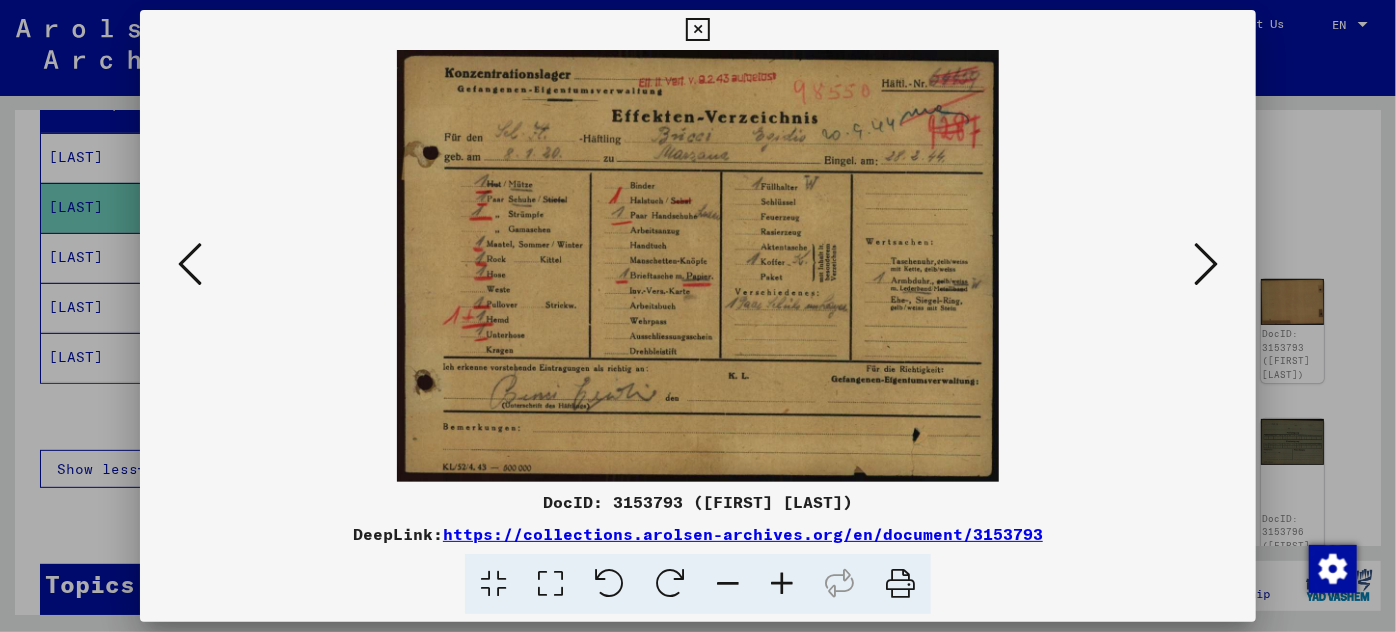 click at bounding box center [782, 584] 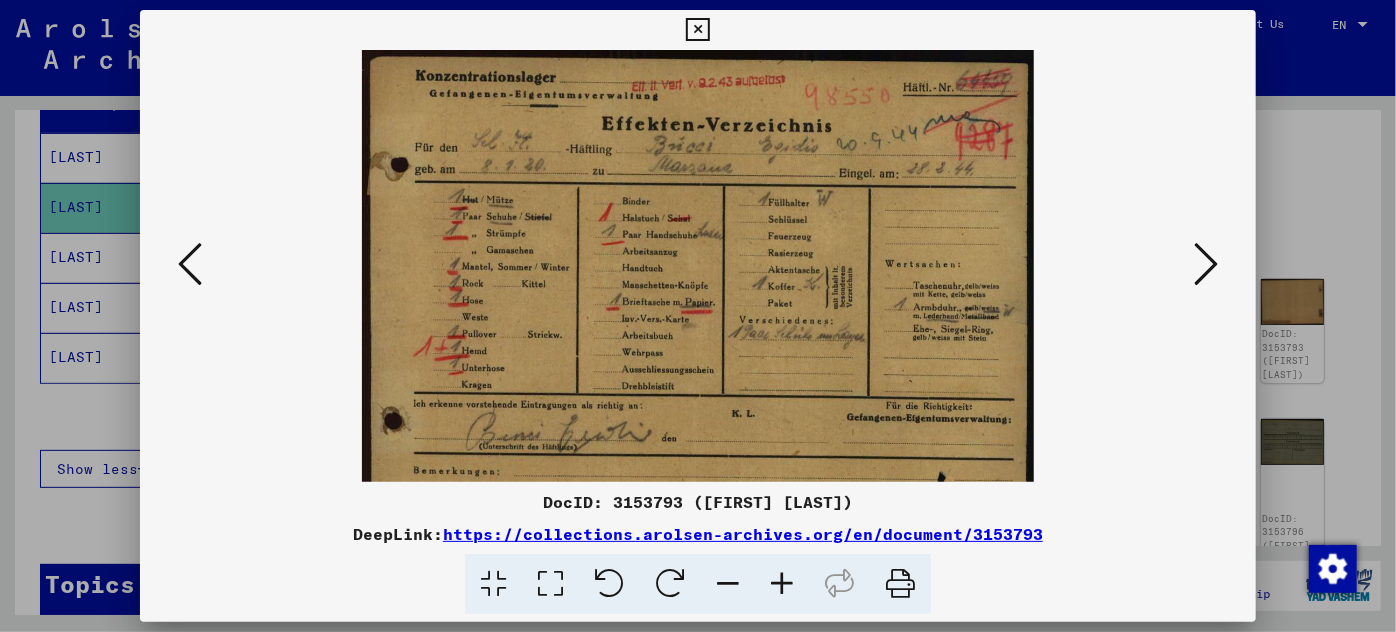click at bounding box center [782, 584] 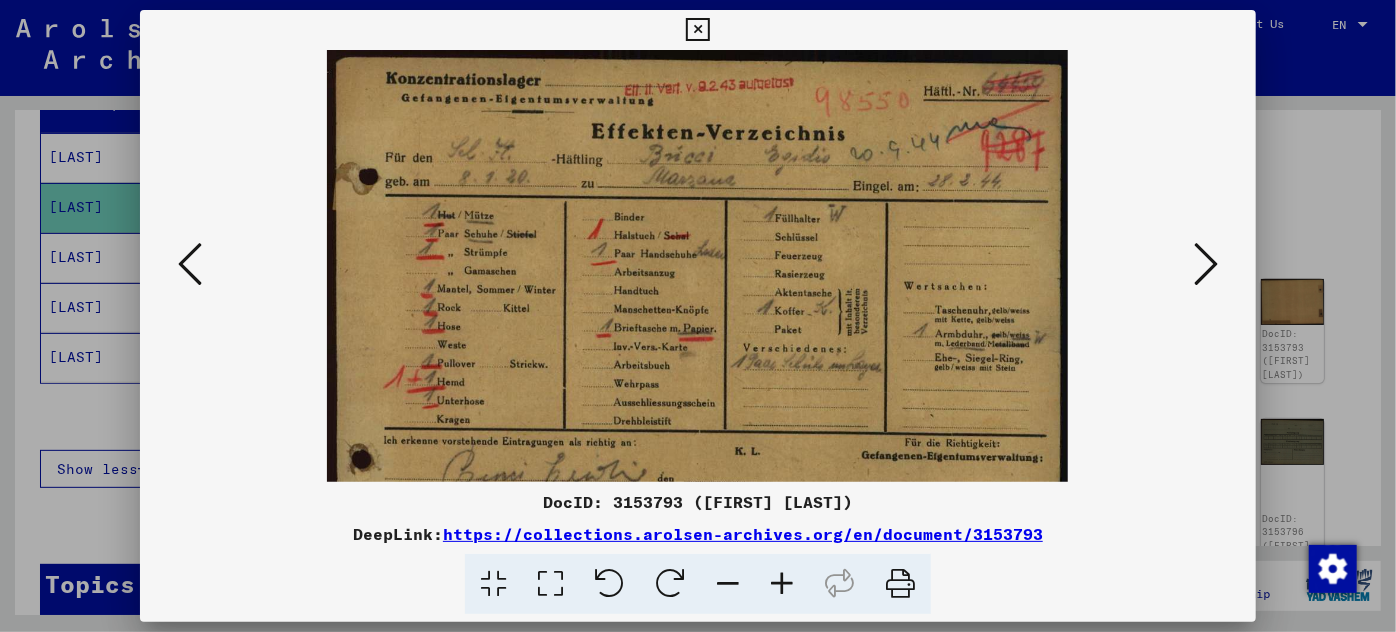 click at bounding box center (782, 584) 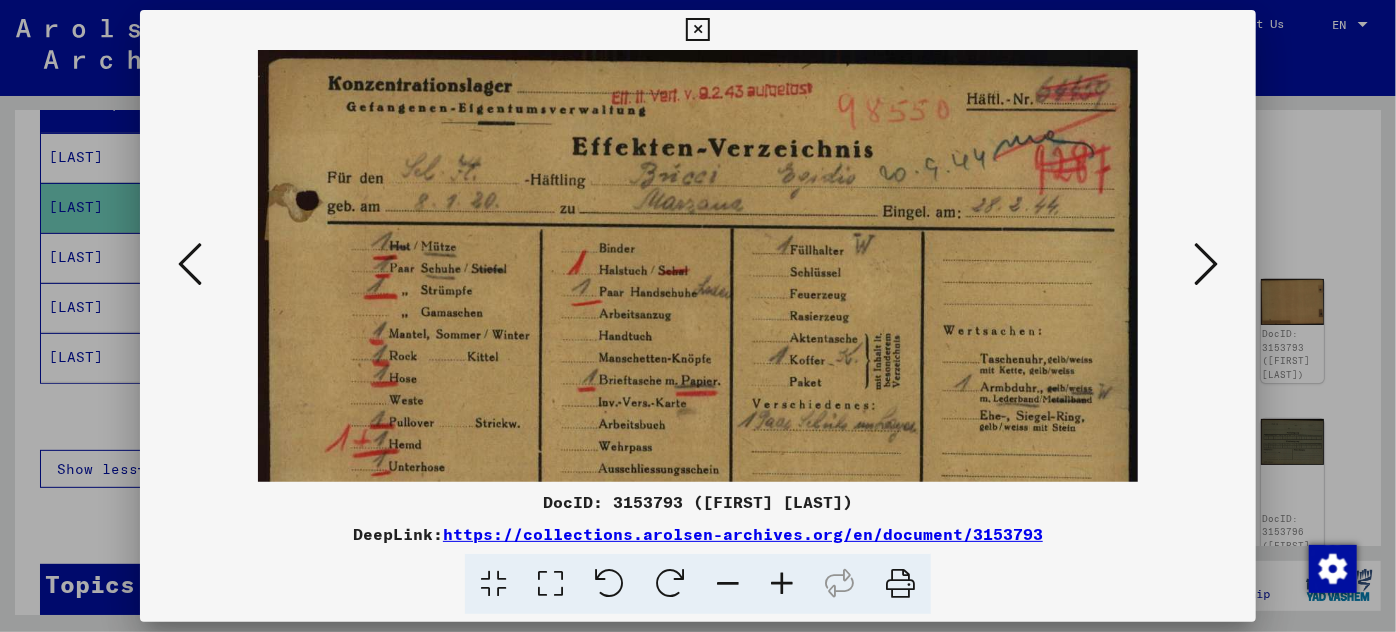 click at bounding box center [782, 584] 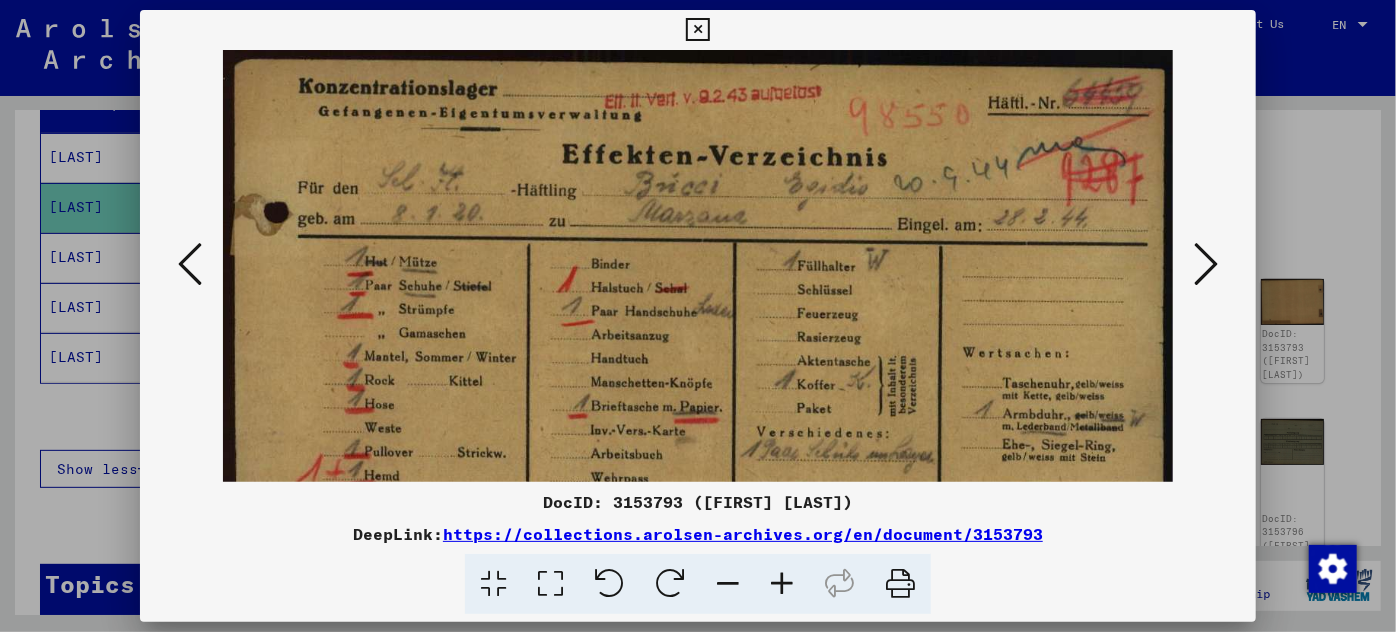 click at bounding box center (782, 584) 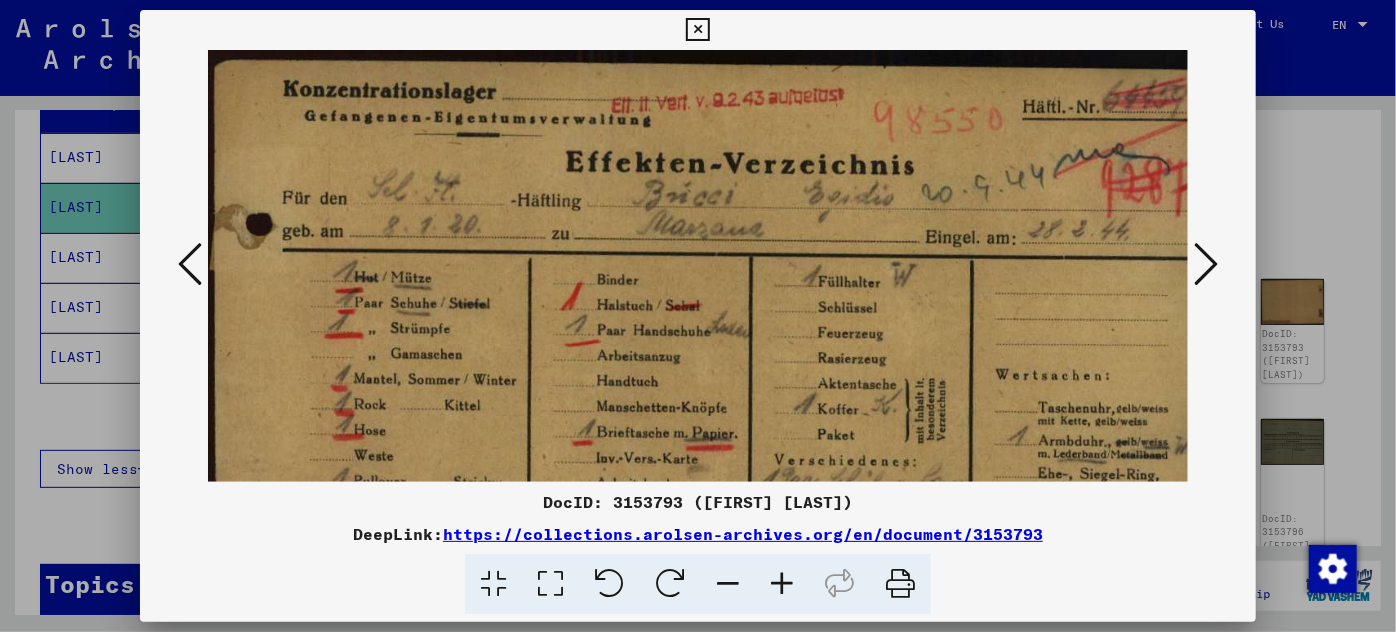scroll, scrollTop: 0, scrollLeft: 38, axis: horizontal 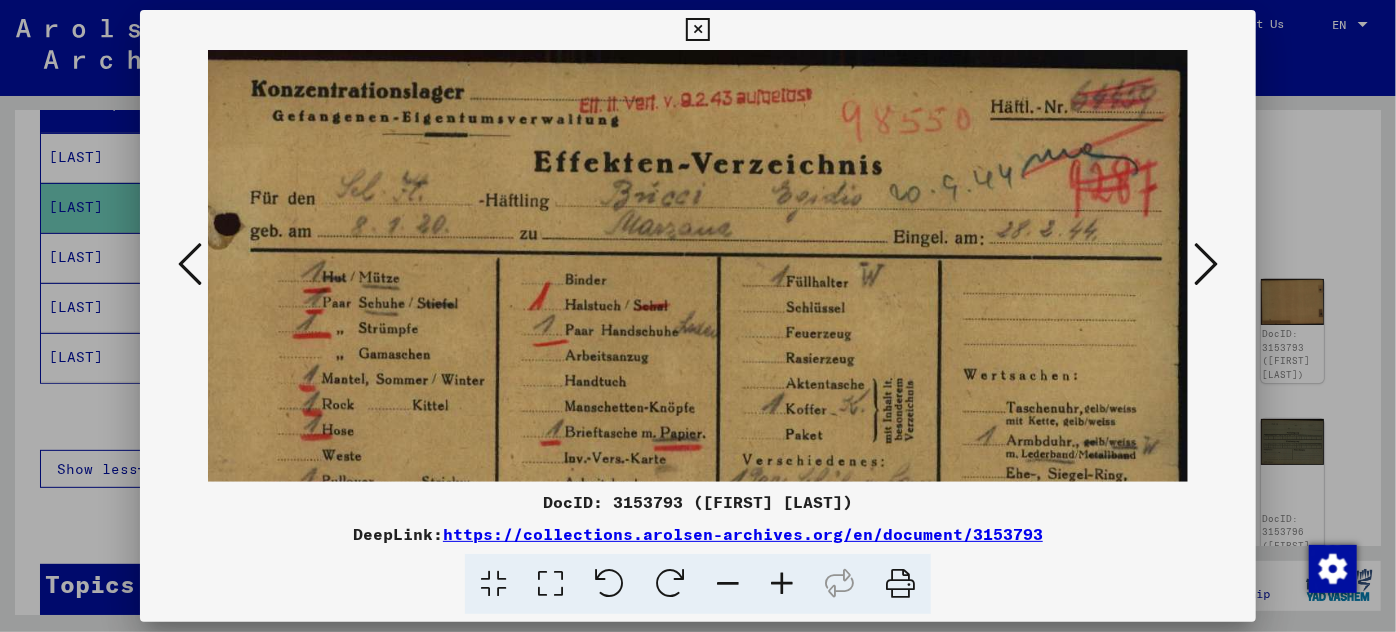 drag, startPoint x: 874, startPoint y: 354, endPoint x: 624, endPoint y: 391, distance: 252.72318 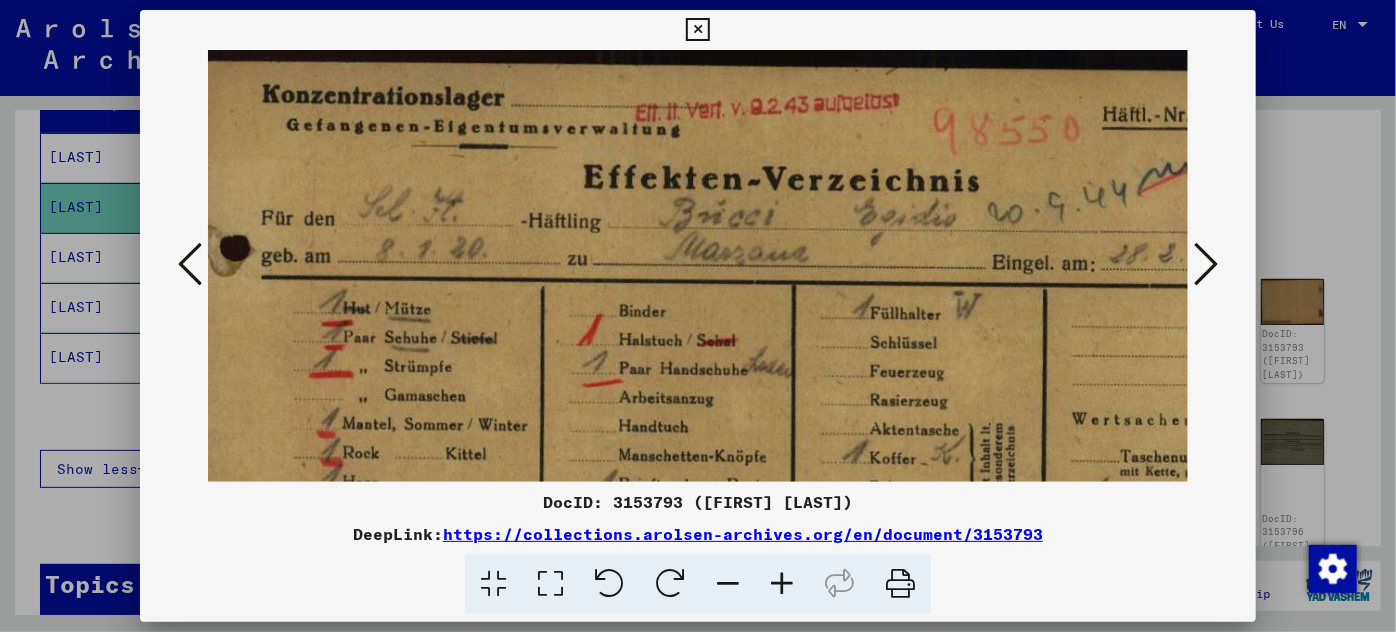 click at bounding box center [782, 584] 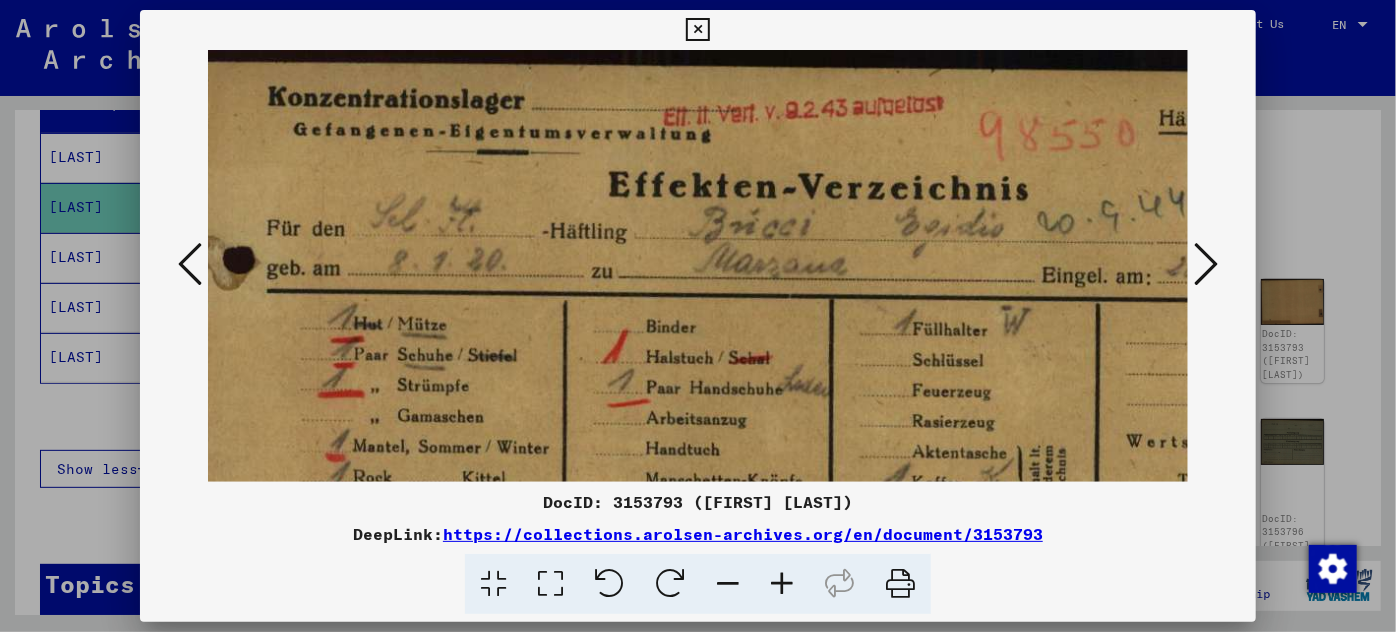 click at bounding box center [782, 584] 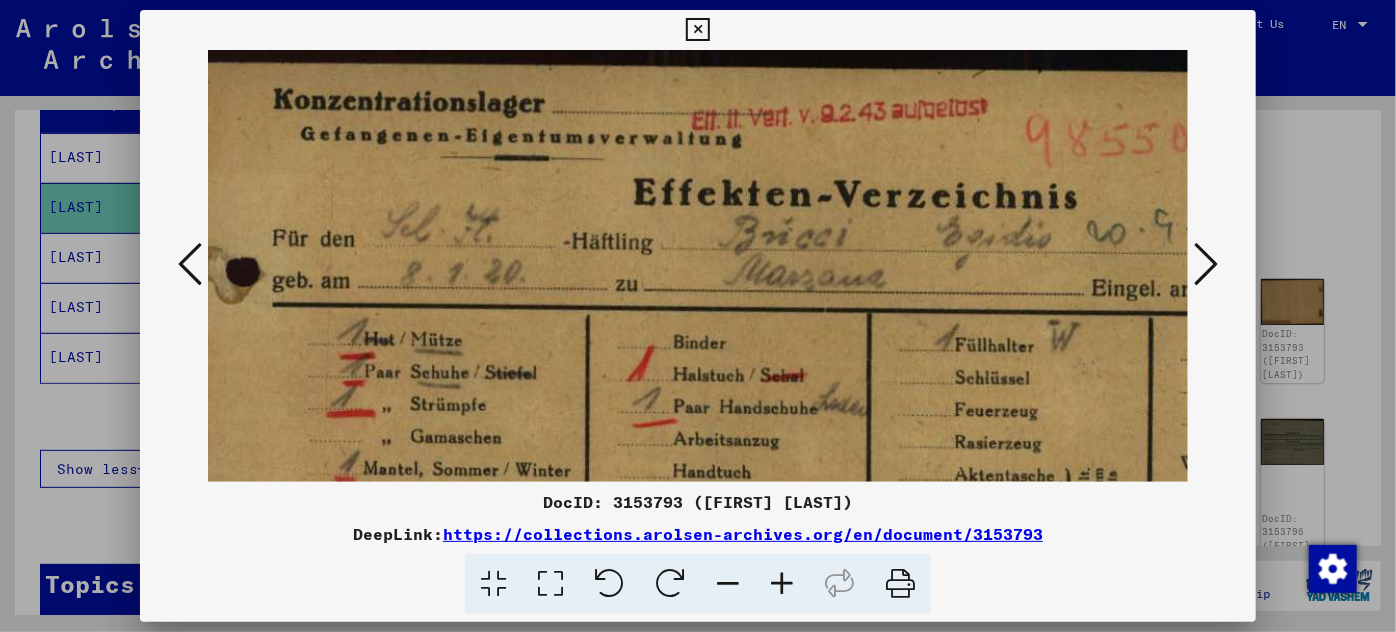 click at bounding box center (782, 584) 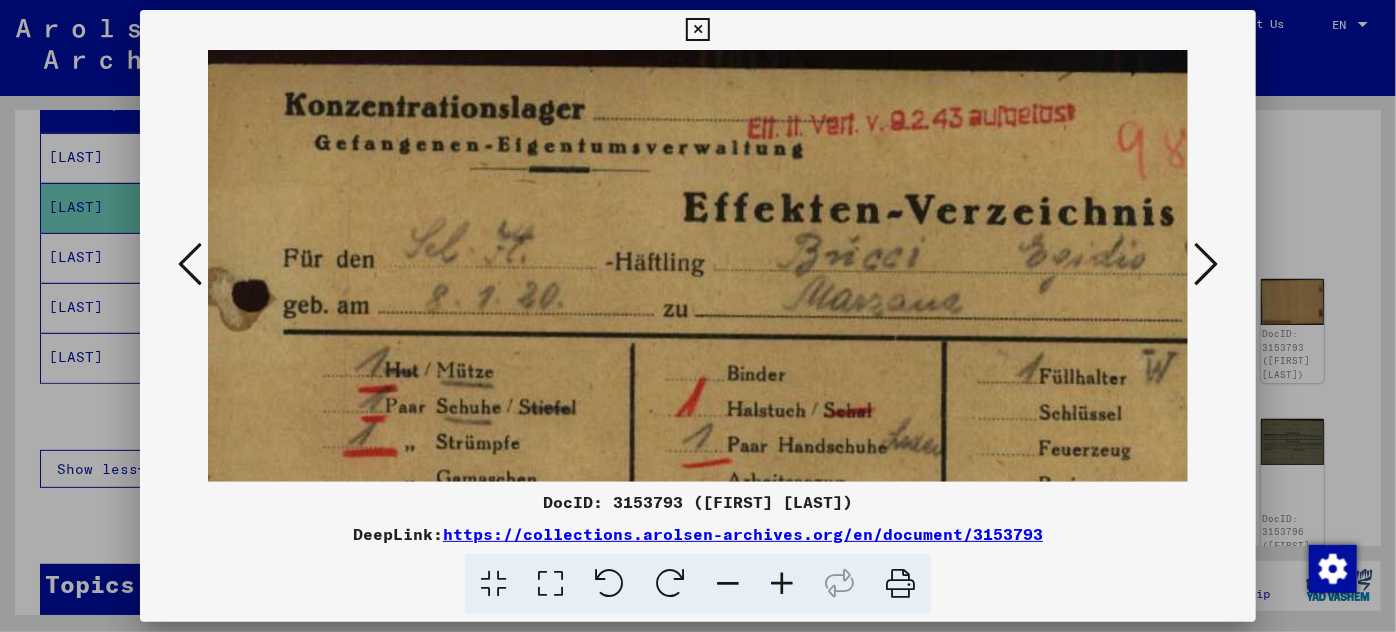 click at bounding box center [782, 584] 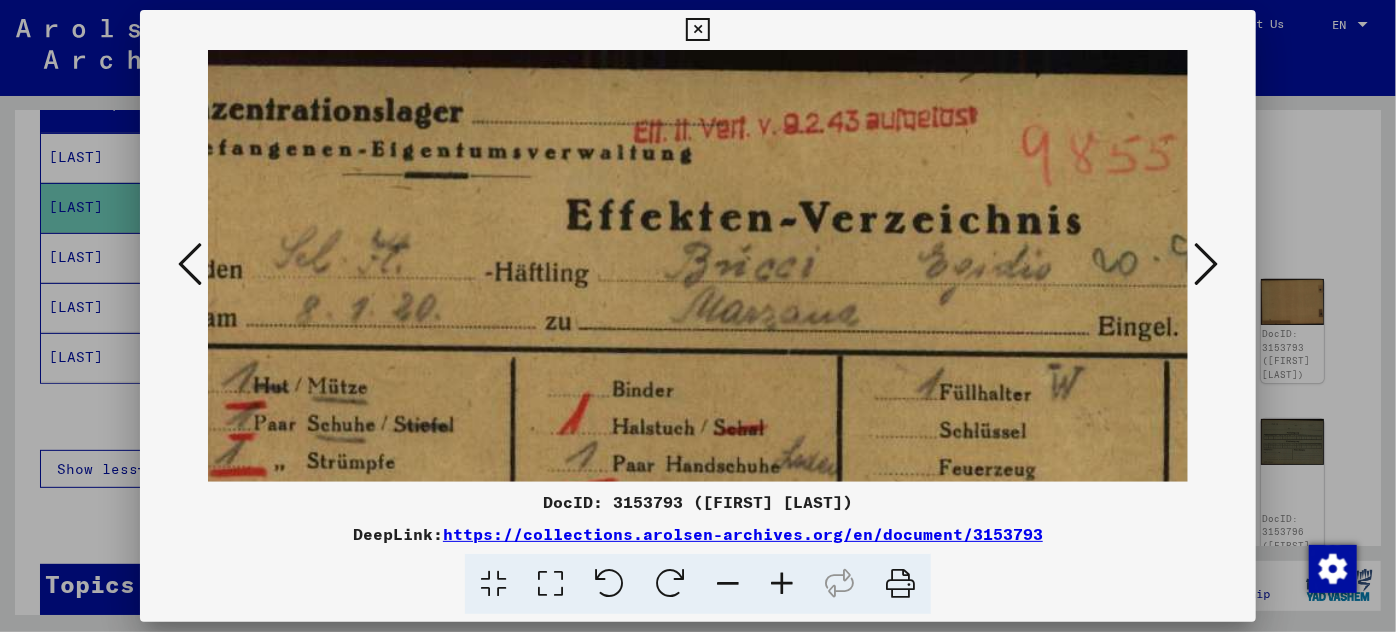 scroll, scrollTop: 0, scrollLeft: 196, axis: horizontal 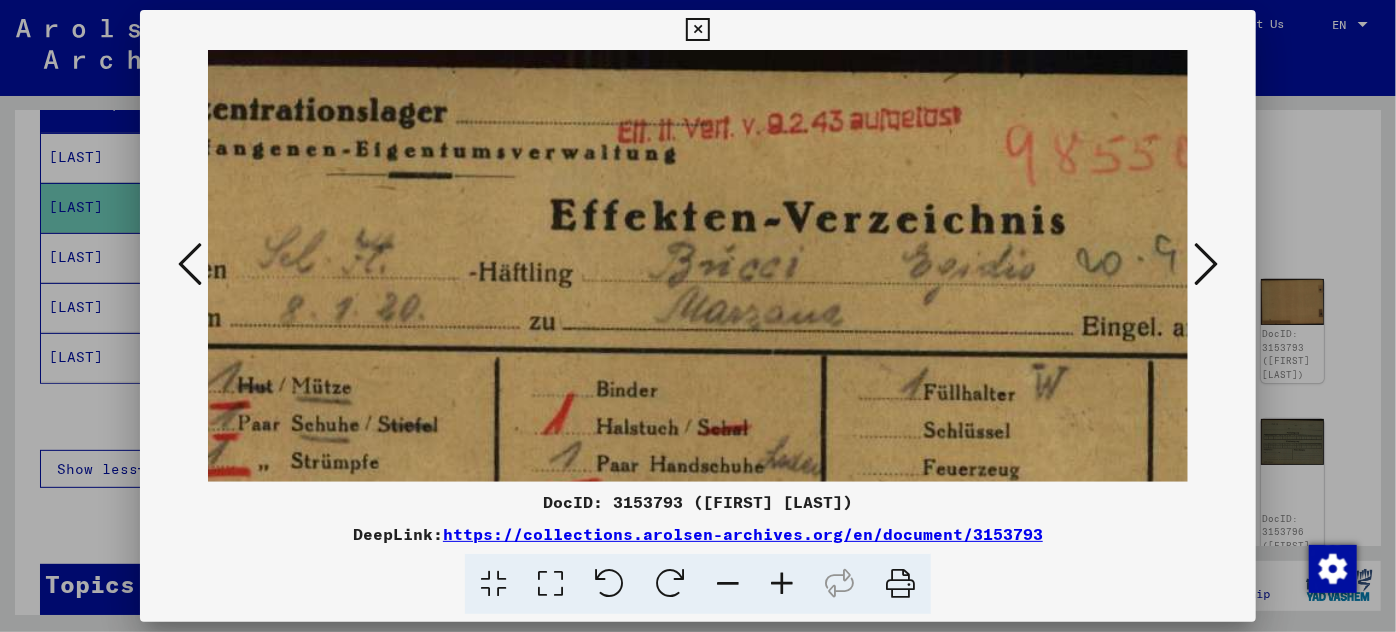 drag, startPoint x: 922, startPoint y: 342, endPoint x: 765, endPoint y: 438, distance: 184.02446 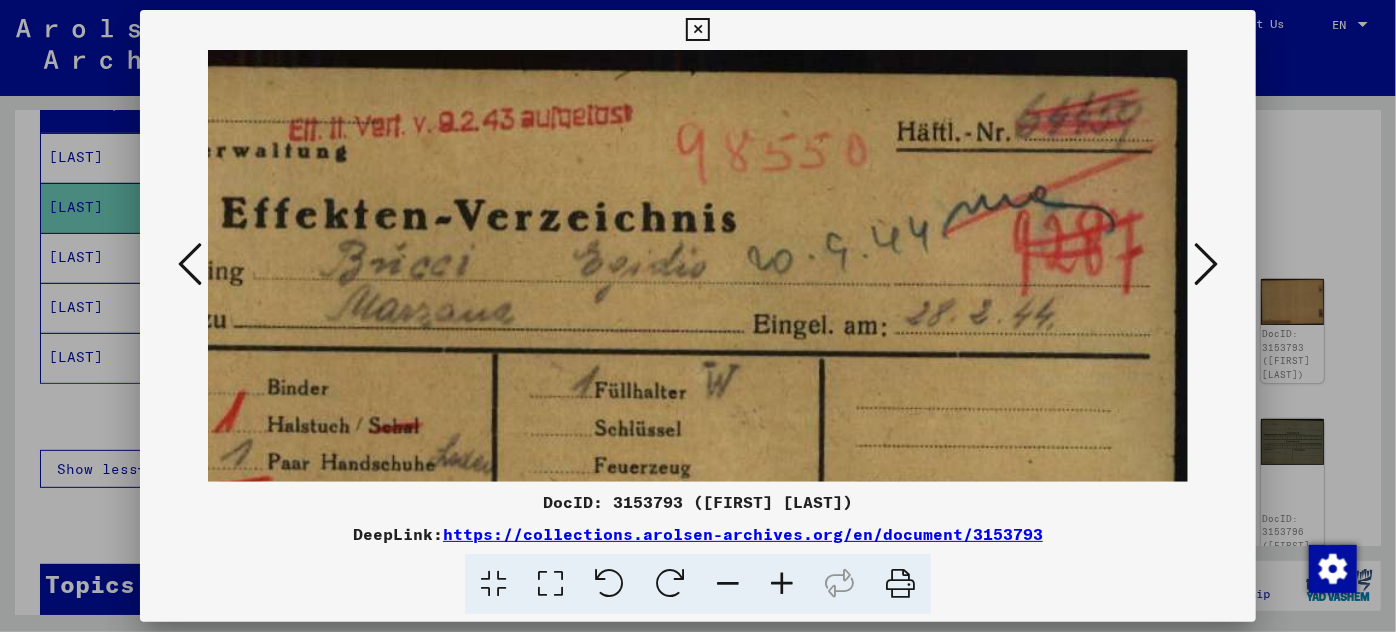 scroll, scrollTop: 3, scrollLeft: 525, axis: both 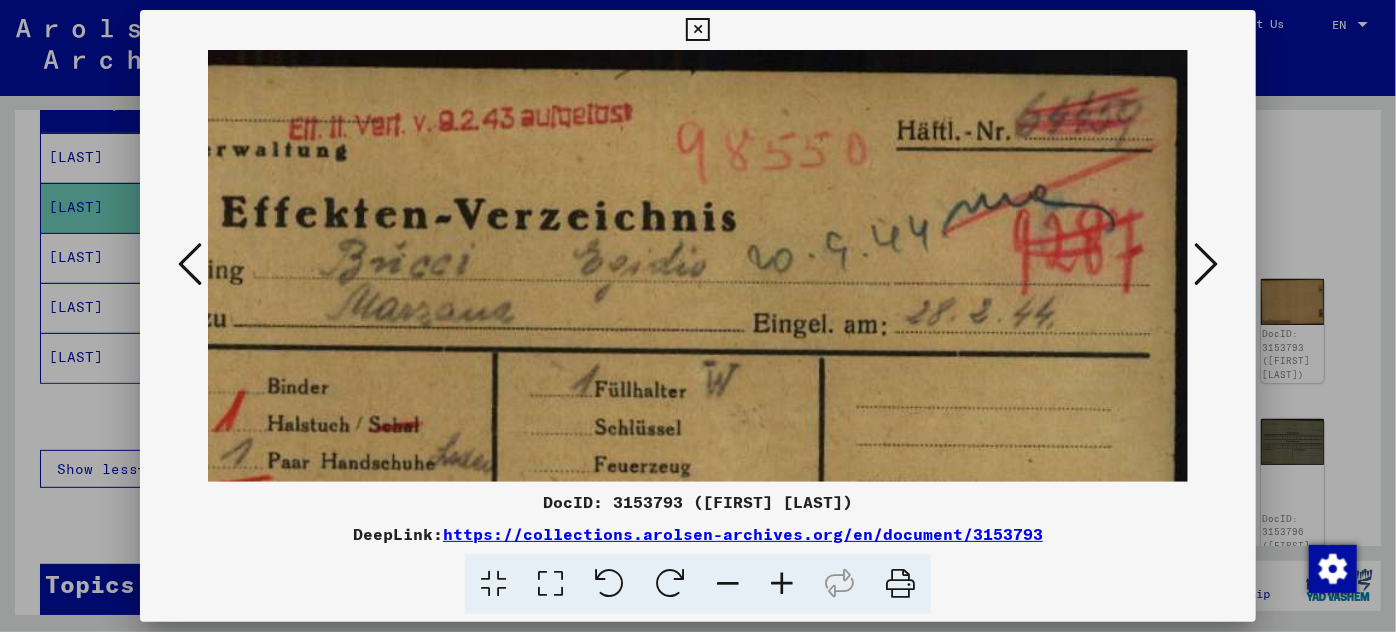drag, startPoint x: 885, startPoint y: 345, endPoint x: 447, endPoint y: 402, distance: 441.69333 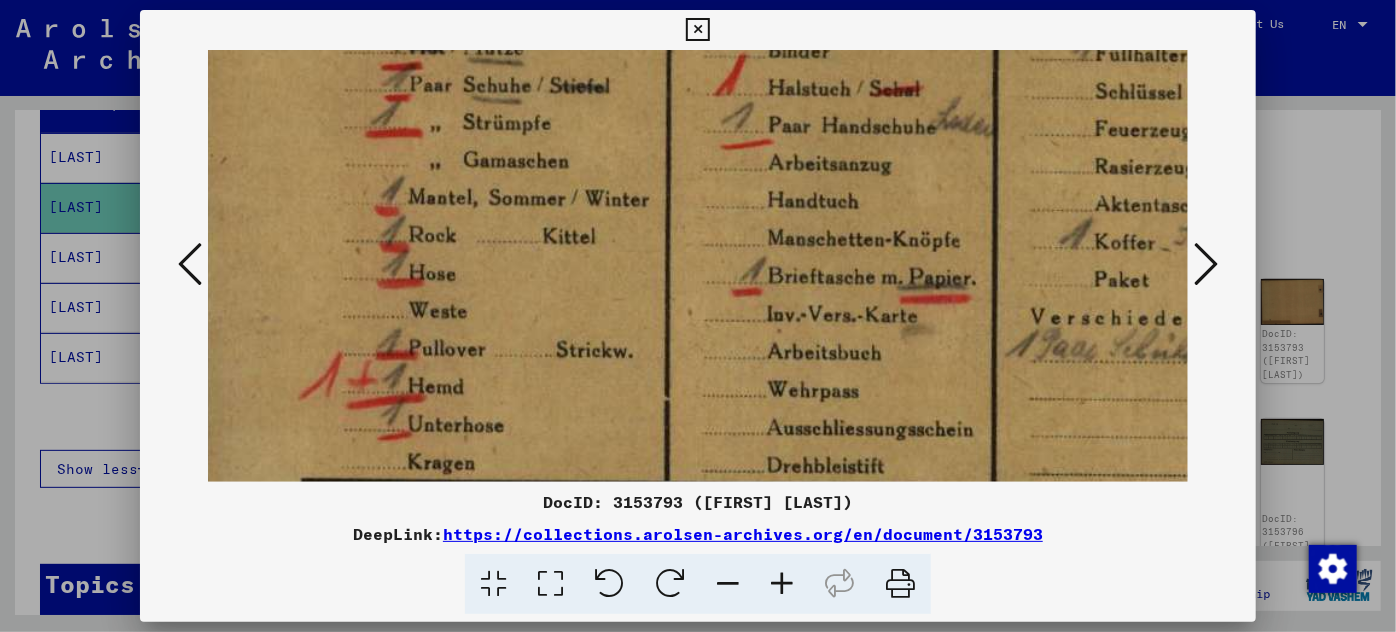 scroll, scrollTop: 333, scrollLeft: 32, axis: both 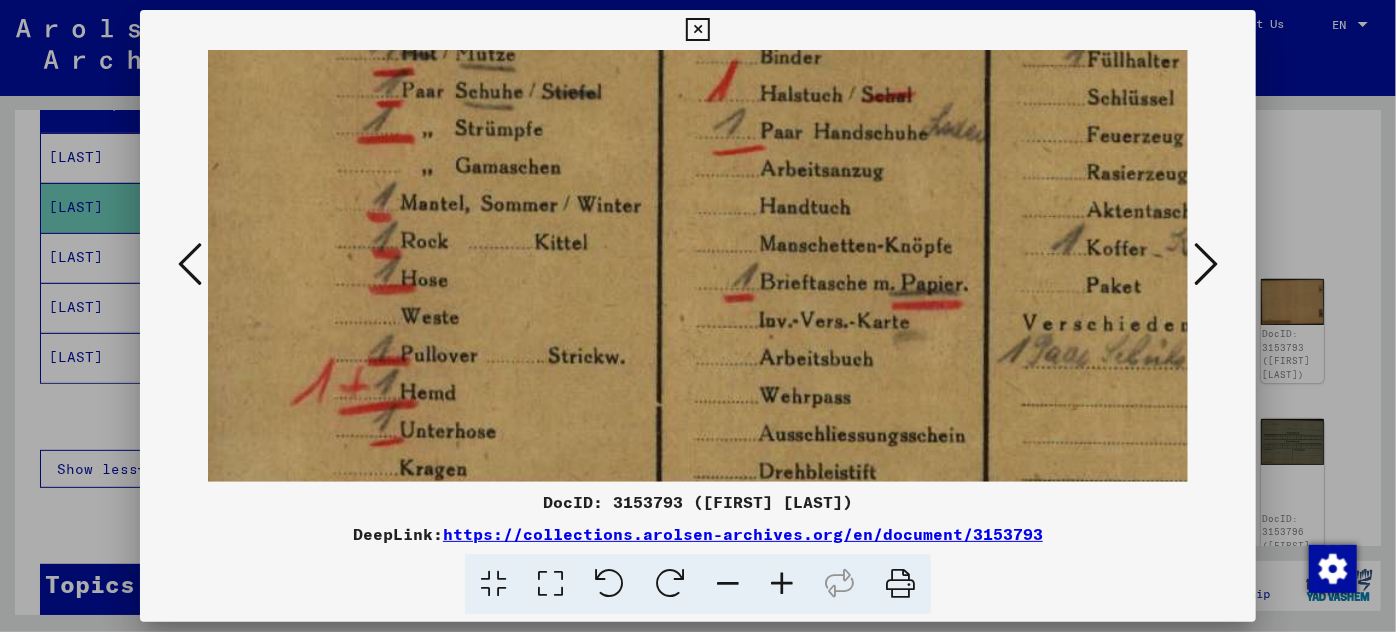 drag, startPoint x: 497, startPoint y: 386, endPoint x: 1017, endPoint y: 59, distance: 614.2711 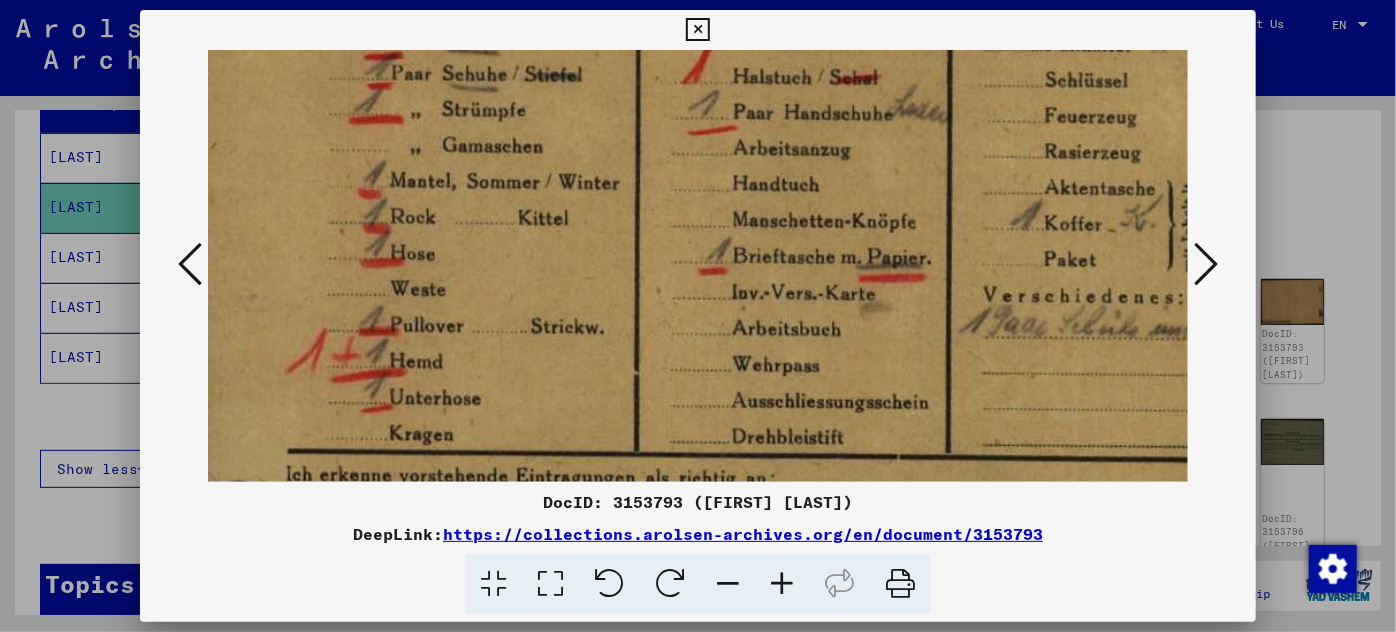 click at bounding box center (728, 584) 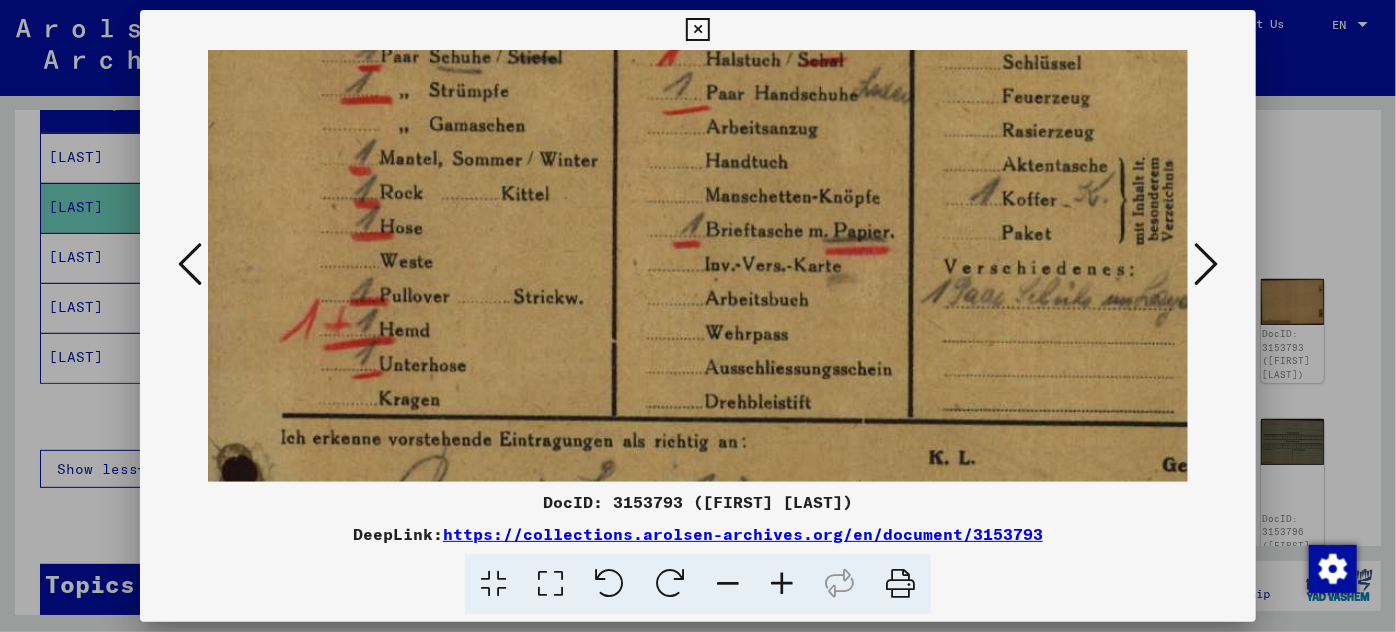 click at bounding box center [728, 584] 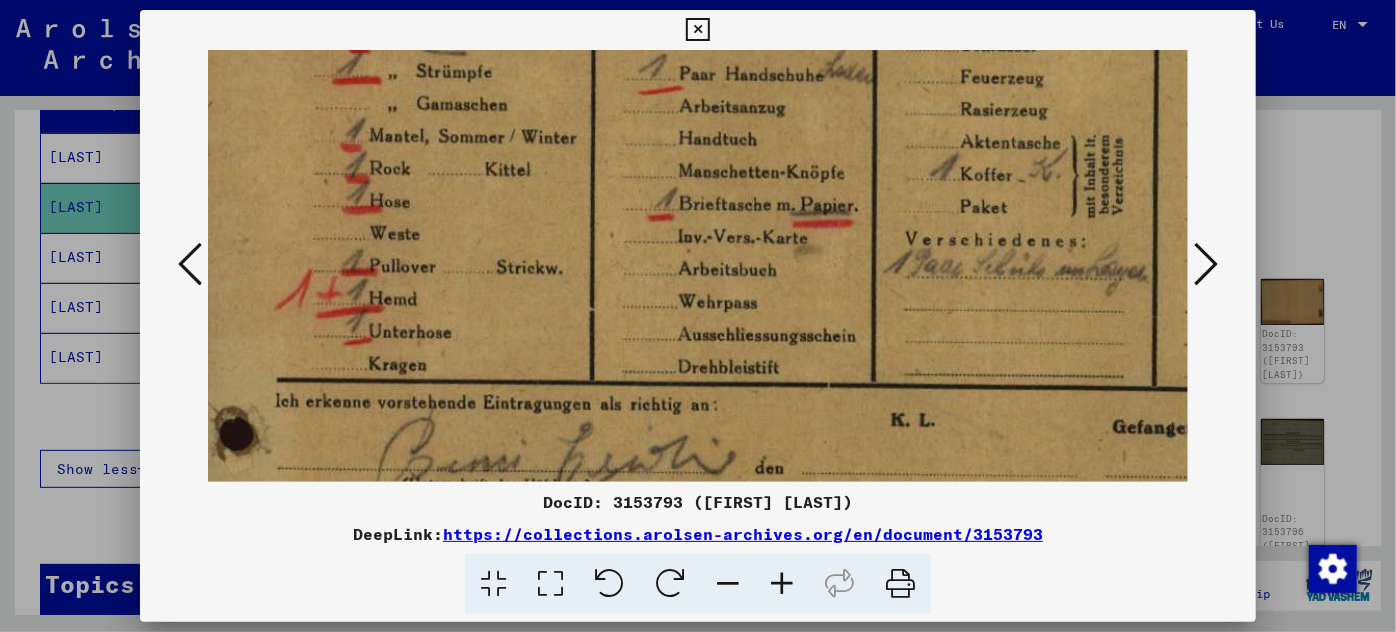 click at bounding box center (728, 584) 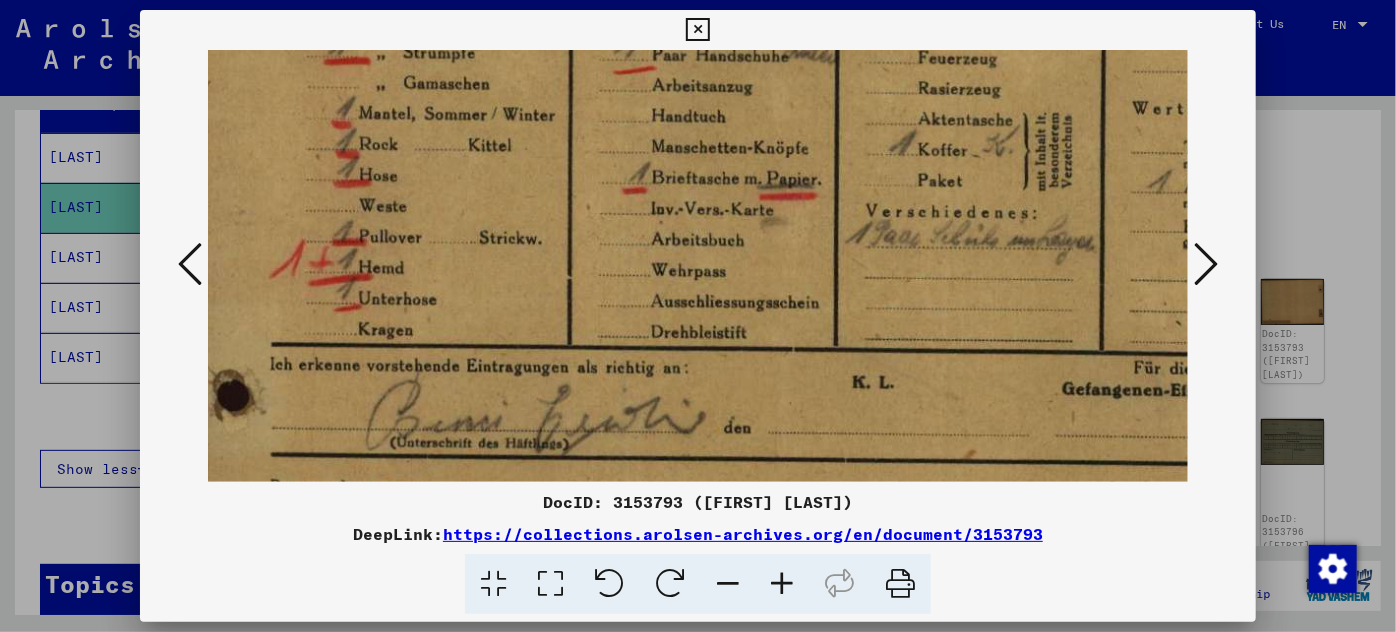 click at bounding box center [728, 584] 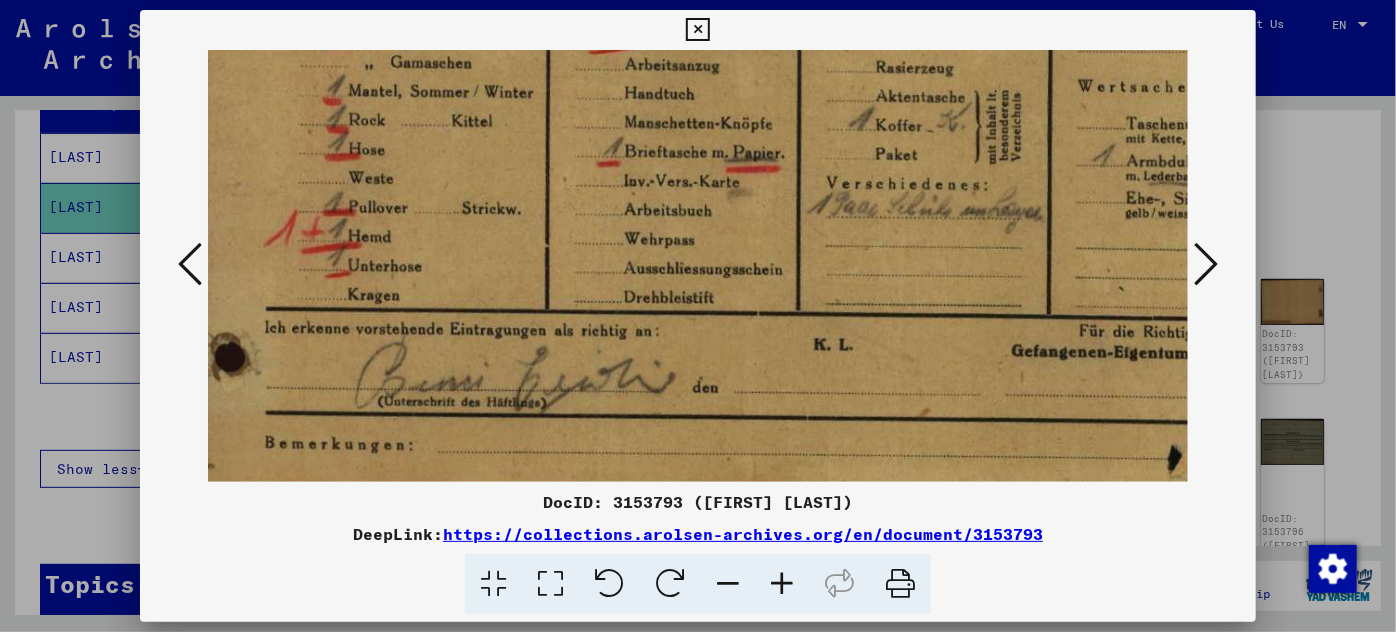 click at bounding box center (728, 584) 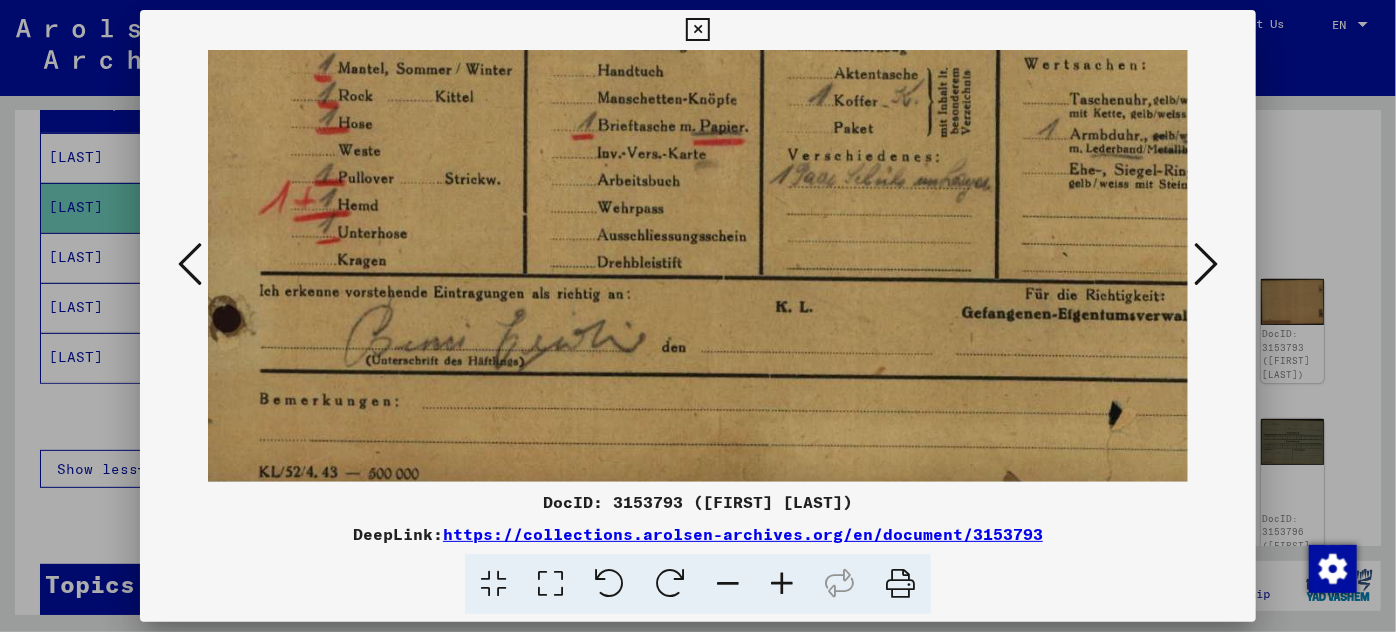 click at bounding box center (728, 584) 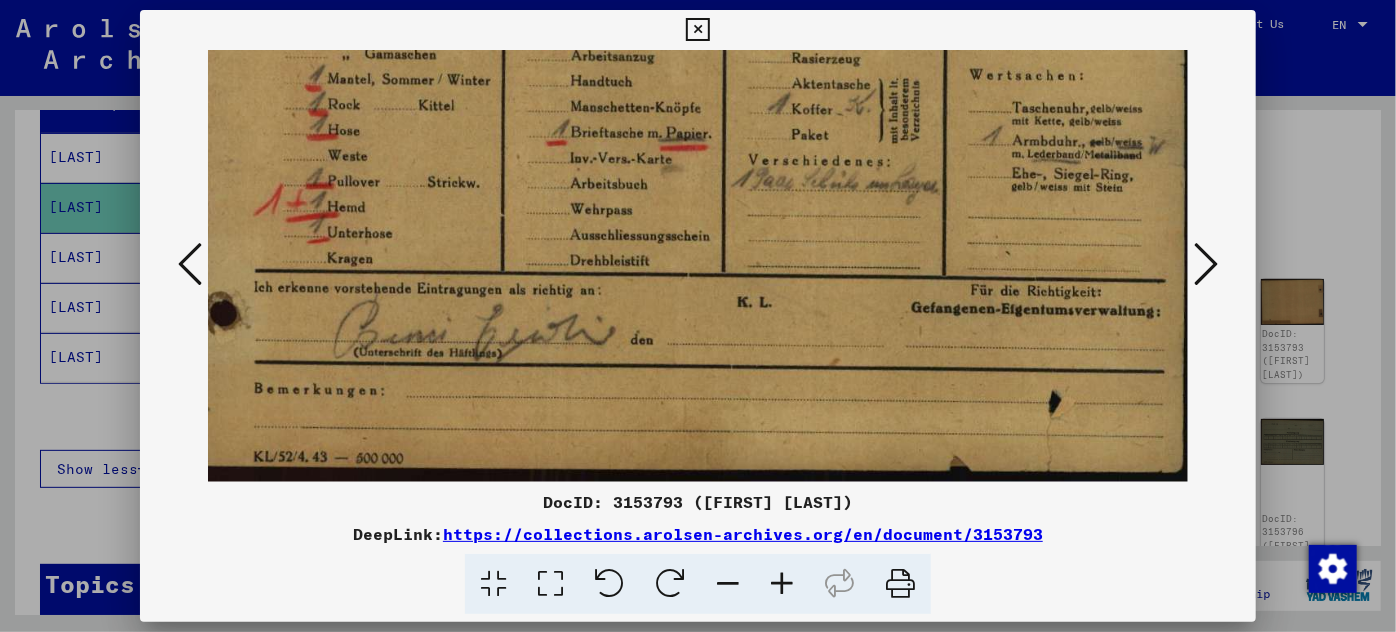 click at bounding box center [728, 584] 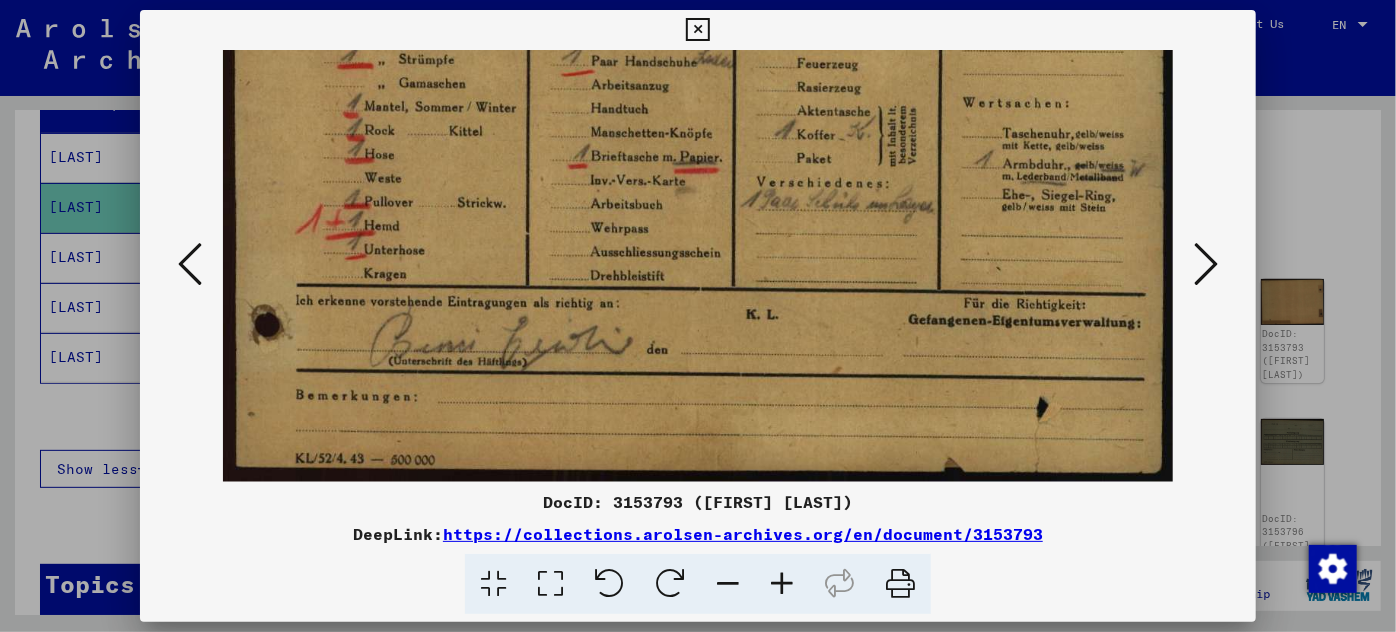 click at bounding box center [728, 584] 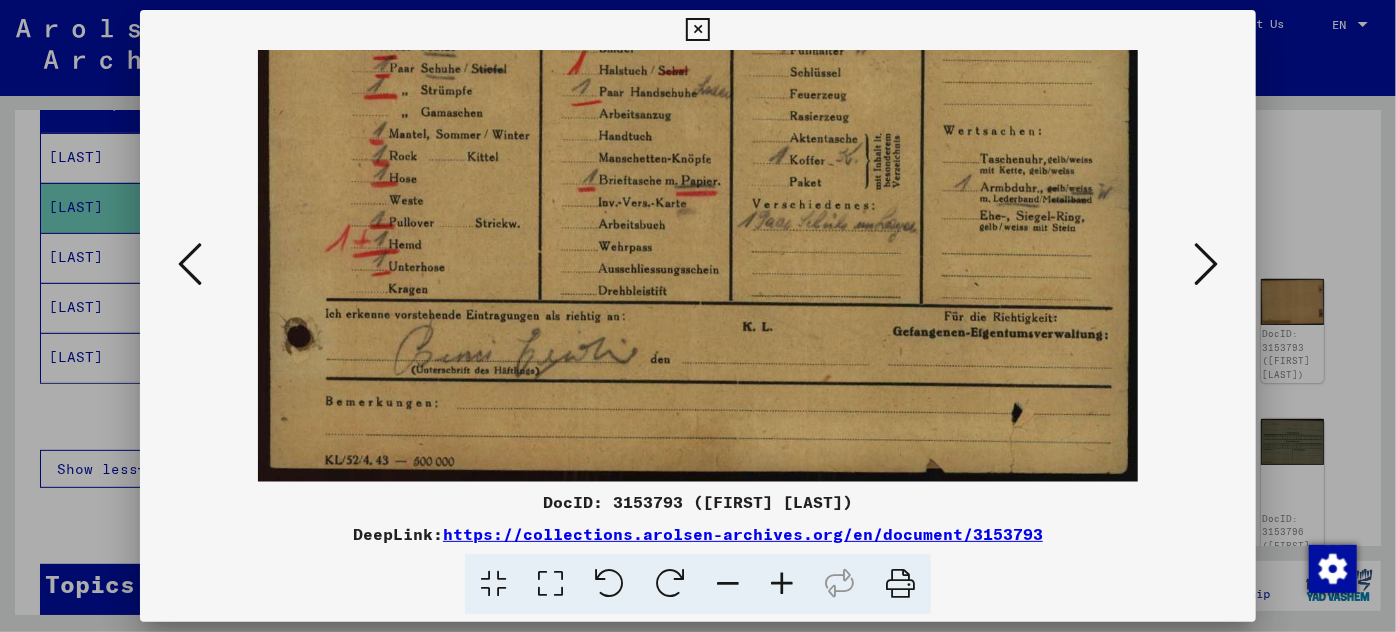 scroll, scrollTop: 200, scrollLeft: 0, axis: vertical 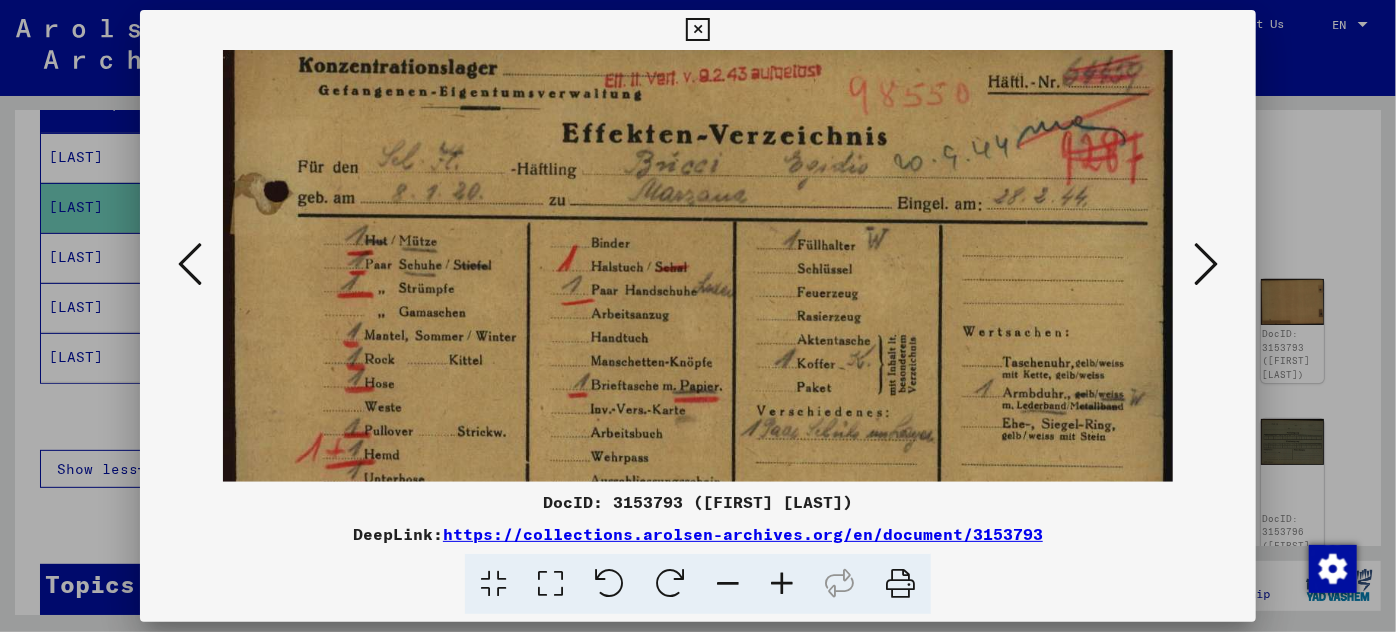 drag, startPoint x: 724, startPoint y: 207, endPoint x: 487, endPoint y: 412, distance: 313.35922 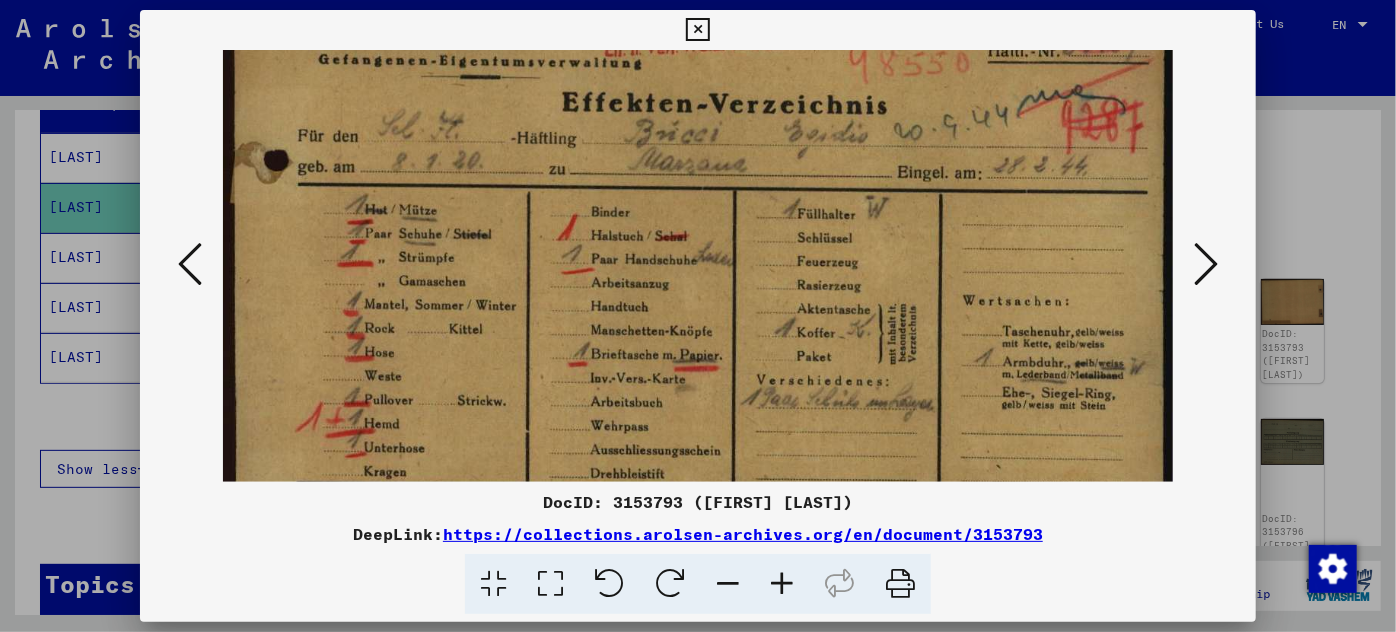 scroll, scrollTop: 57, scrollLeft: 0, axis: vertical 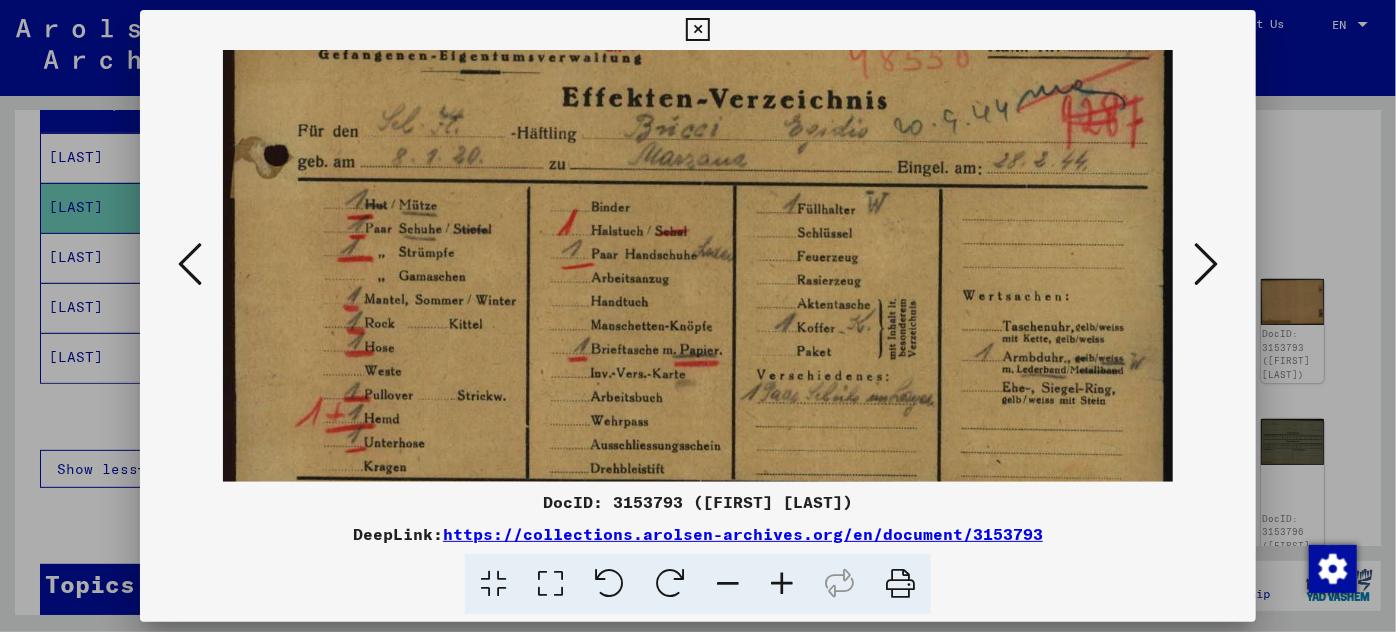 drag, startPoint x: 582, startPoint y: 434, endPoint x: 572, endPoint y: 400, distance: 35.44009 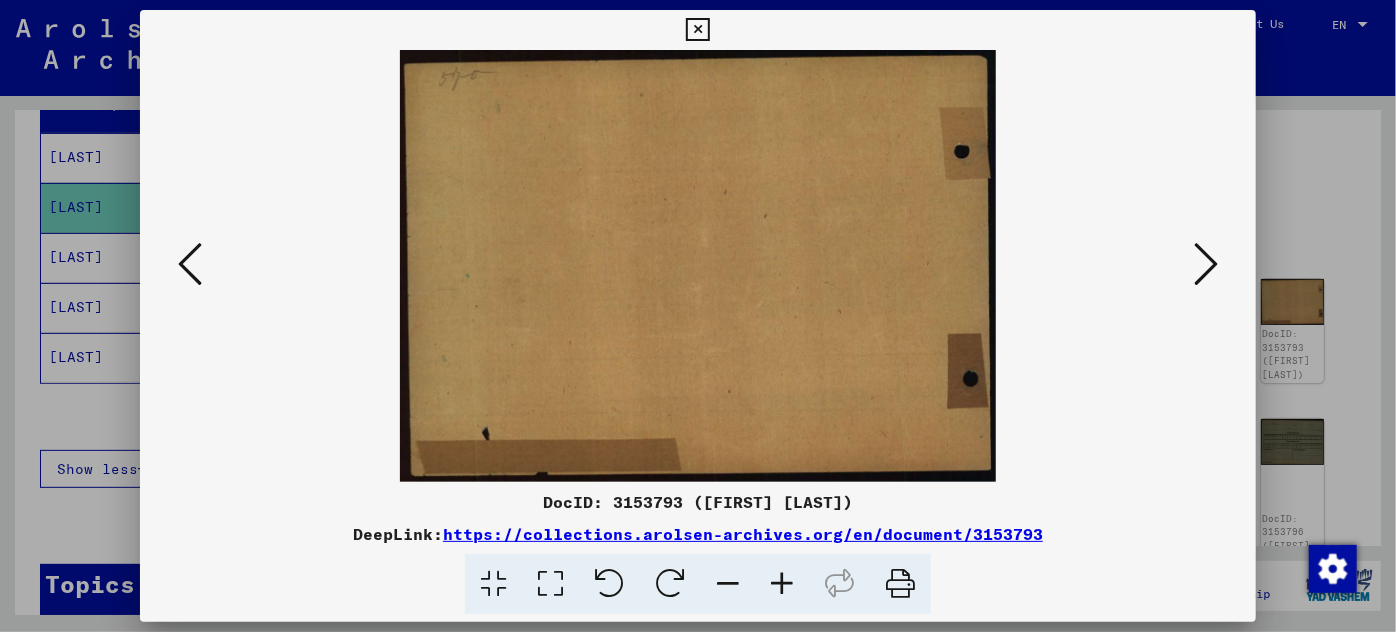 click at bounding box center [1206, 264] 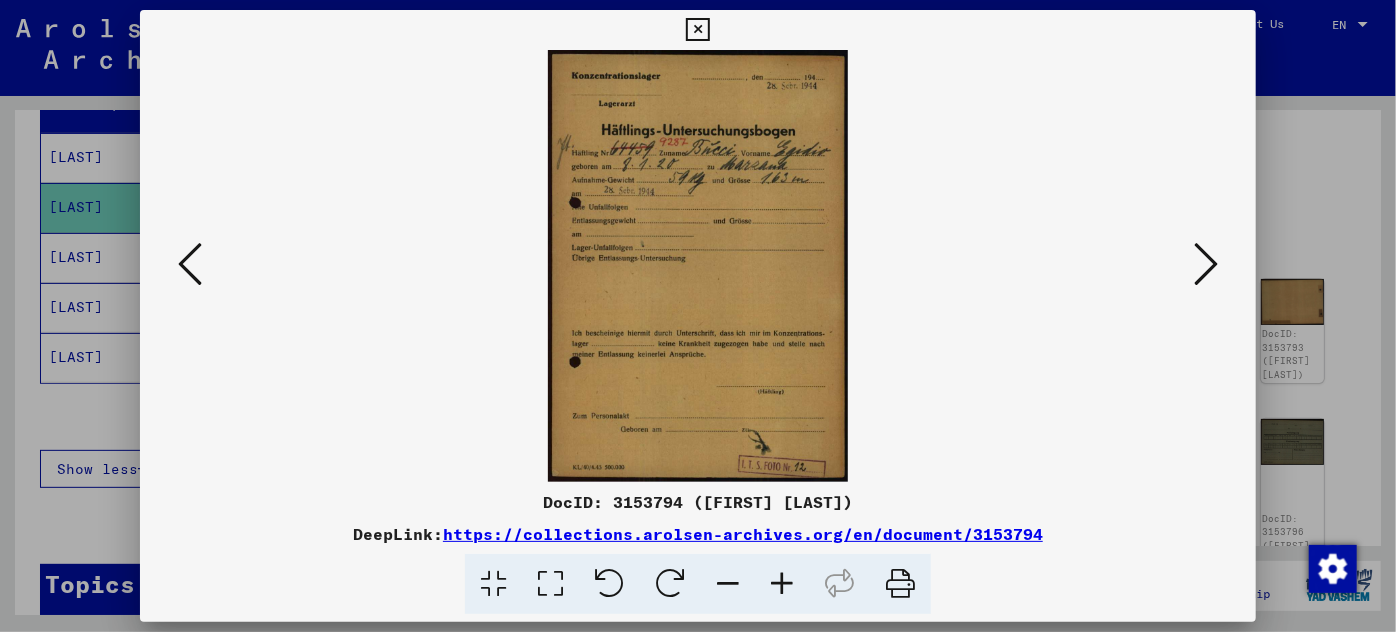 click at bounding box center [782, 584] 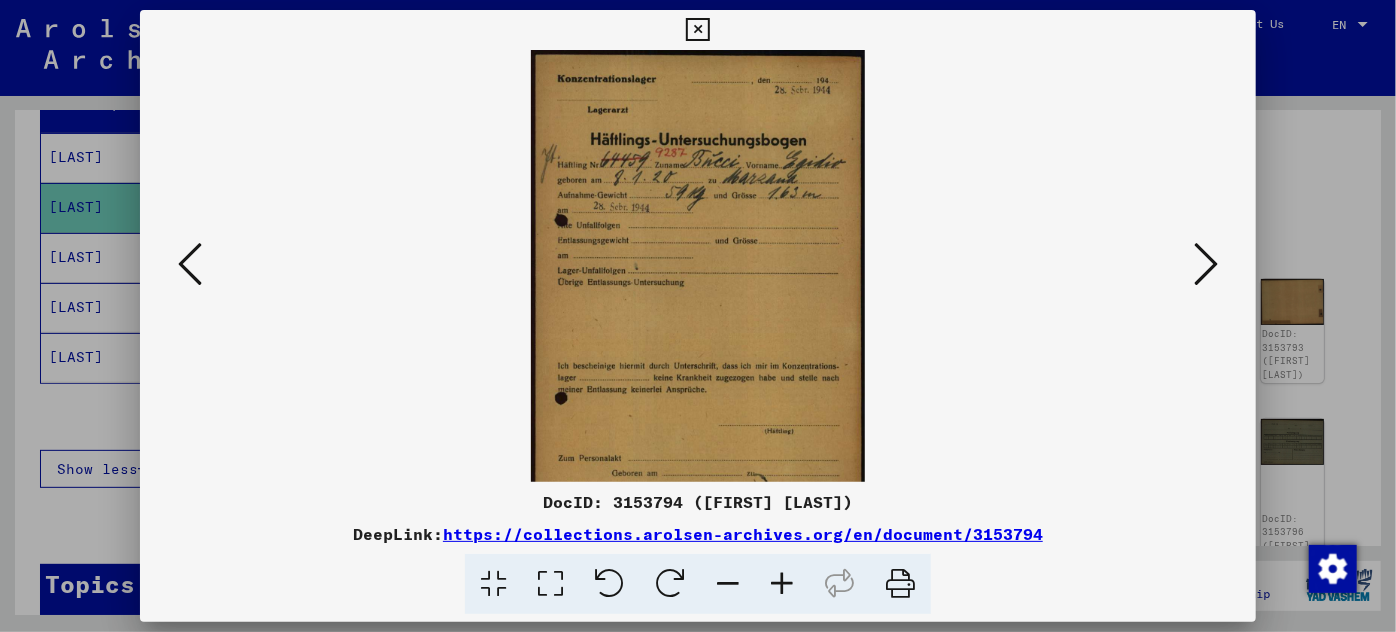 click at bounding box center [782, 584] 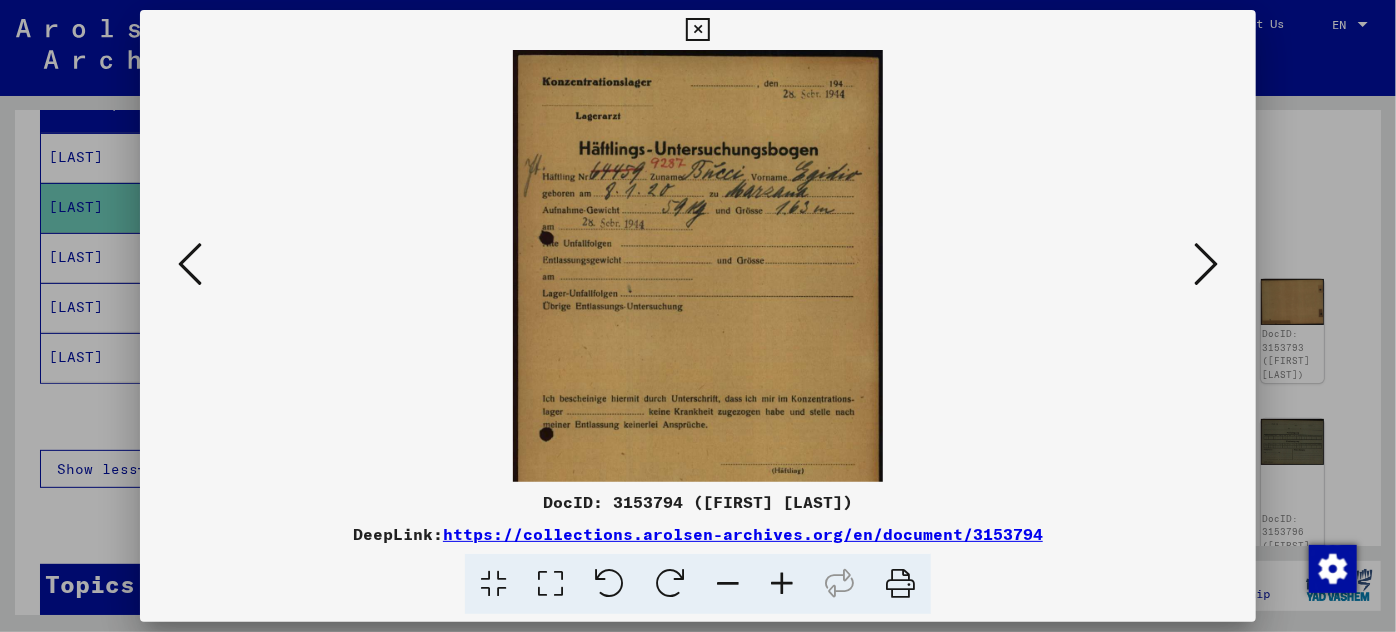 click at bounding box center [782, 584] 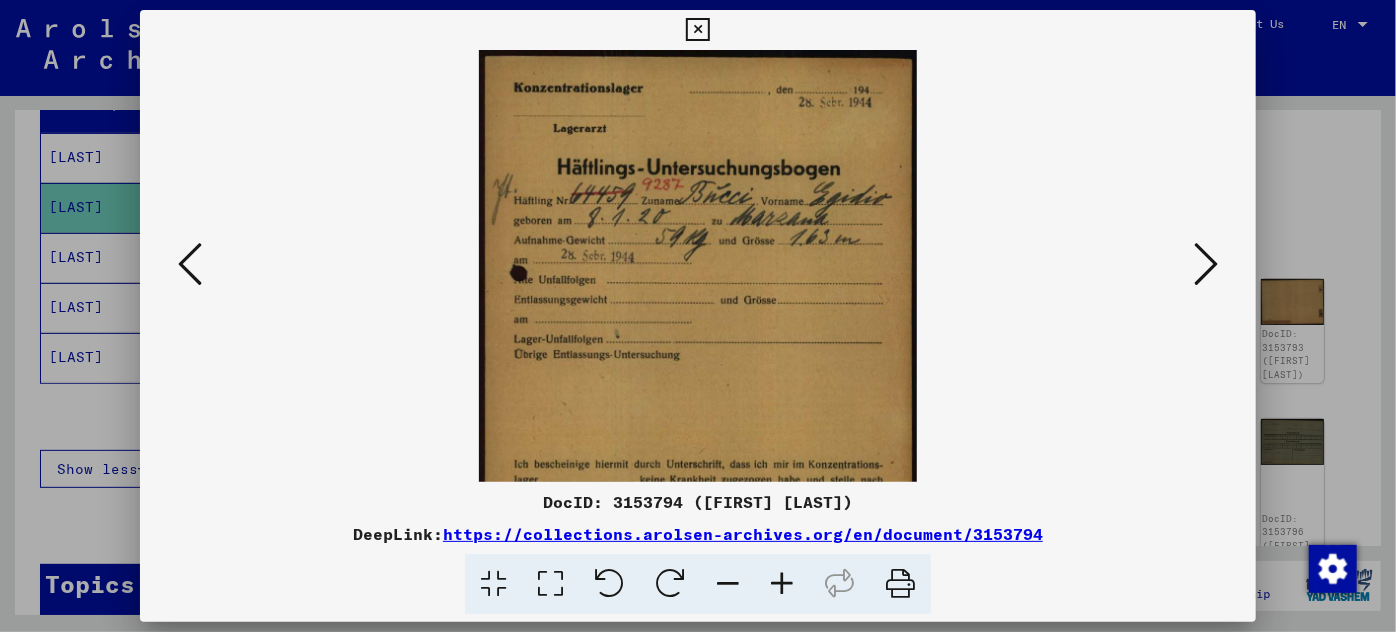 click at bounding box center [782, 584] 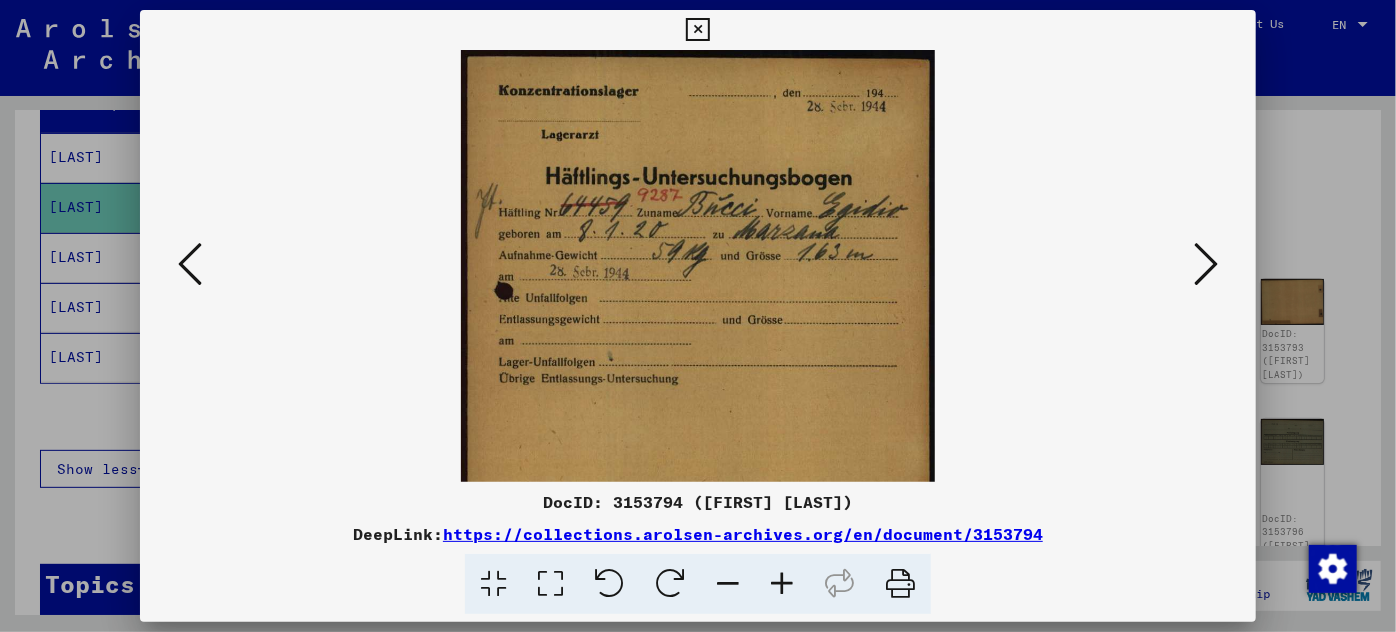 click at bounding box center [782, 584] 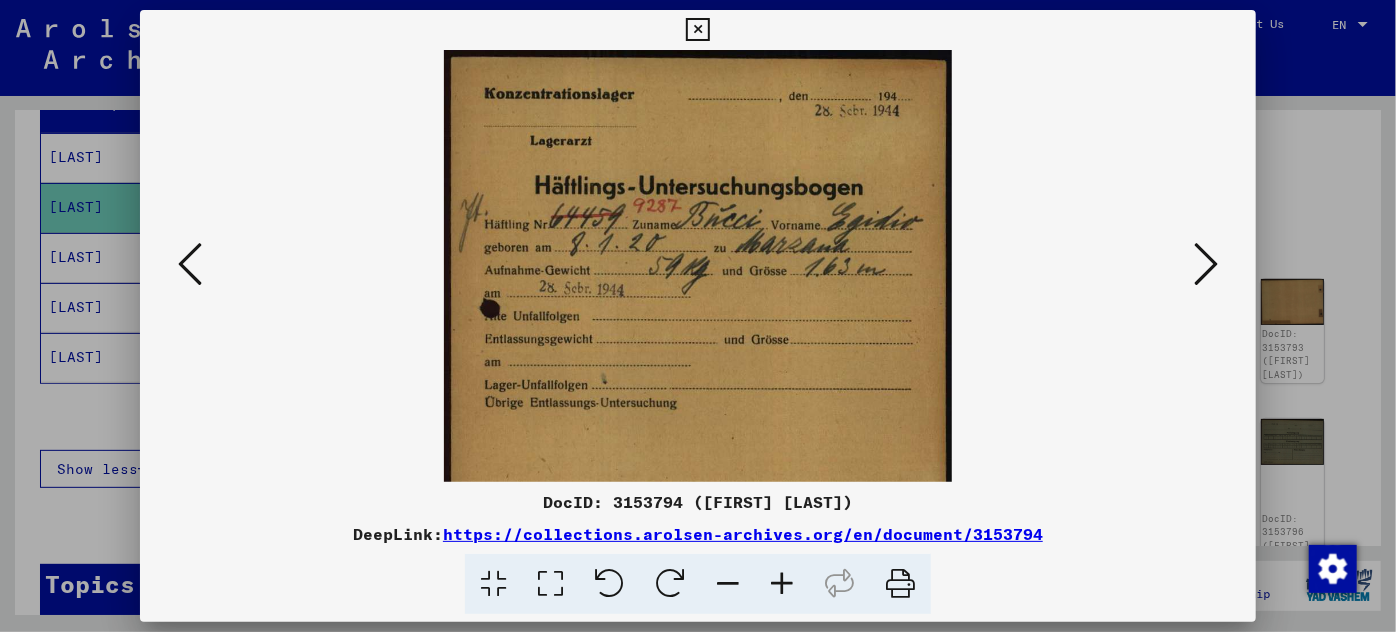 click at bounding box center (782, 584) 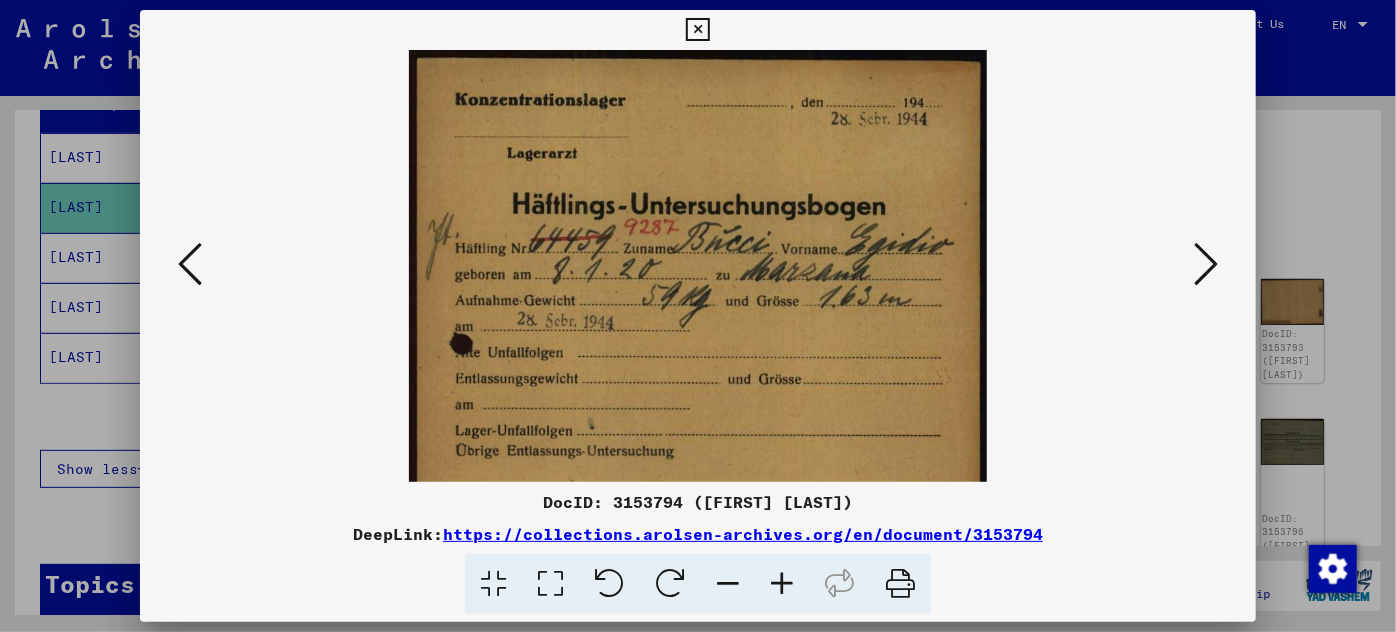 click at bounding box center [782, 584] 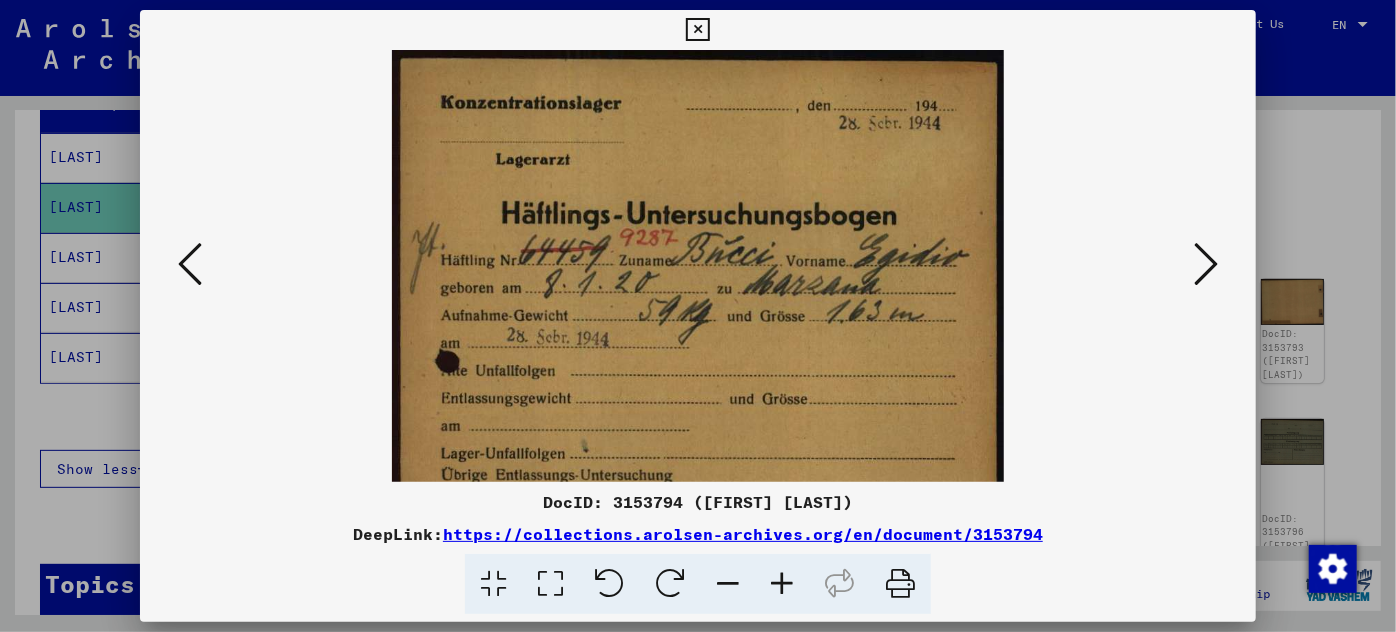 click at bounding box center [782, 584] 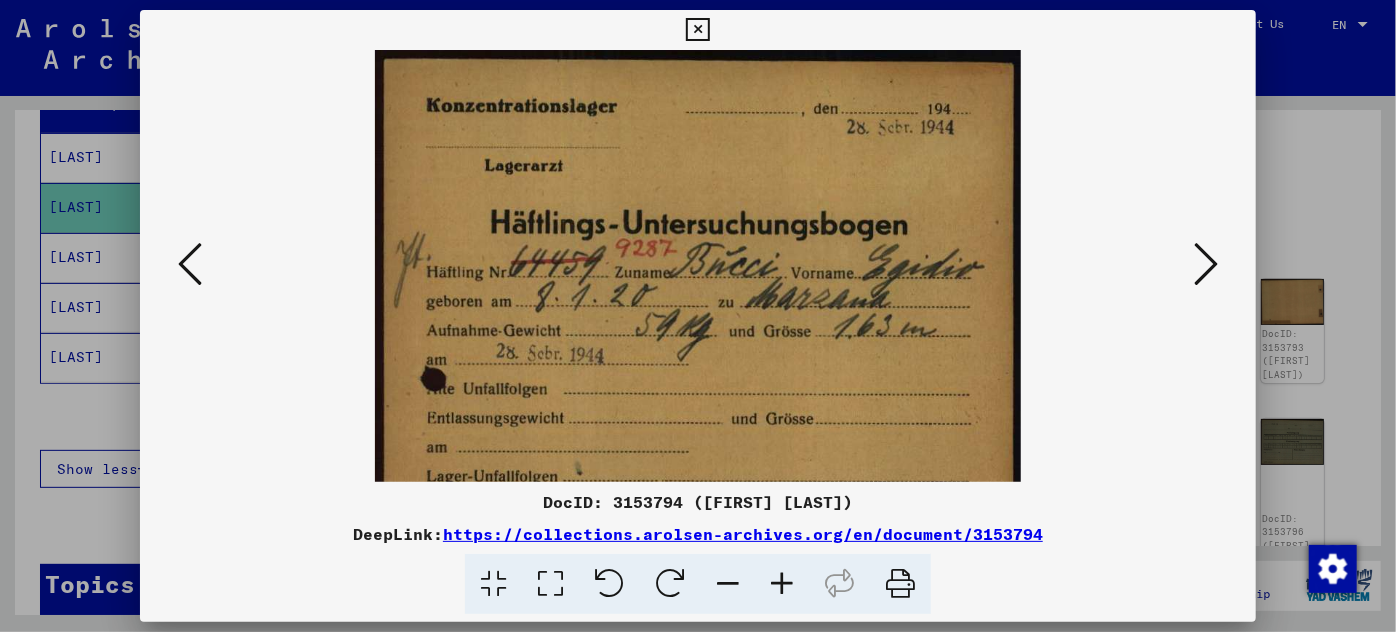 click at bounding box center [782, 584] 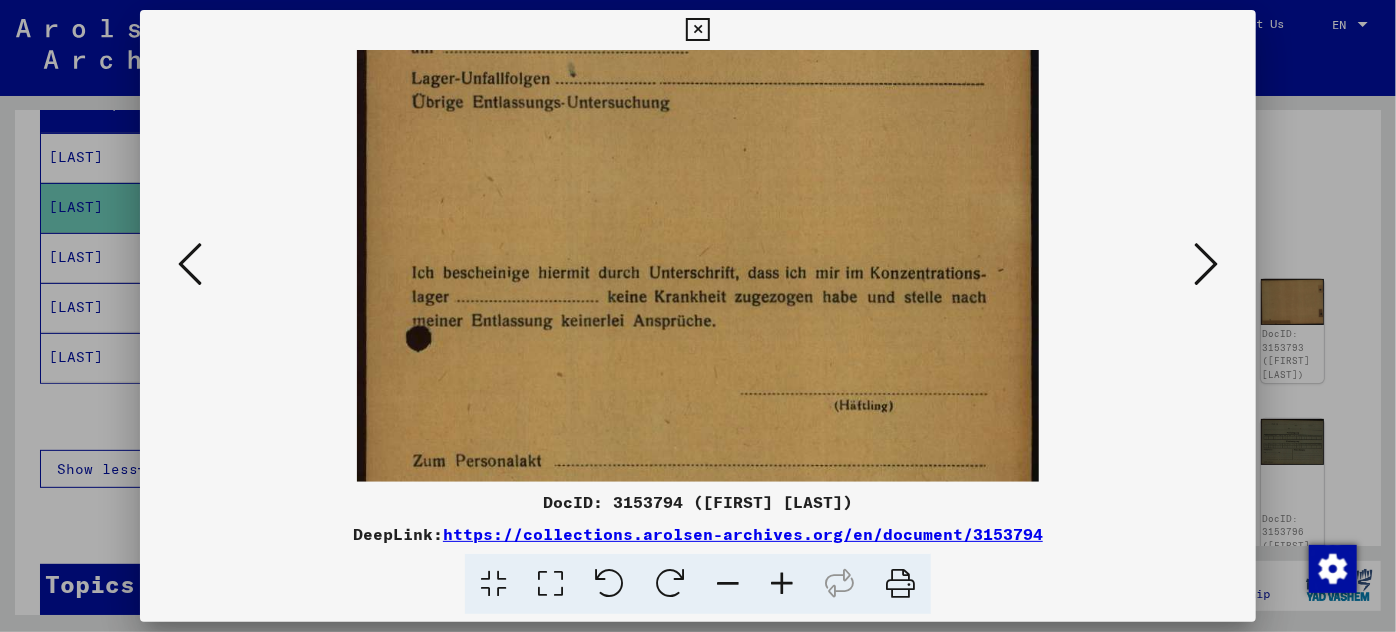 drag, startPoint x: 718, startPoint y: 423, endPoint x: 716, endPoint y: -6, distance: 429.00467 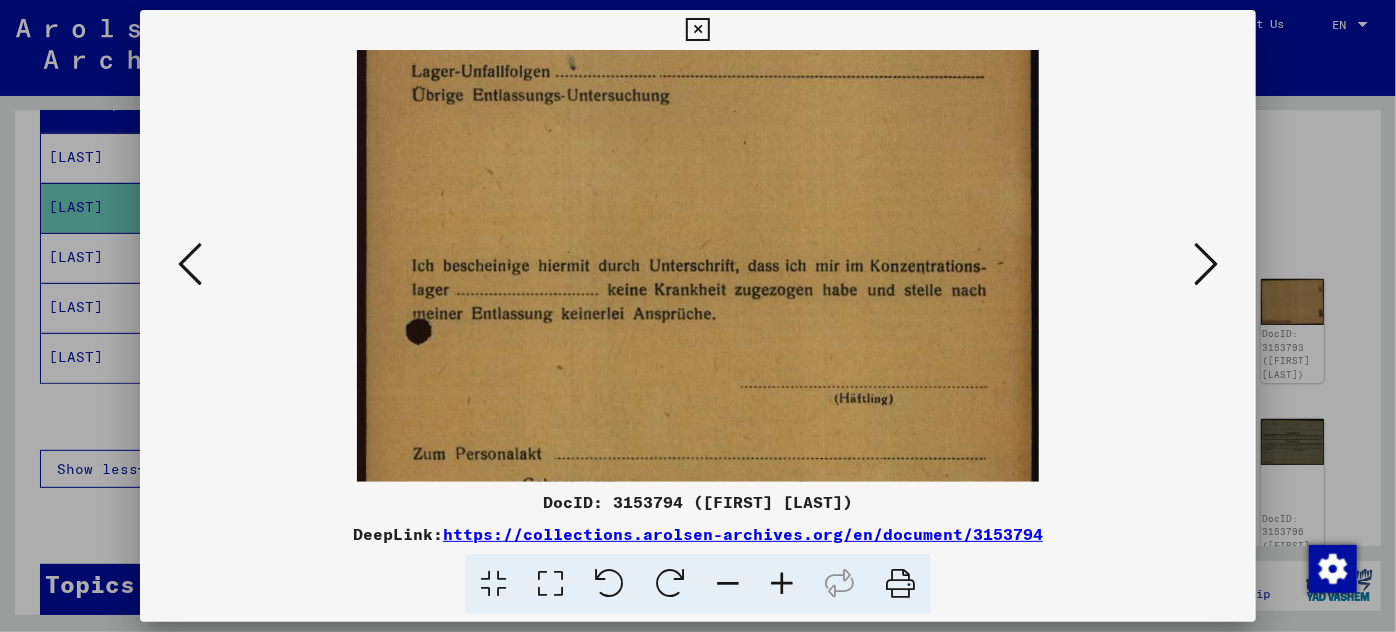 scroll, scrollTop: 549, scrollLeft: 0, axis: vertical 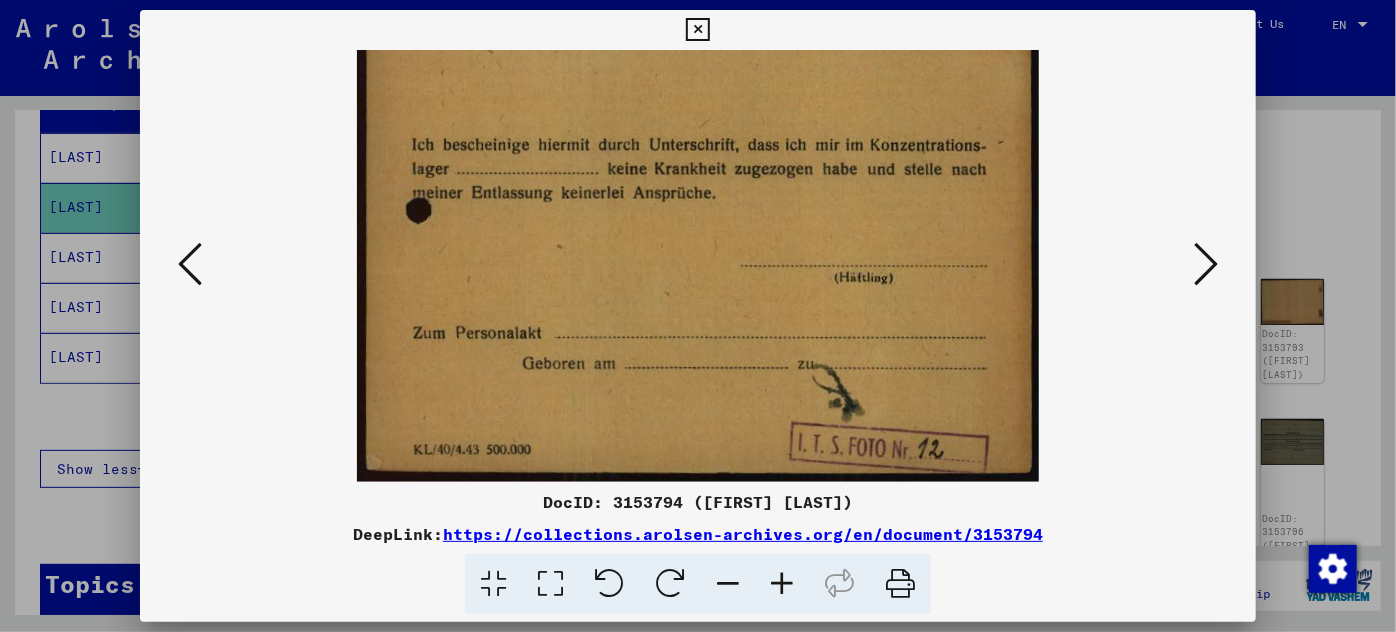 drag, startPoint x: 701, startPoint y: 391, endPoint x: 697, endPoint y: 184, distance: 207.03865 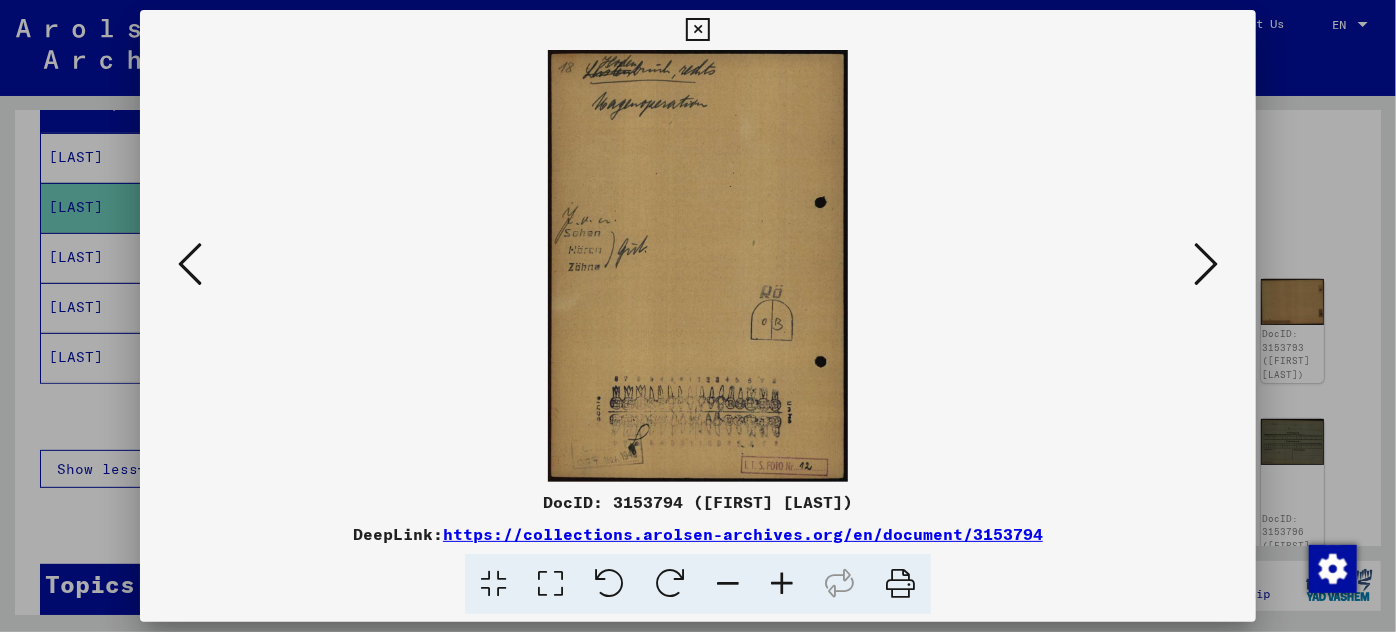 scroll, scrollTop: 0, scrollLeft: 0, axis: both 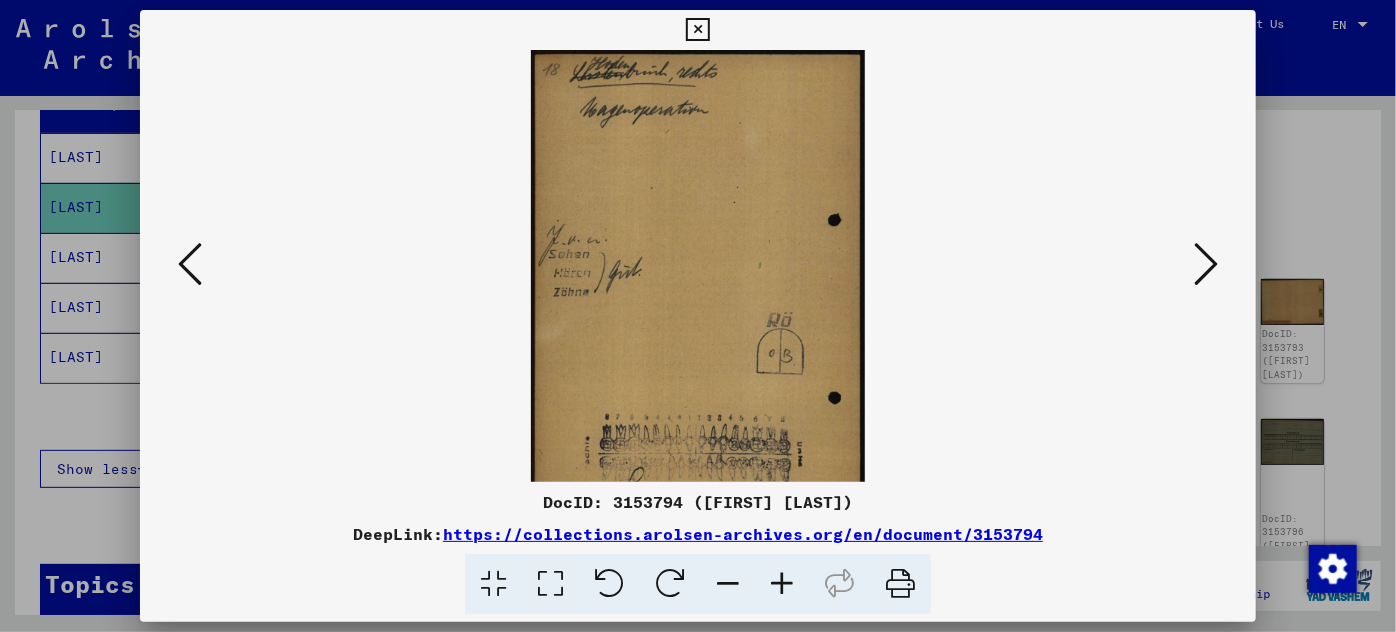 click at bounding box center [782, 584] 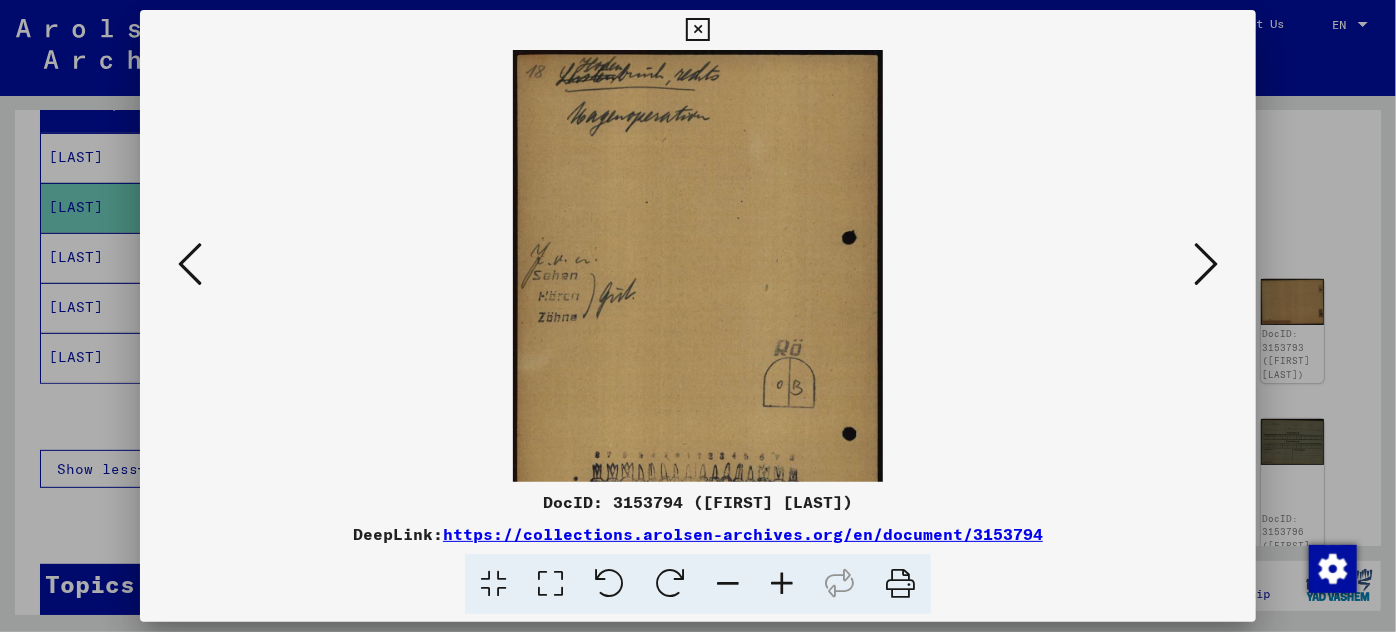 click at bounding box center (782, 584) 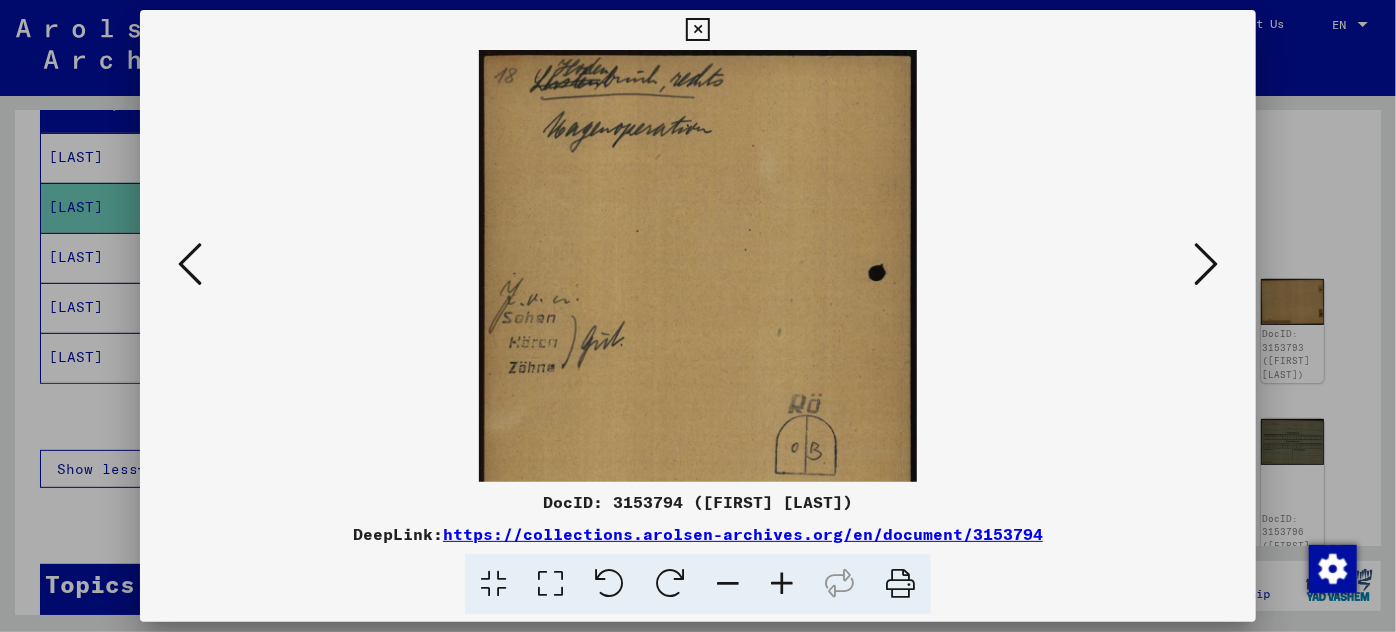 click at bounding box center (782, 584) 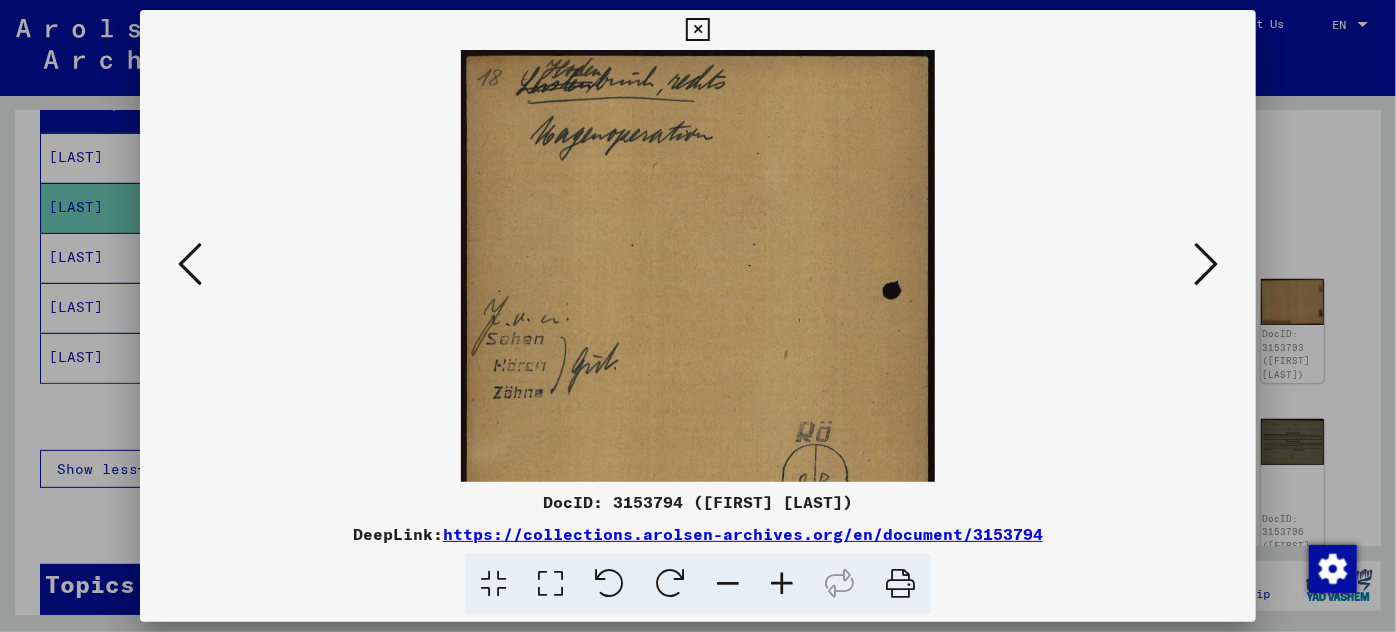 click at bounding box center (782, 584) 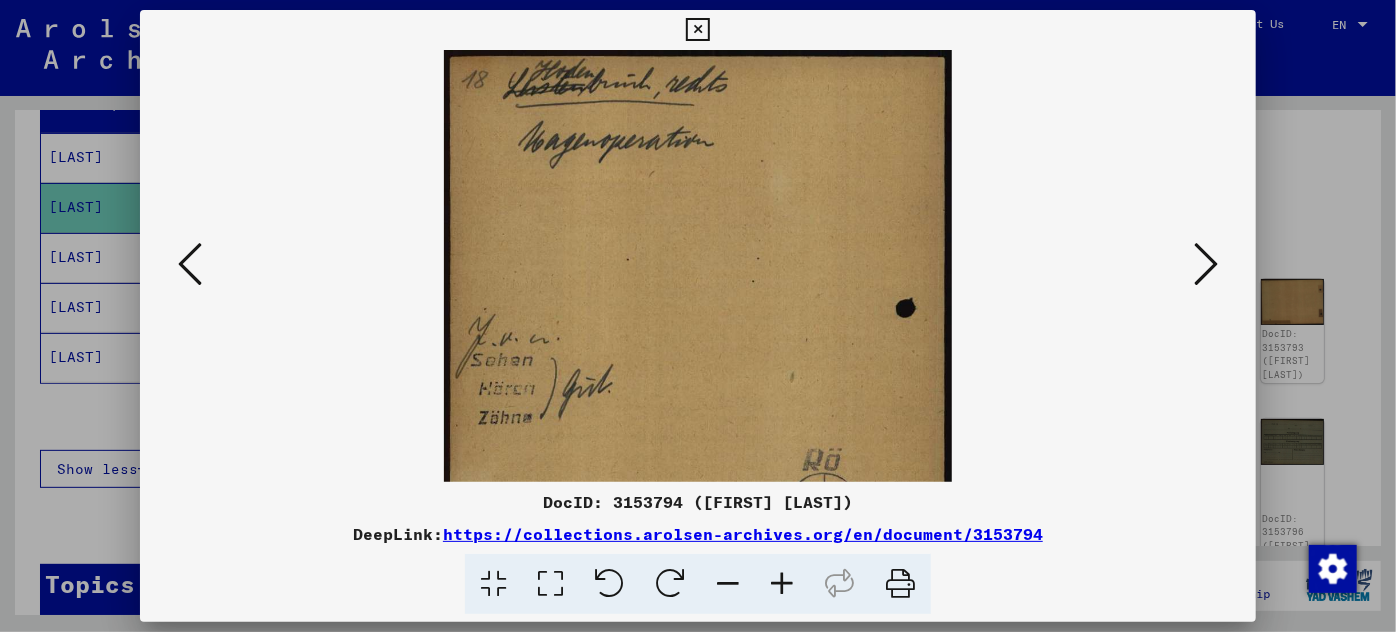 click at bounding box center [782, 584] 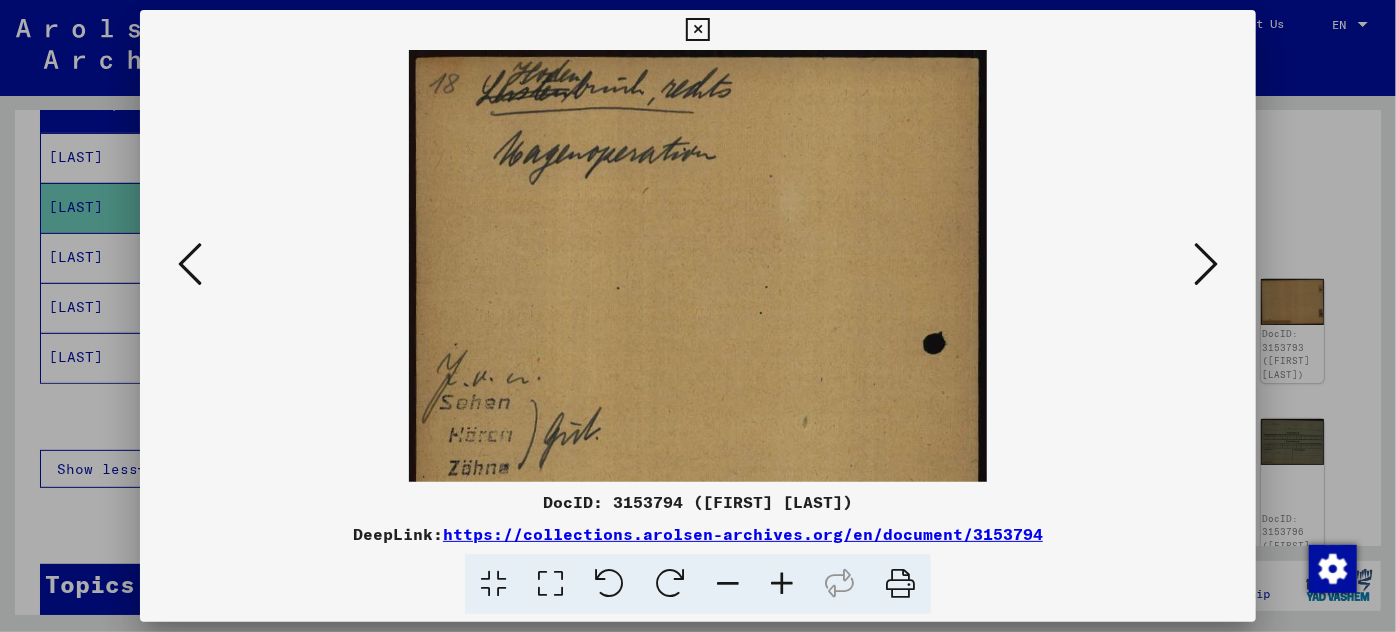 click at bounding box center (782, 584) 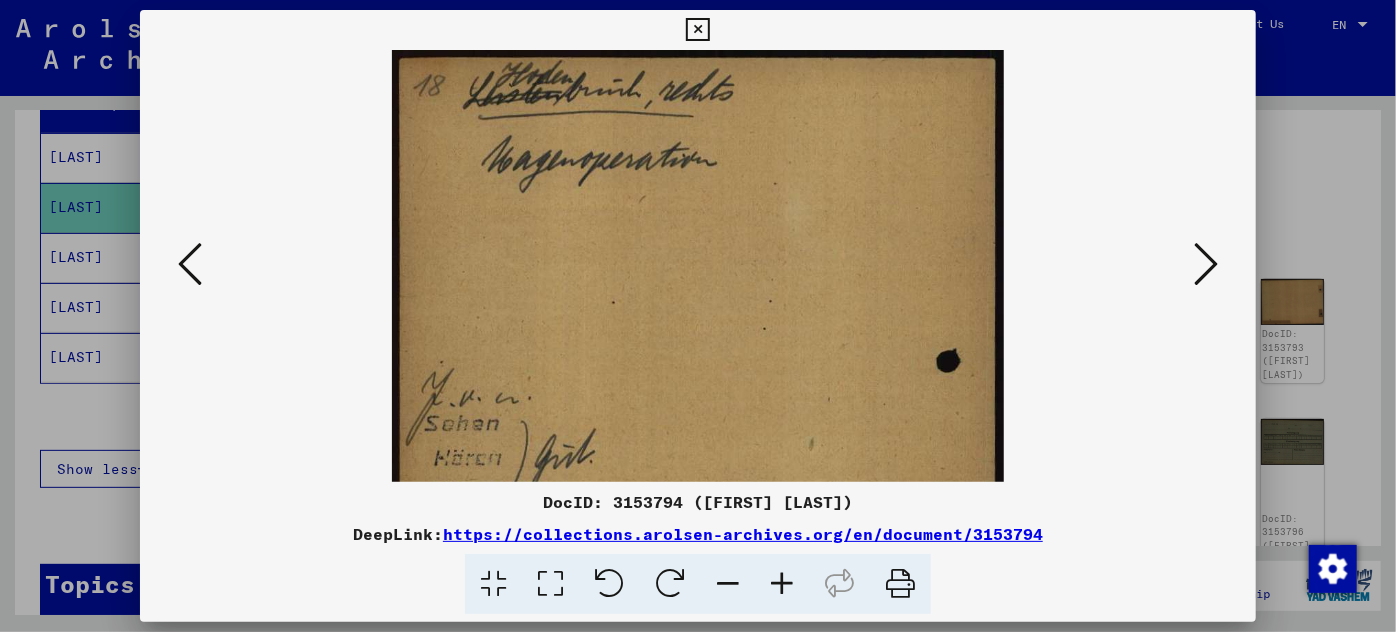 click at bounding box center [782, 584] 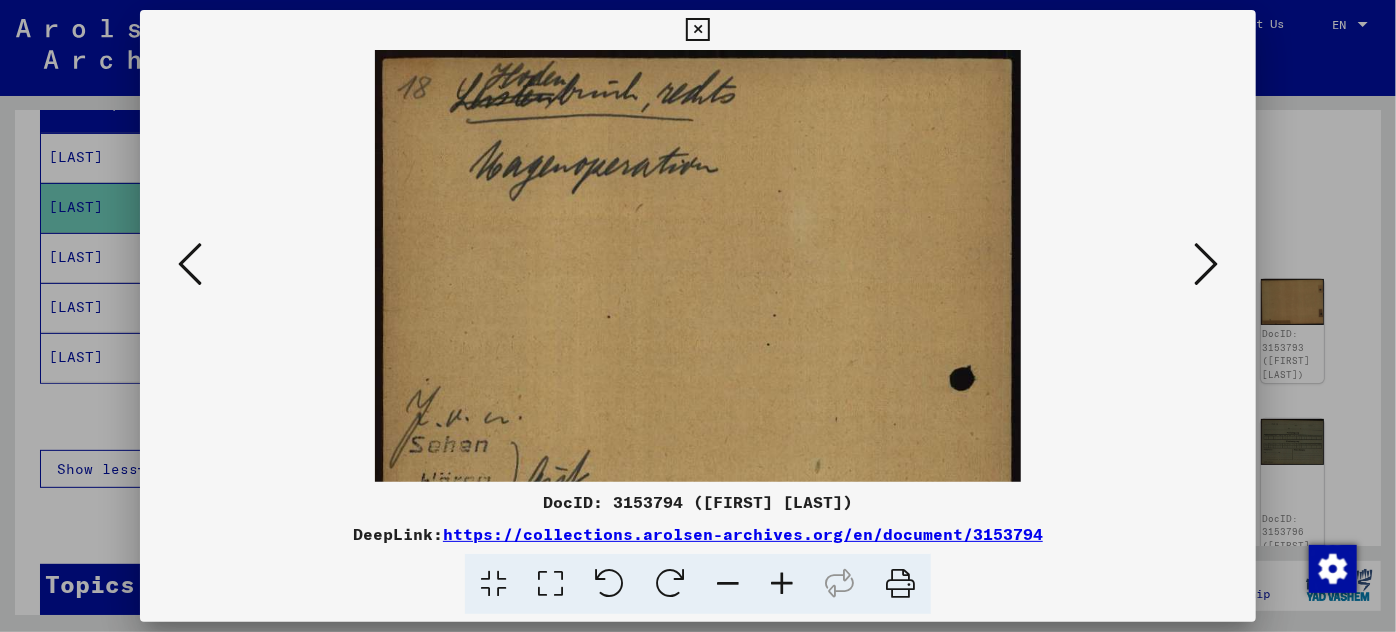 click at bounding box center [782, 584] 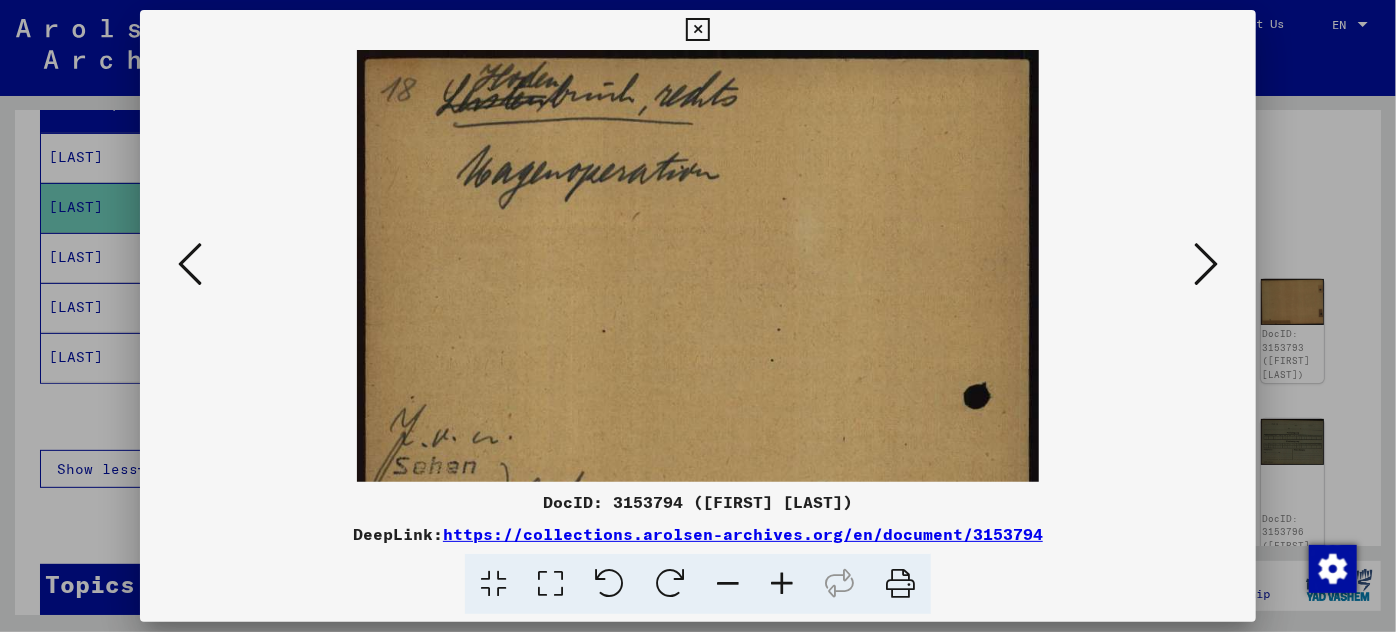 click at bounding box center [782, 584] 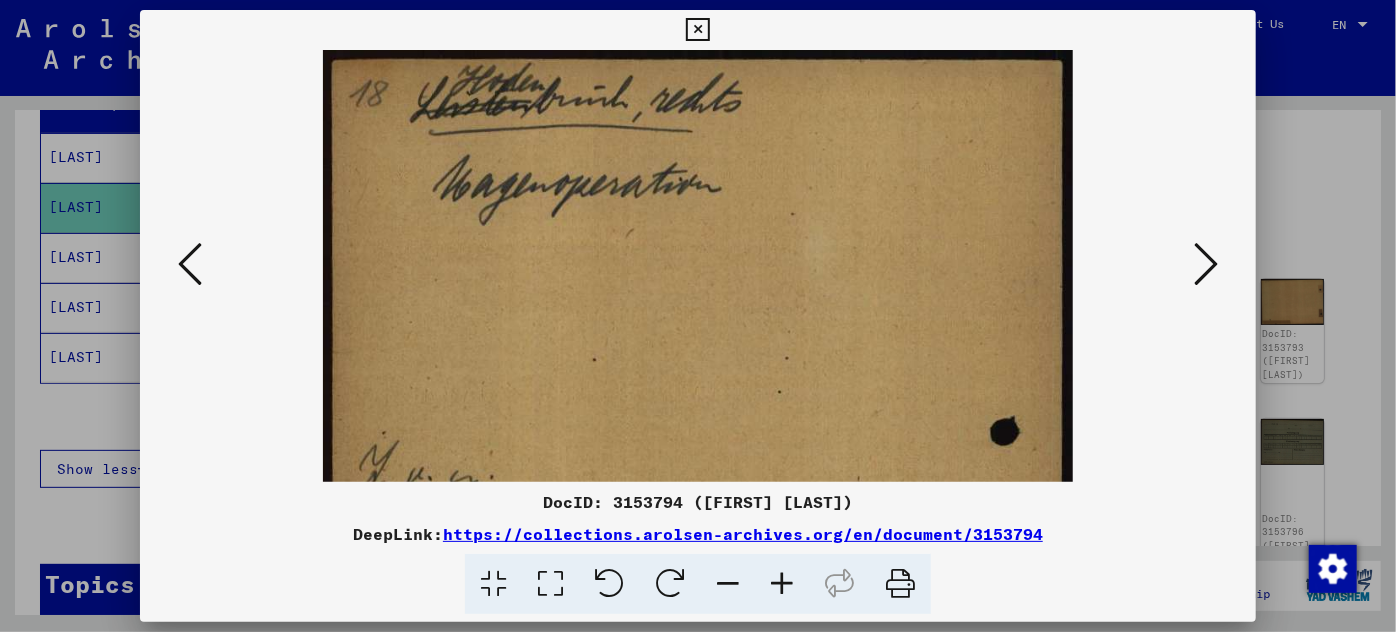 click at bounding box center [782, 584] 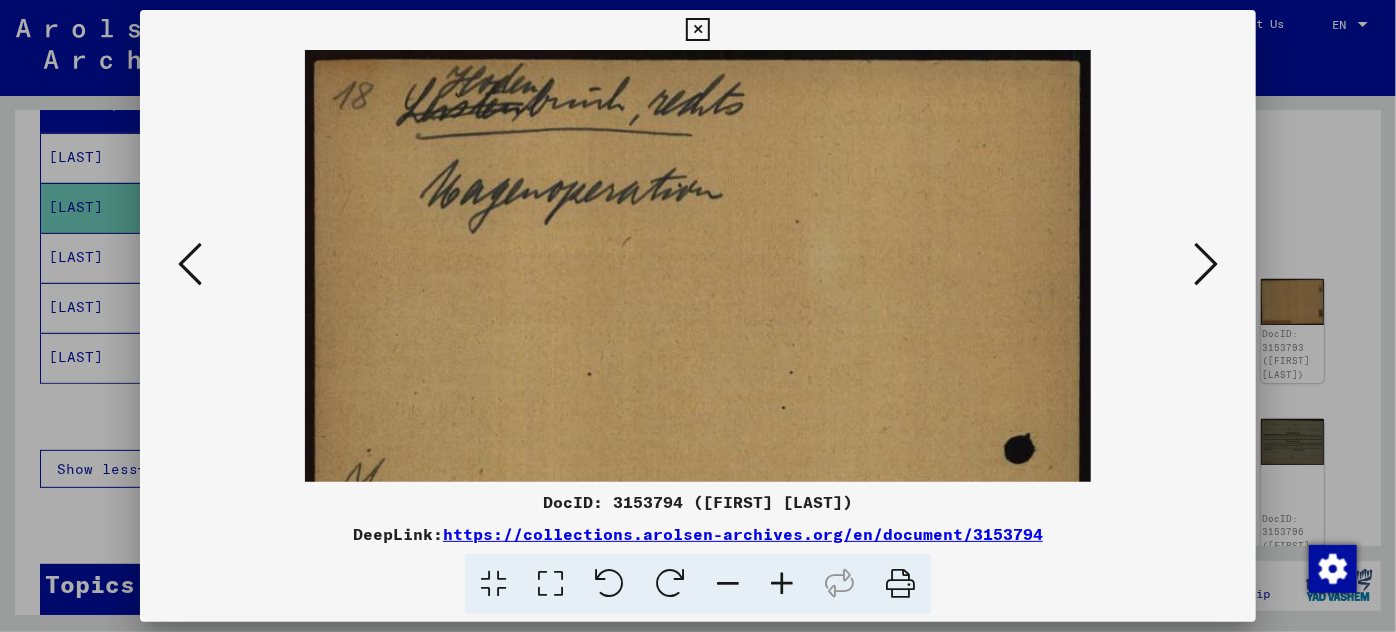 click at bounding box center (782, 584) 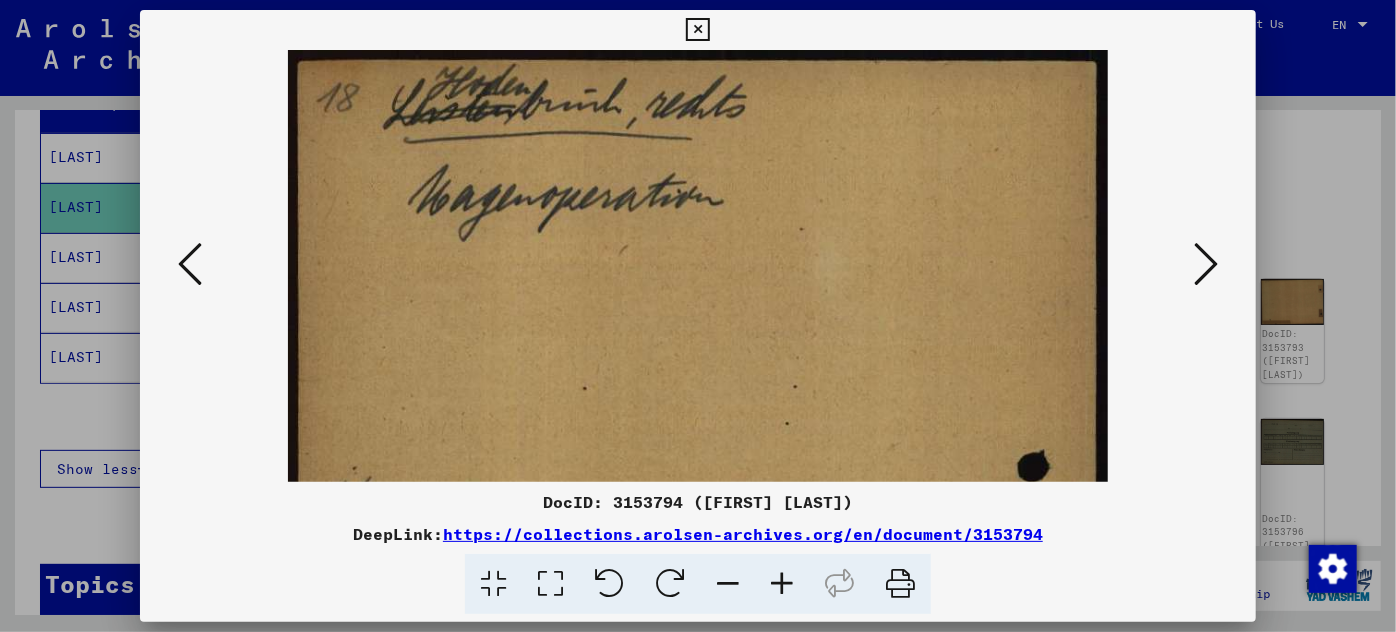 click at bounding box center (782, 584) 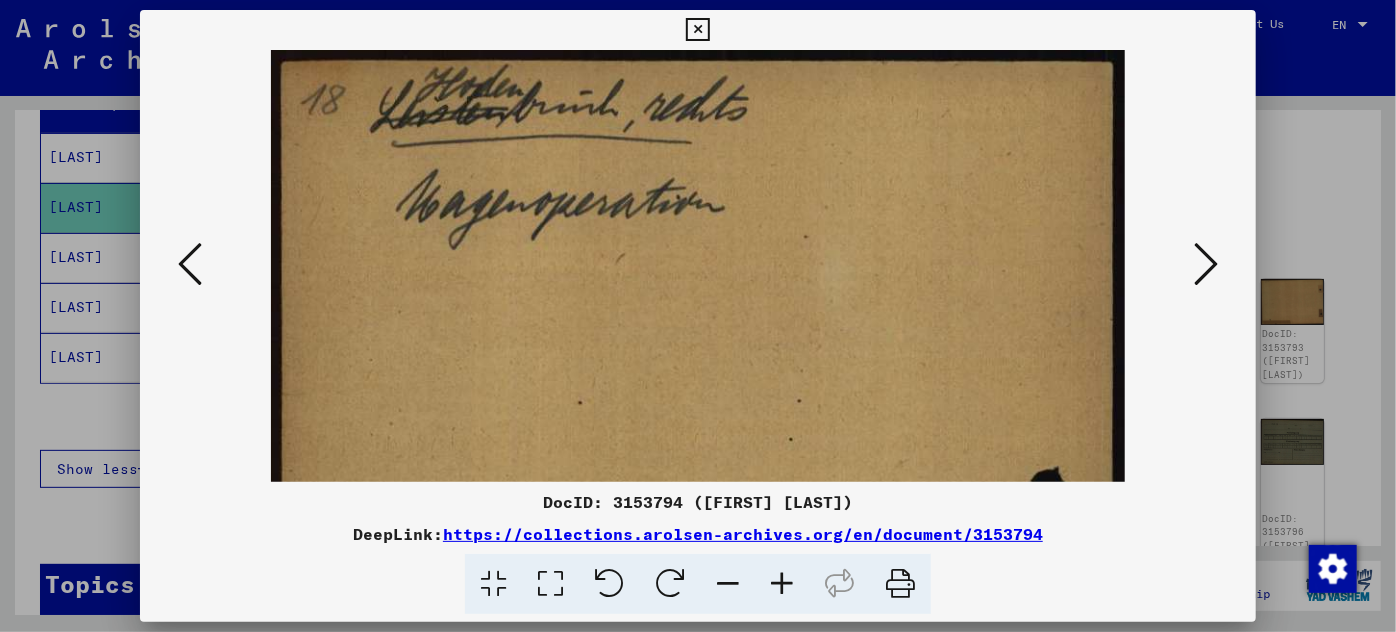 click at bounding box center (782, 584) 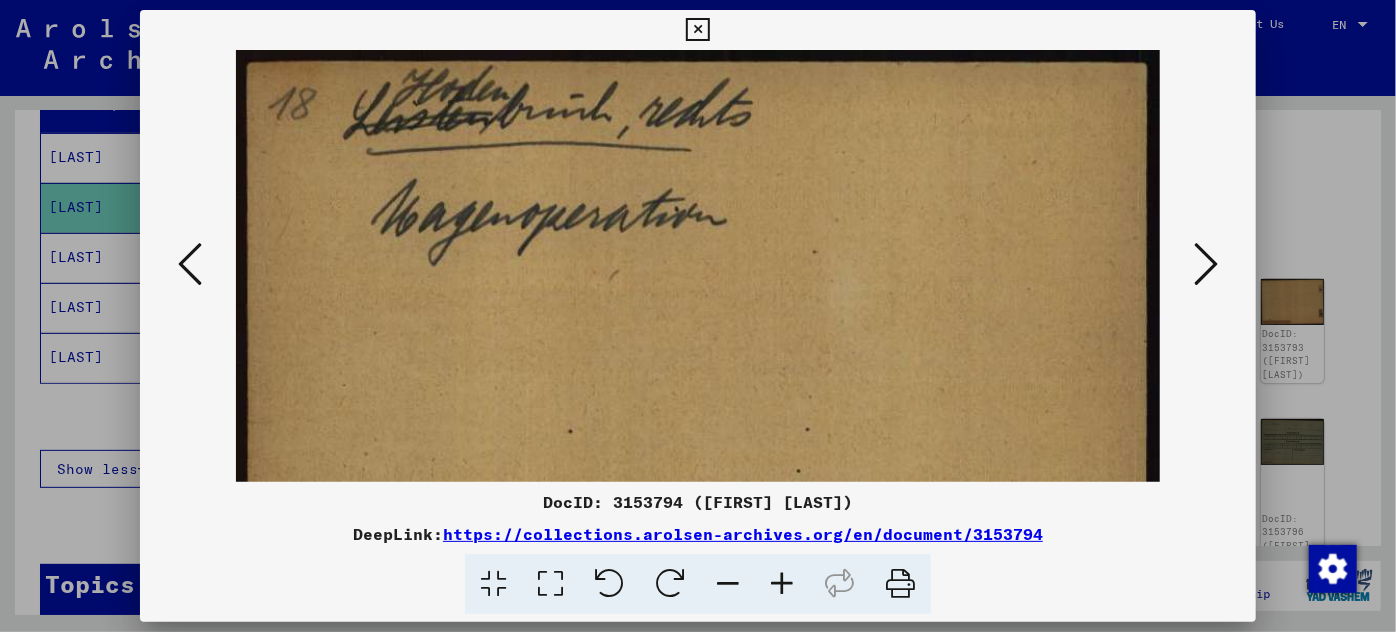click at bounding box center [782, 584] 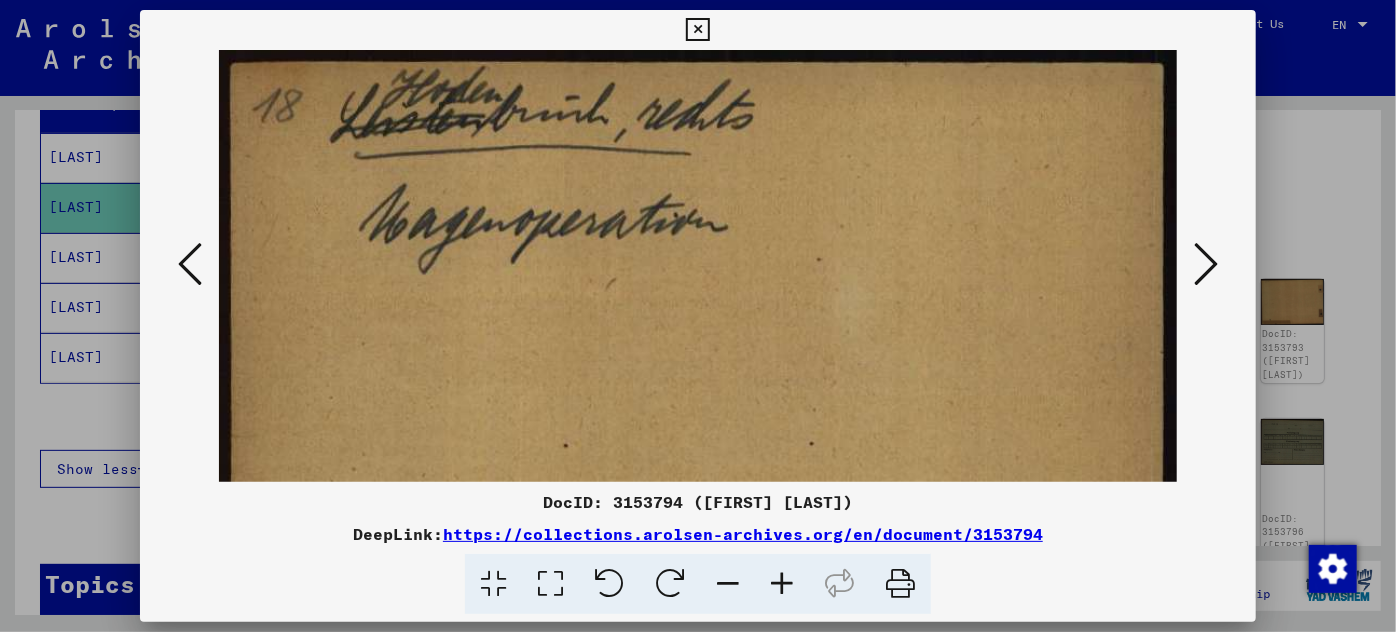 click at bounding box center (782, 584) 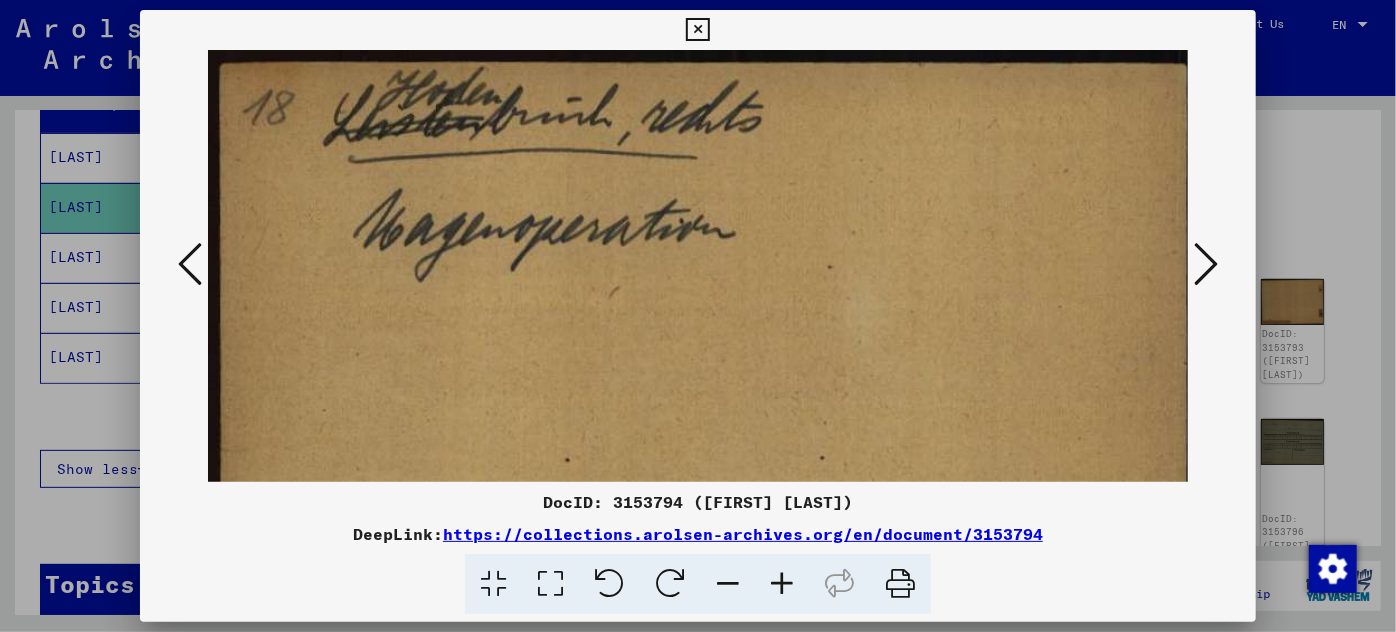 click at bounding box center [782, 584] 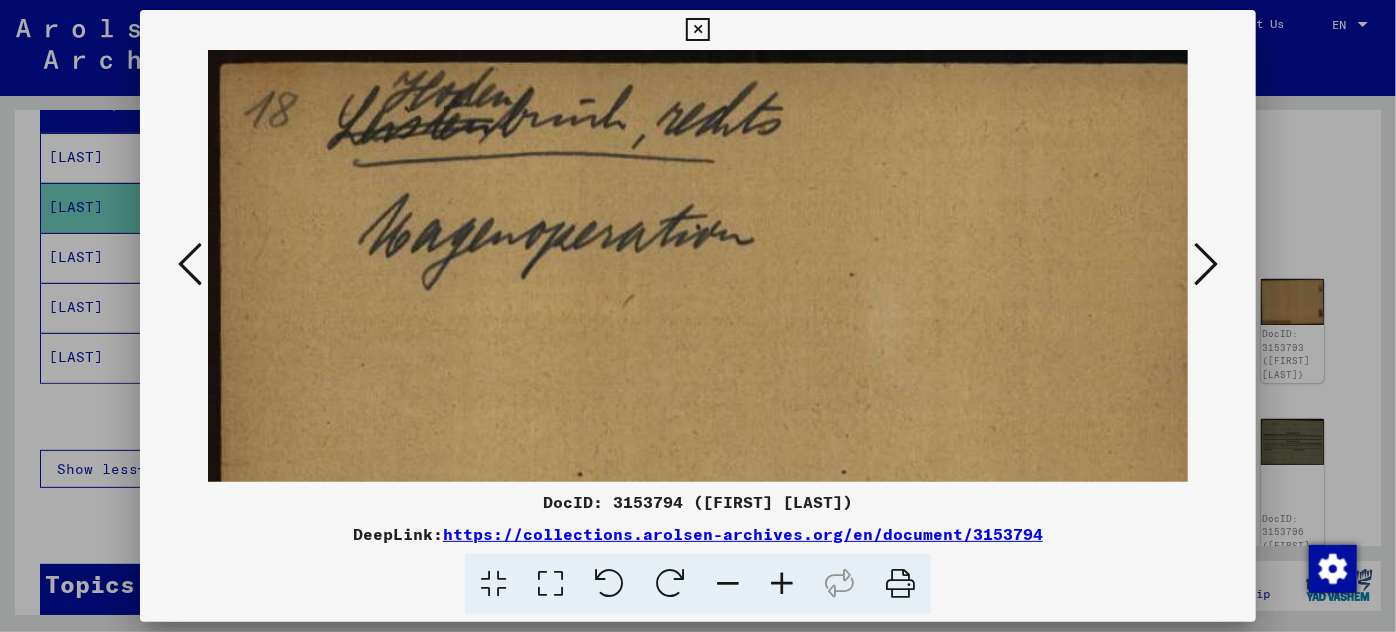 click at bounding box center (782, 584) 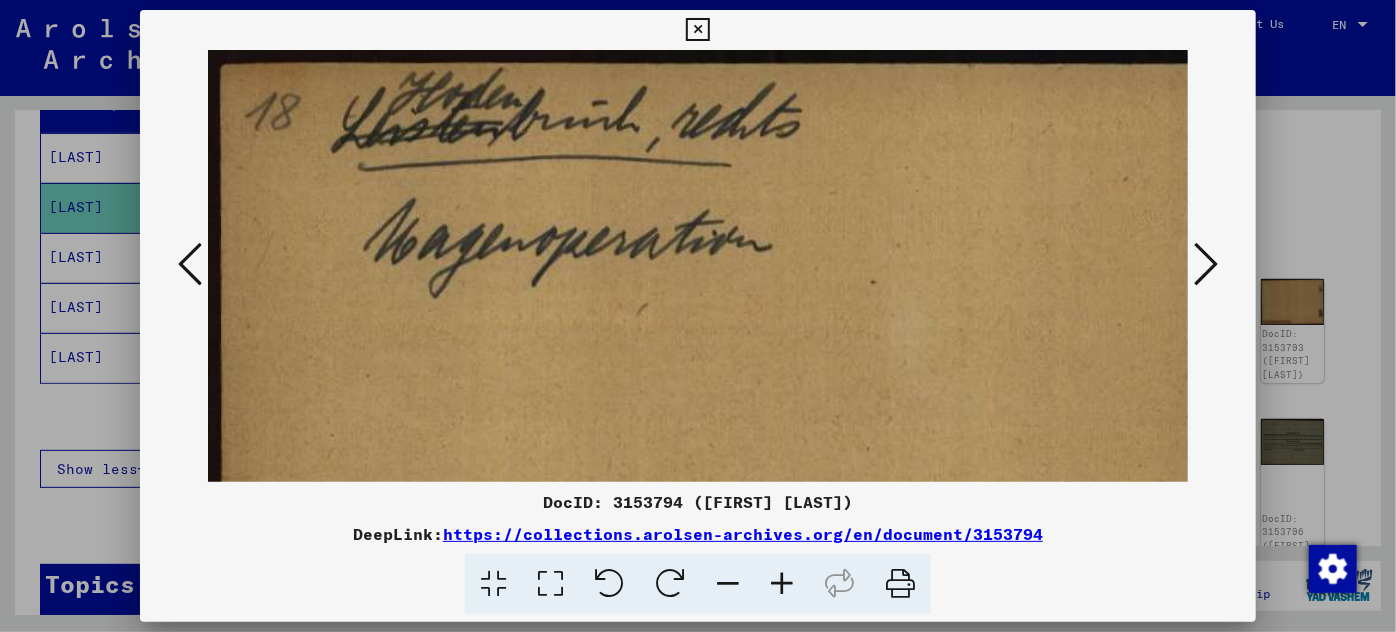 click at bounding box center [782, 584] 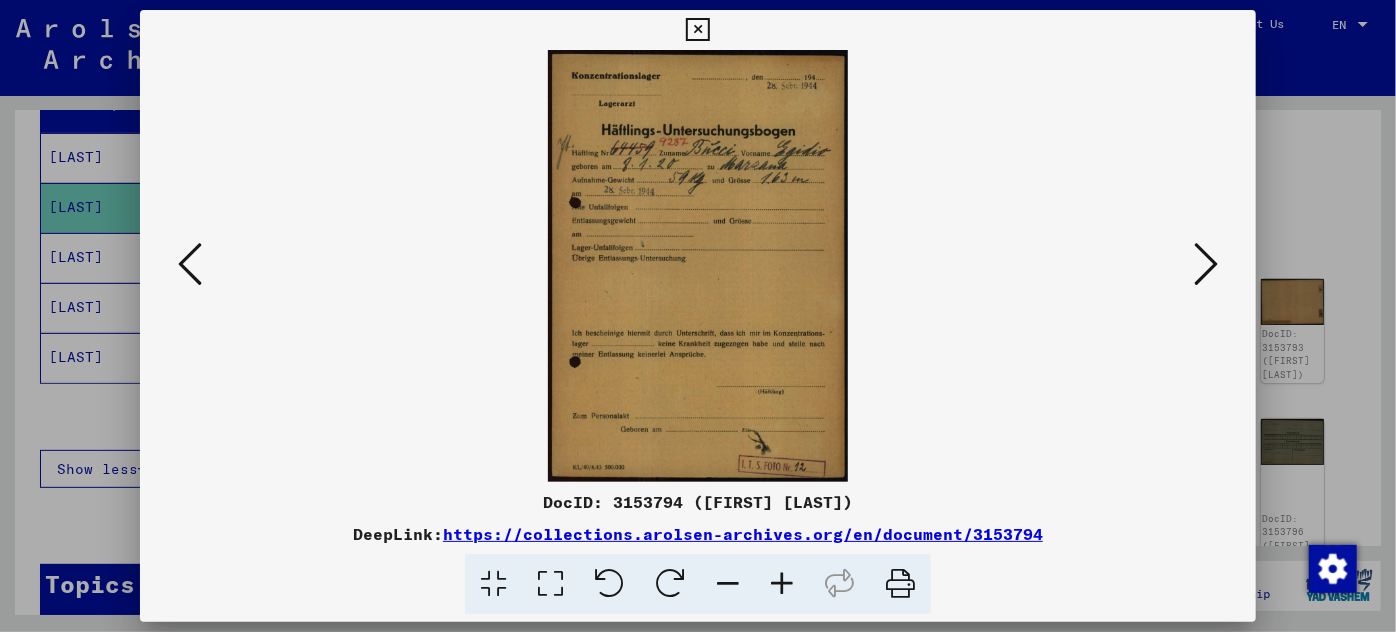 click at bounding box center [190, 264] 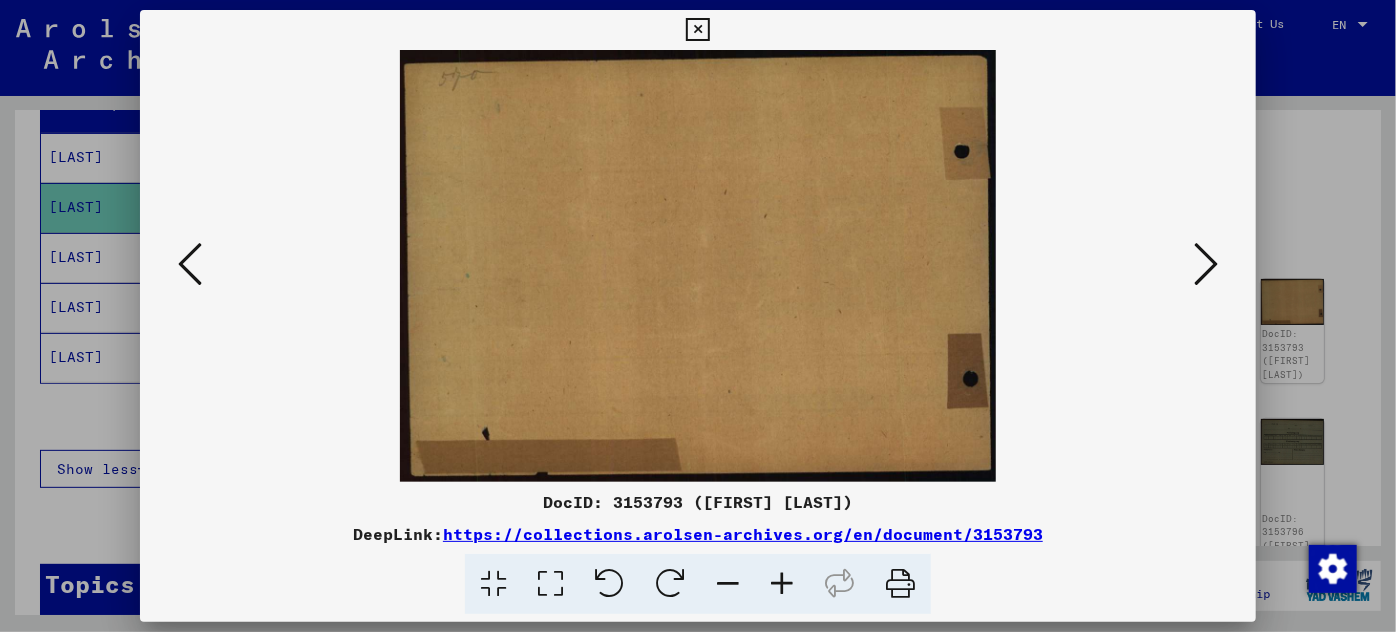 click at bounding box center (190, 264) 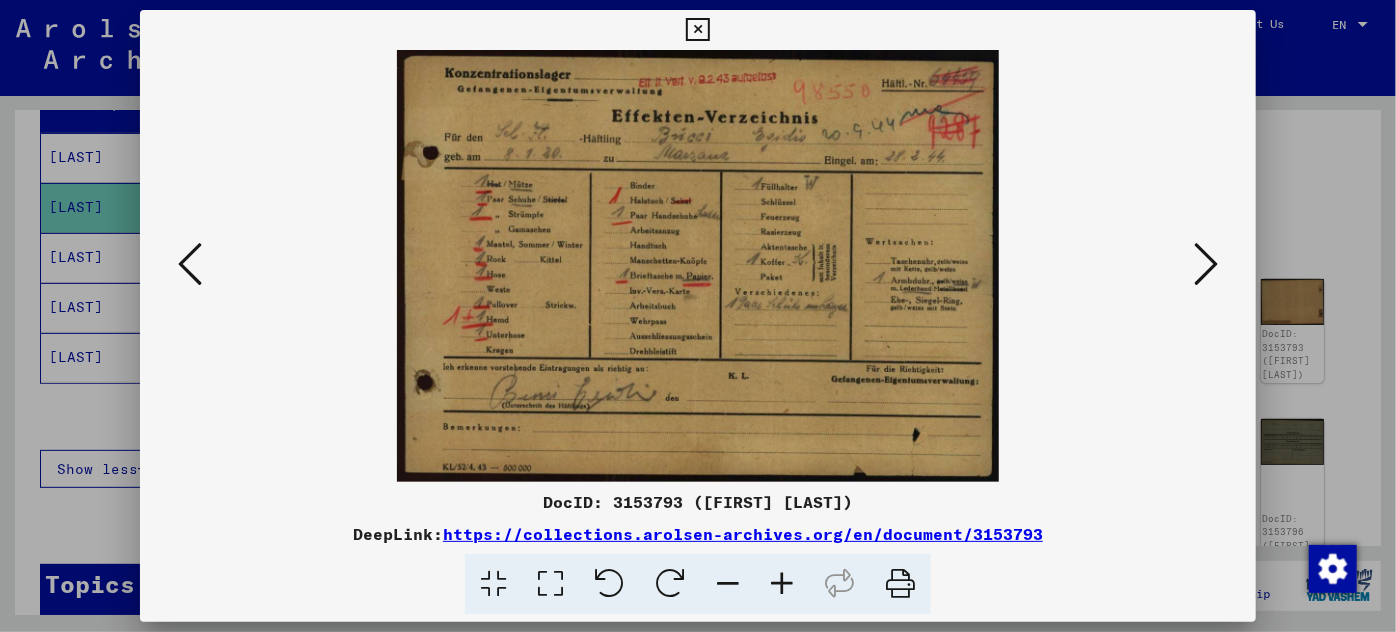 click at bounding box center (1206, 264) 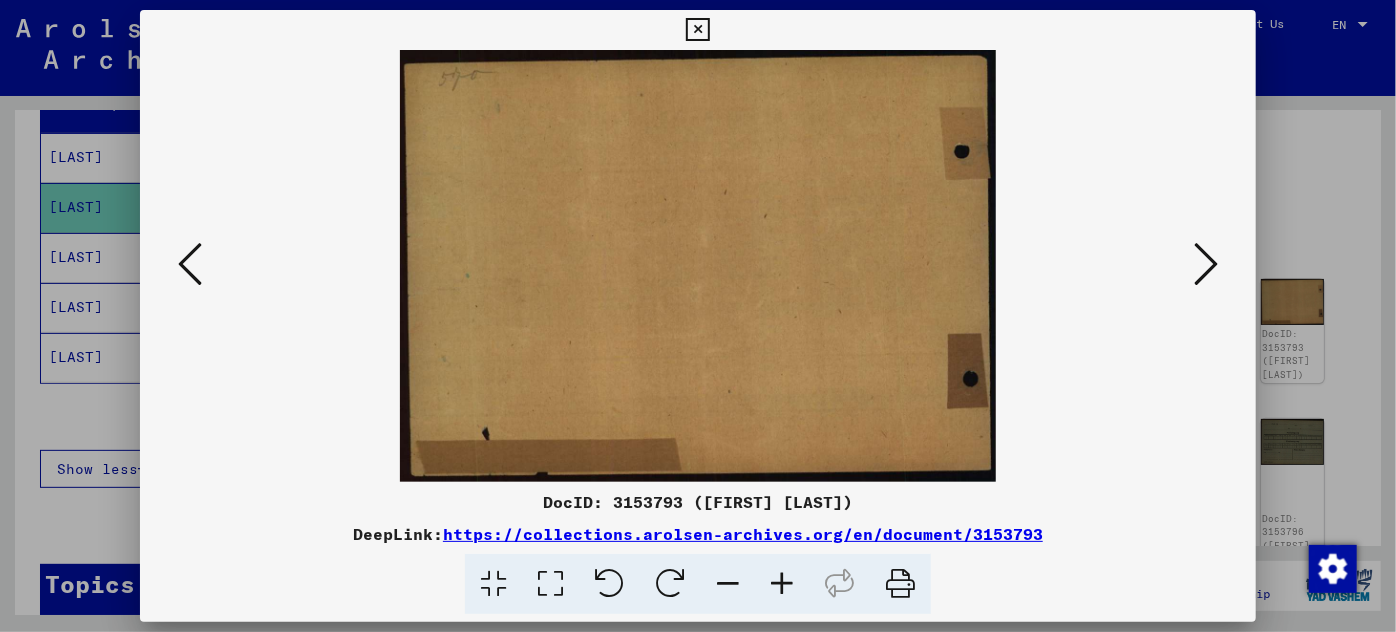 click at bounding box center [1206, 264] 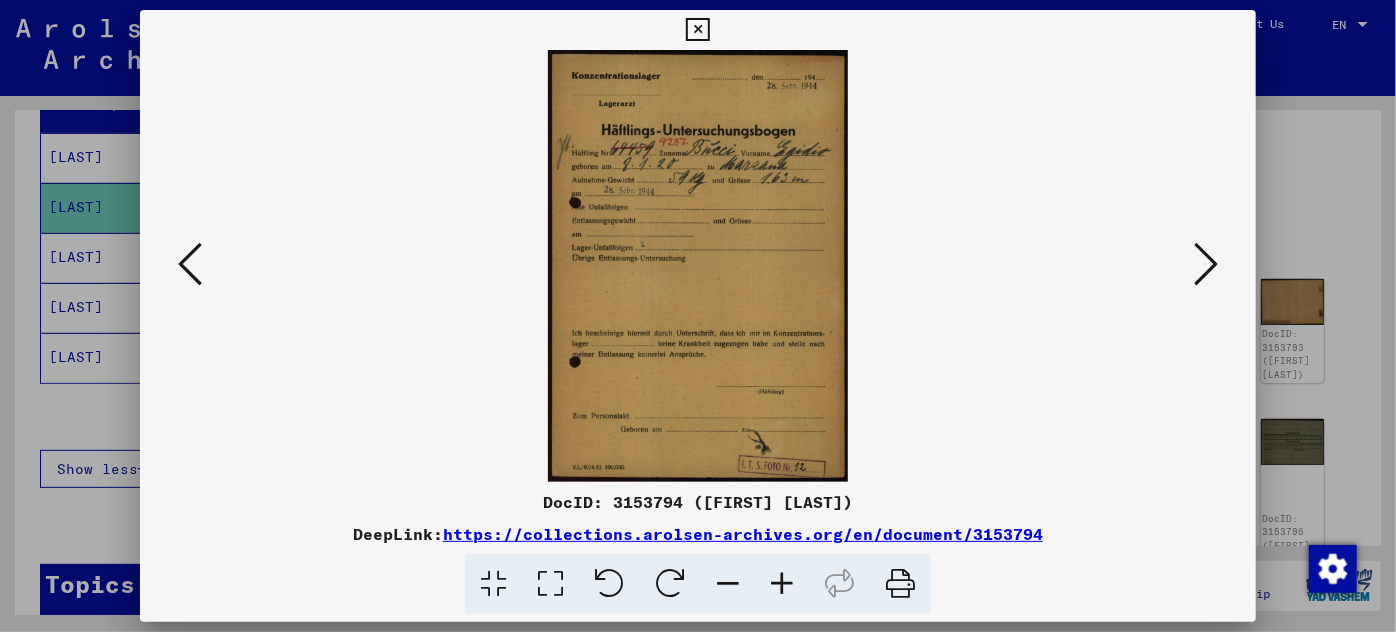 click at bounding box center [1206, 264] 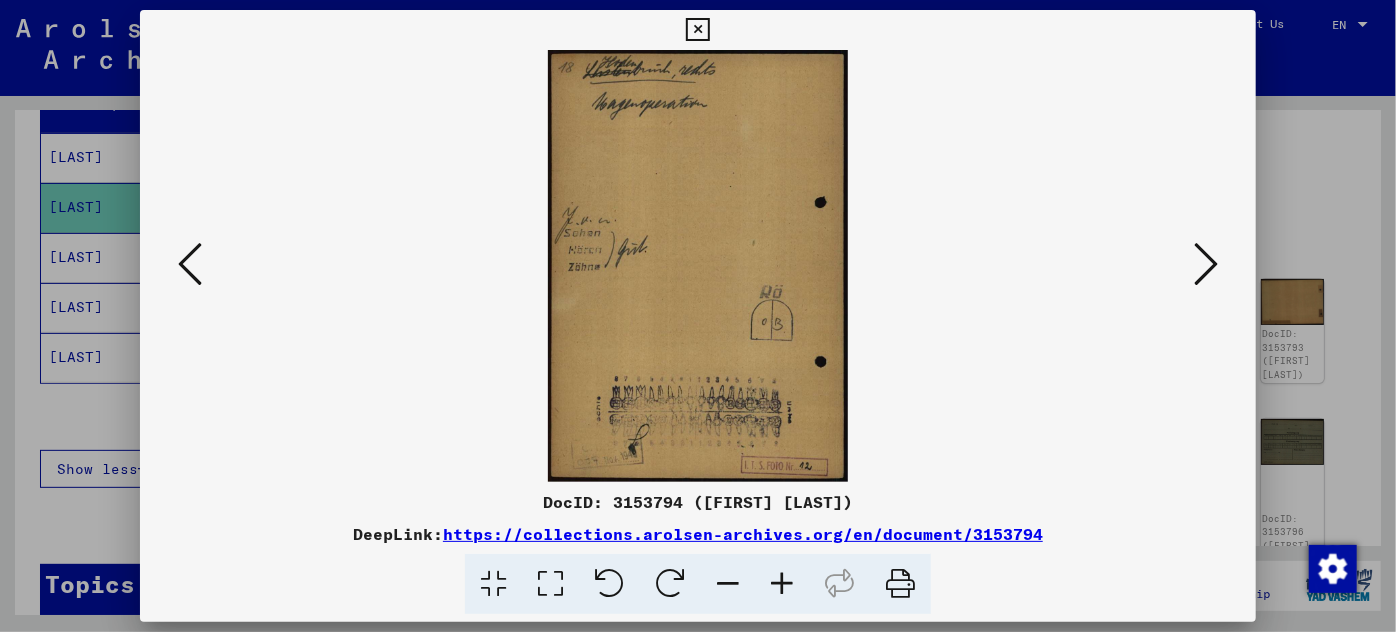 click at bounding box center (782, 584) 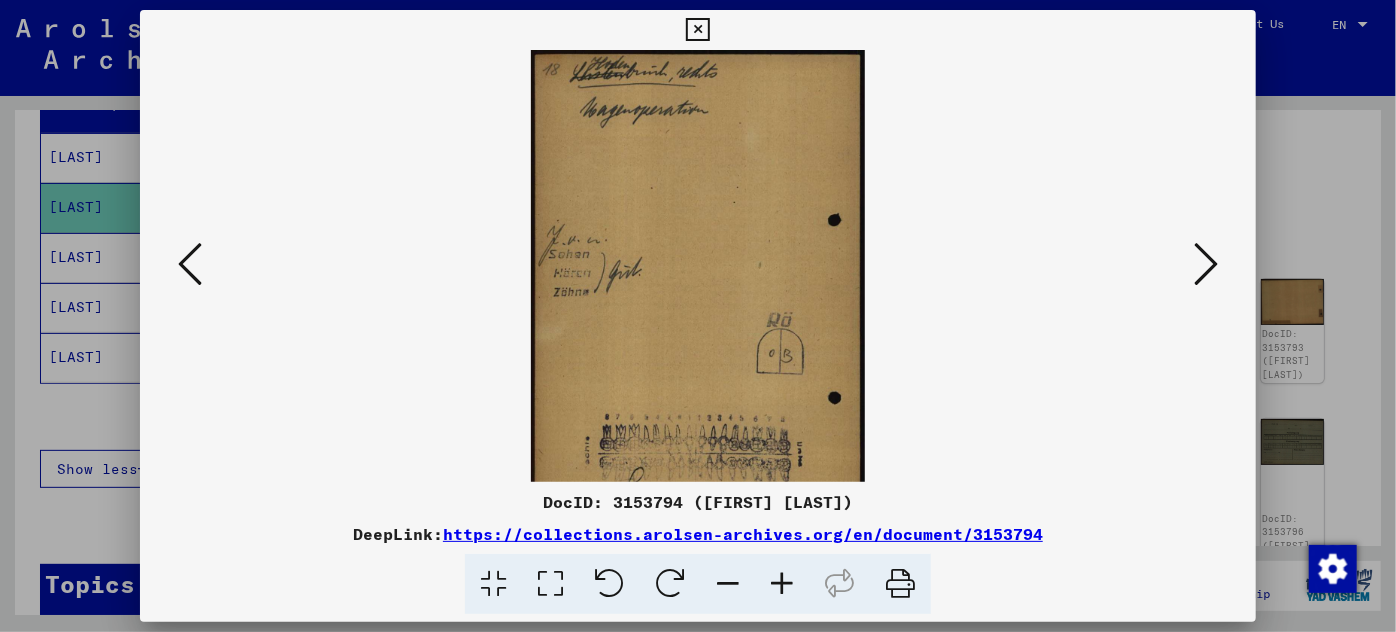 click at bounding box center (782, 584) 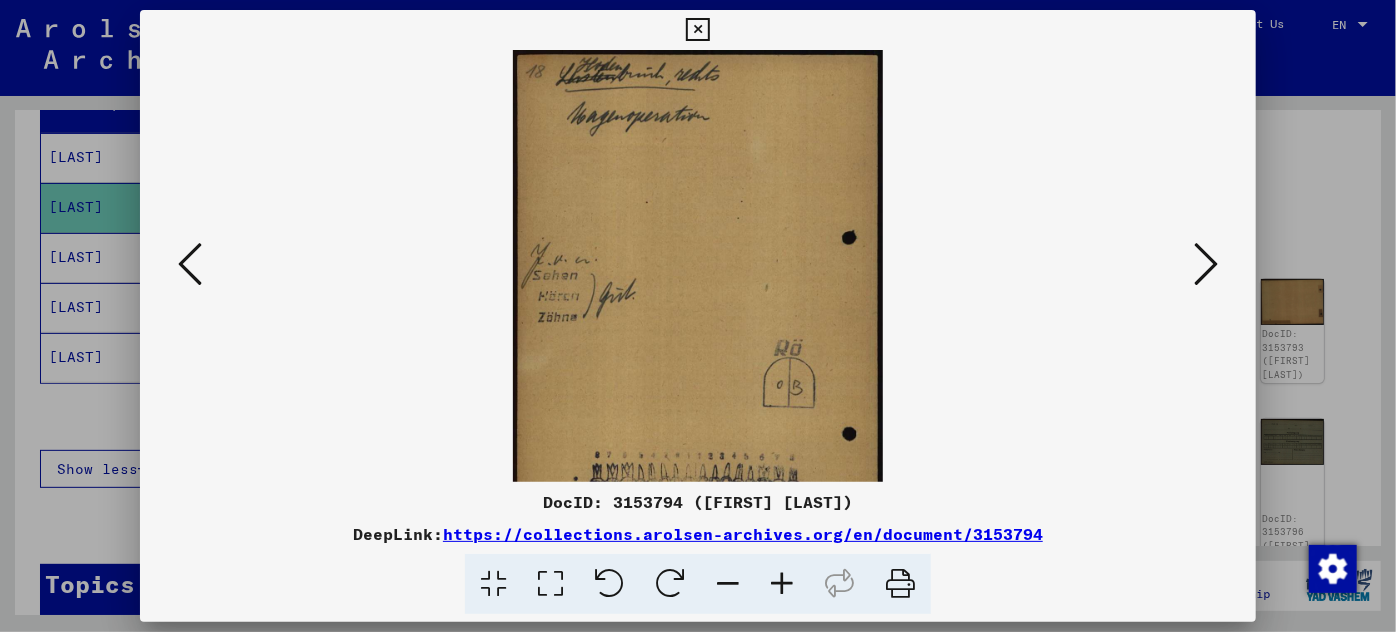 click at bounding box center (782, 584) 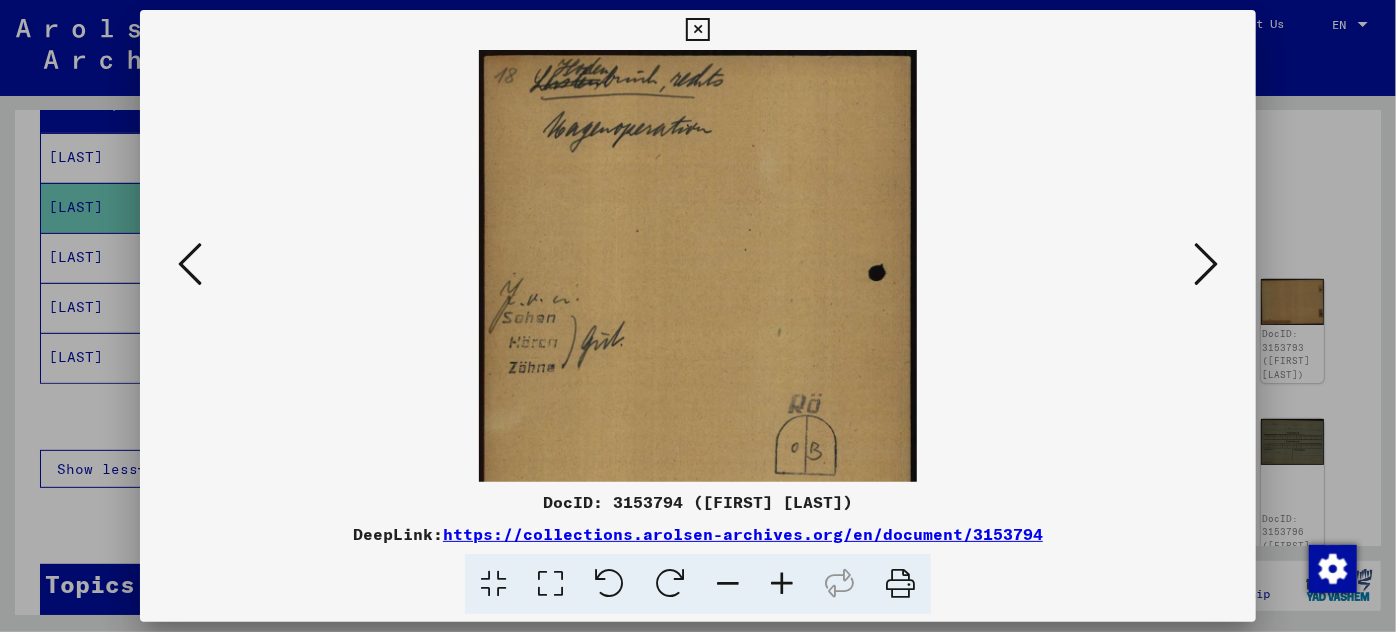 click at bounding box center (782, 584) 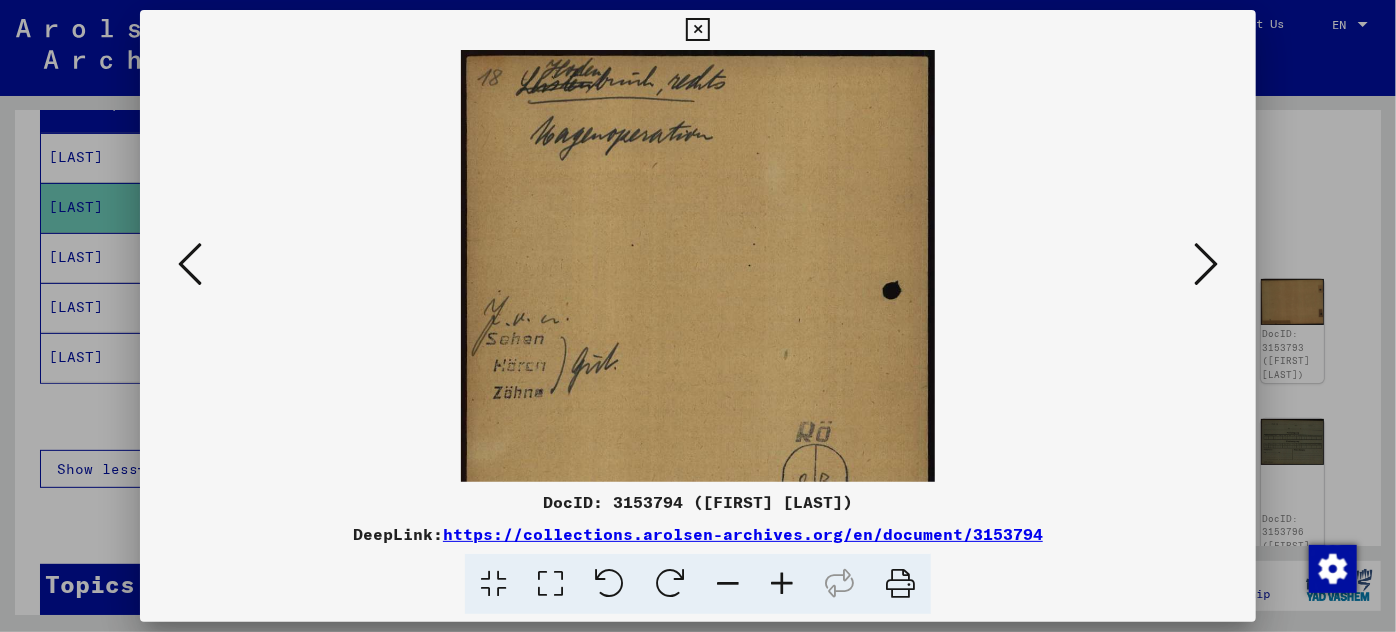 click at bounding box center (782, 584) 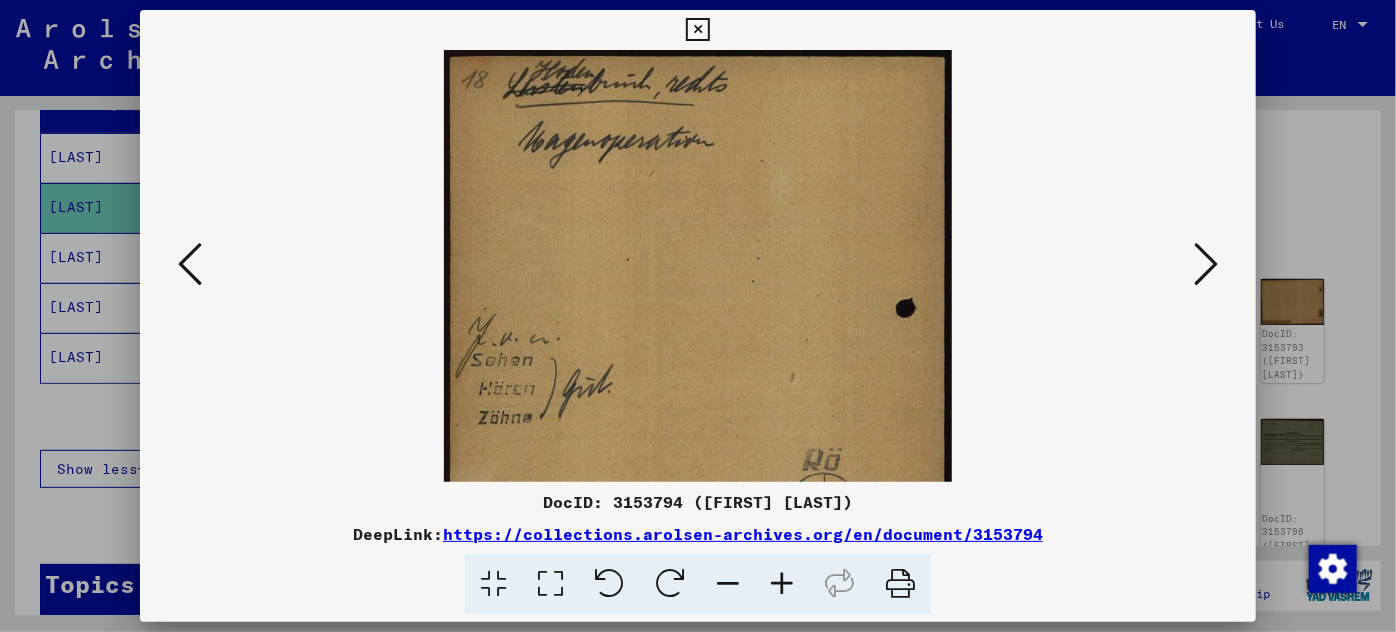 click at bounding box center (782, 584) 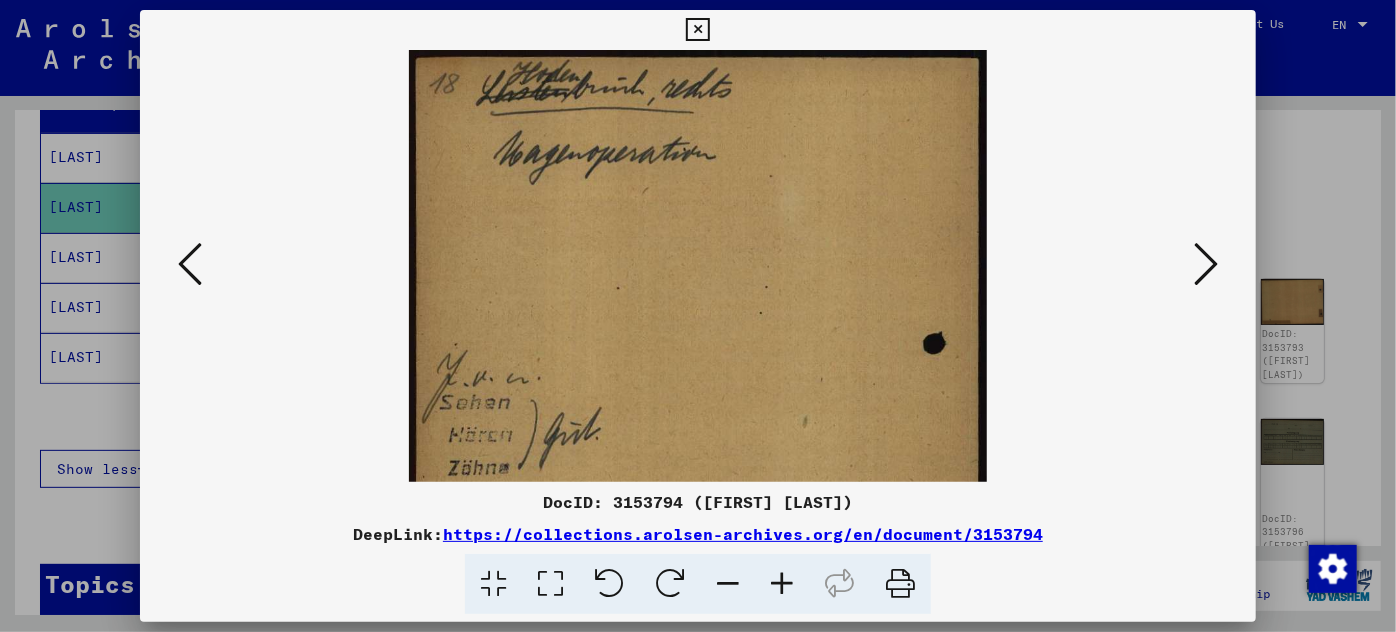 click at bounding box center [782, 584] 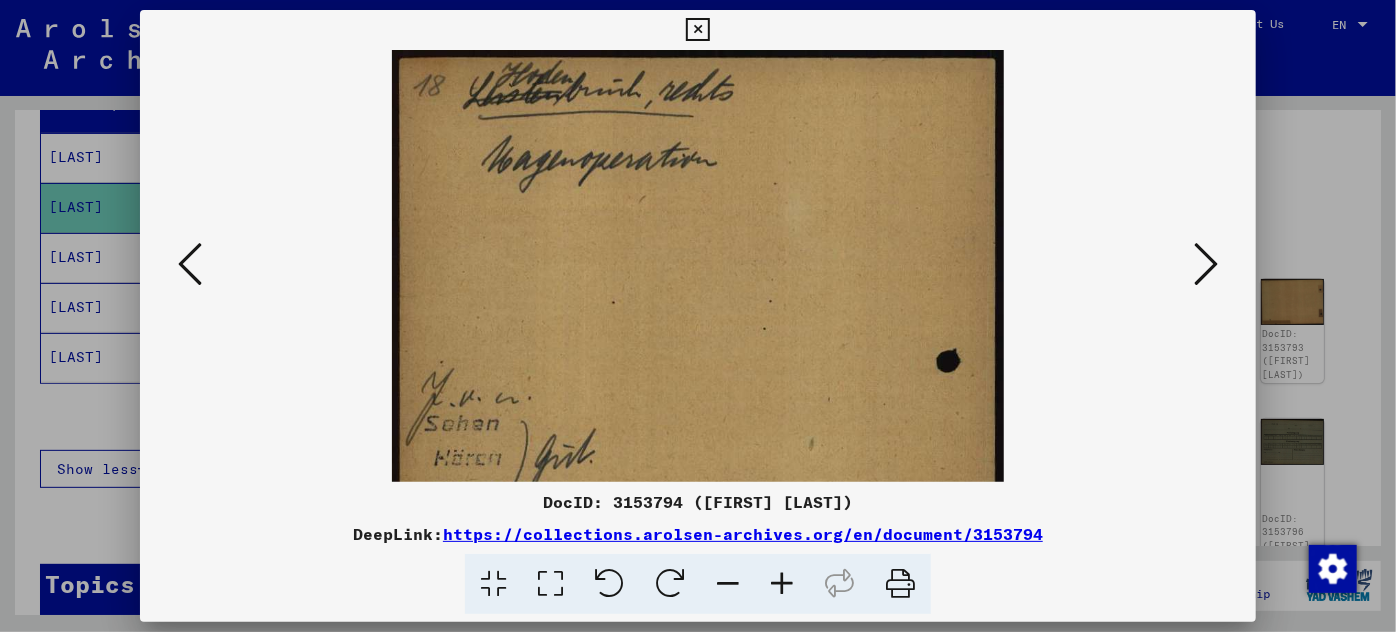 click at bounding box center [782, 584] 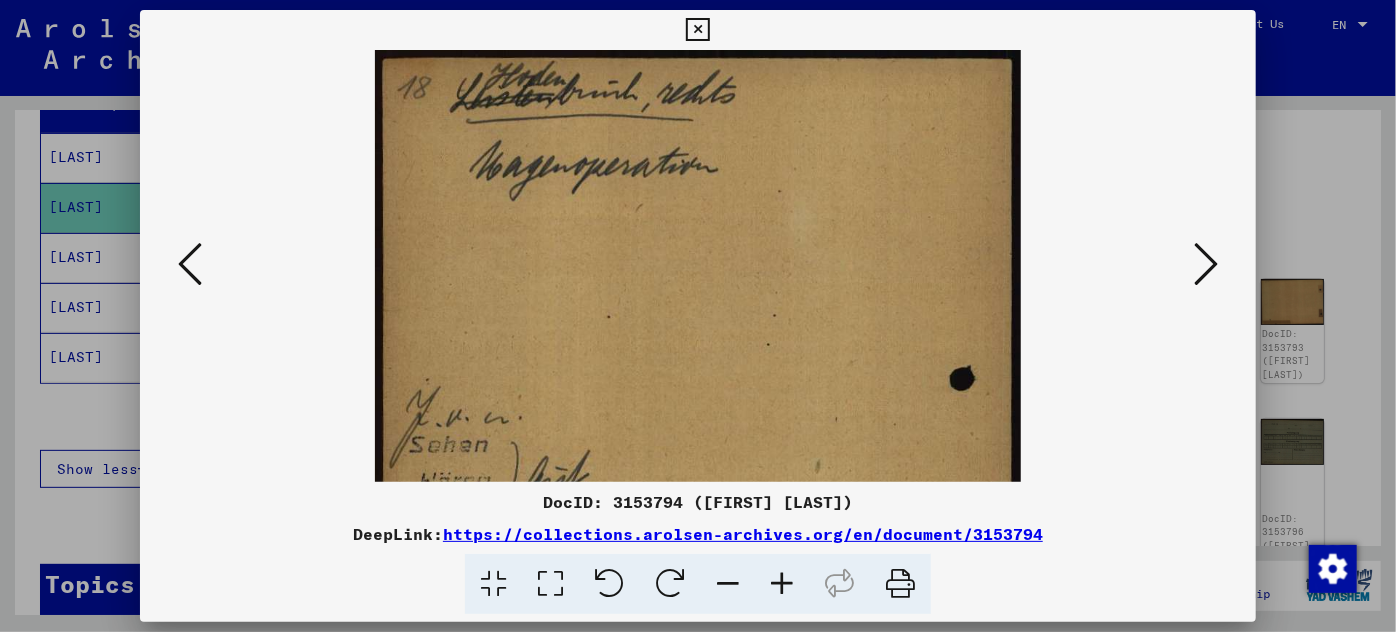 click at bounding box center (782, 584) 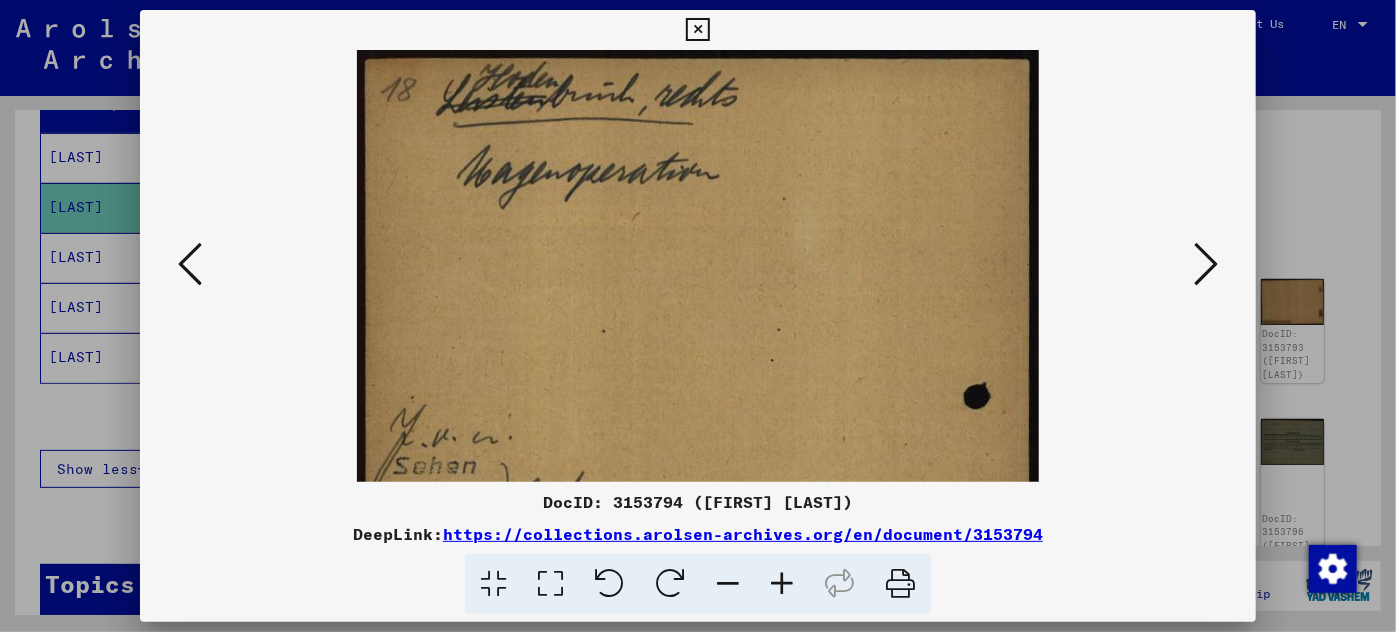 click at bounding box center [1206, 264] 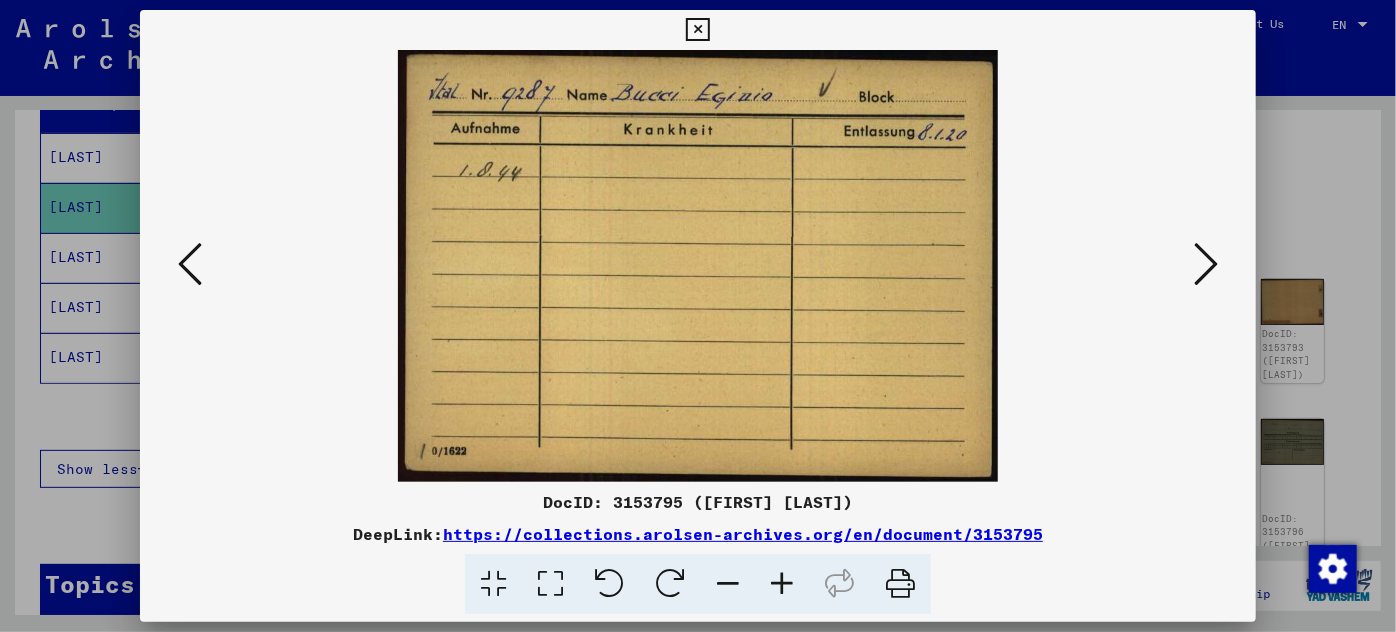 click at bounding box center (1206, 264) 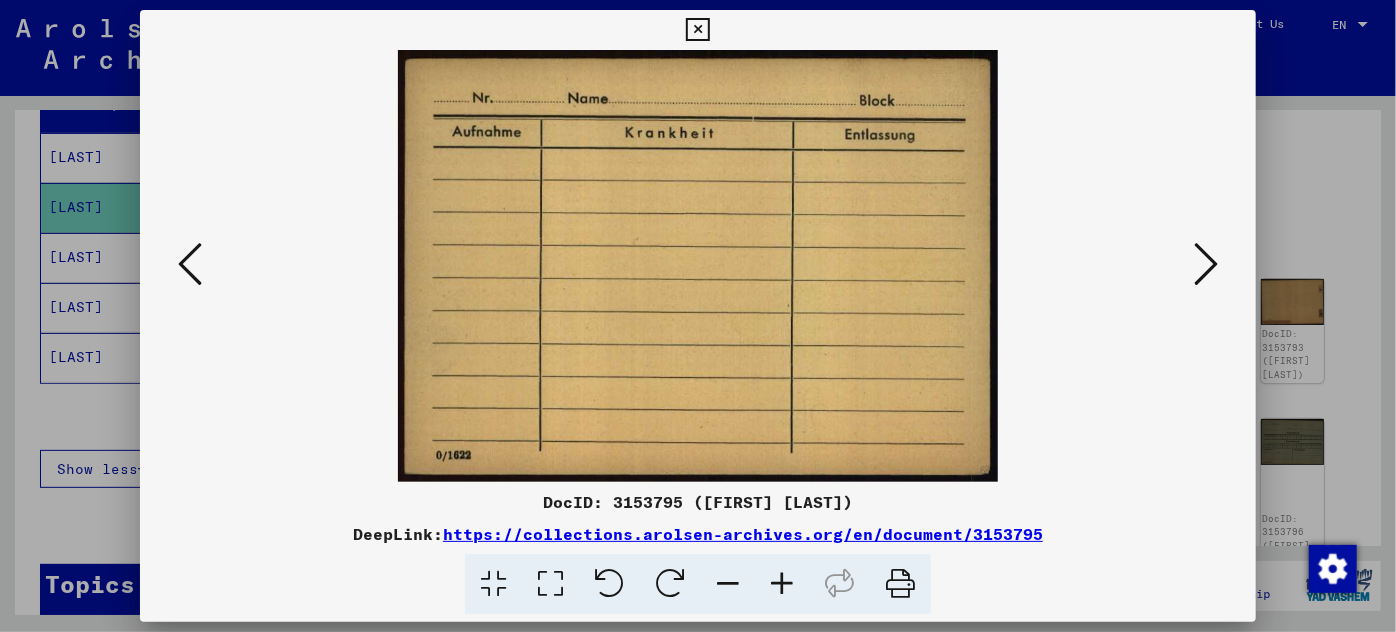click at bounding box center (1206, 264) 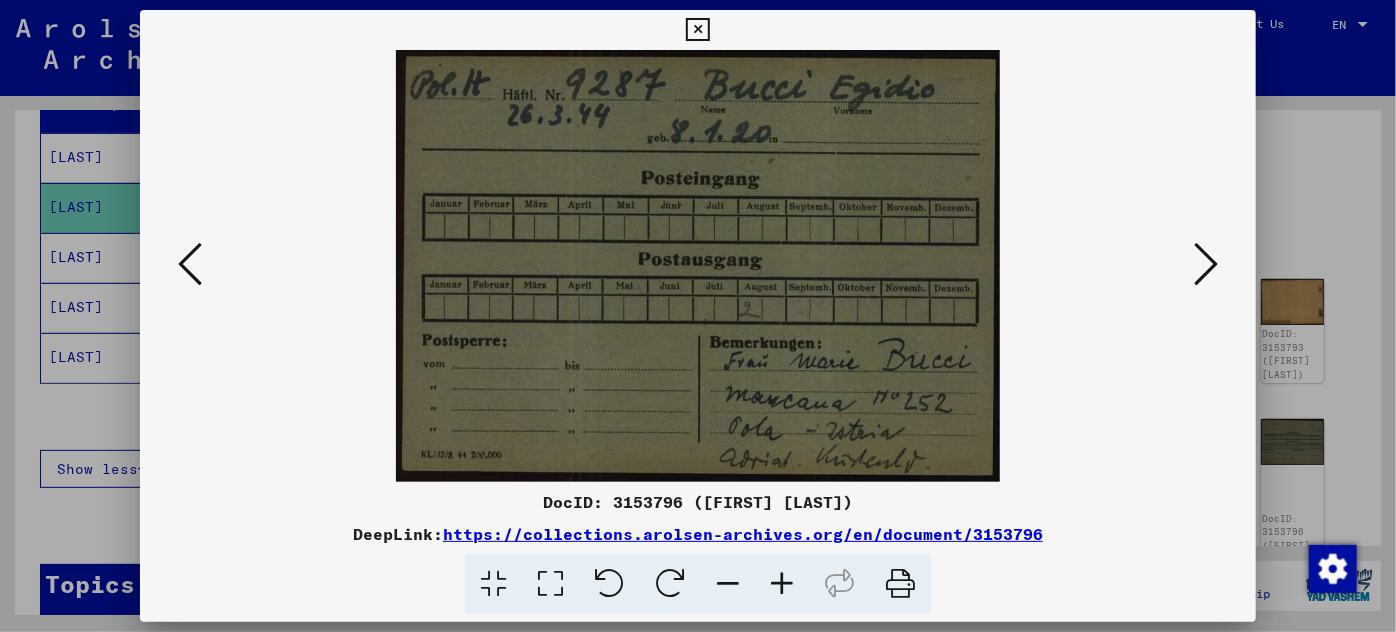click at bounding box center (698, 316) 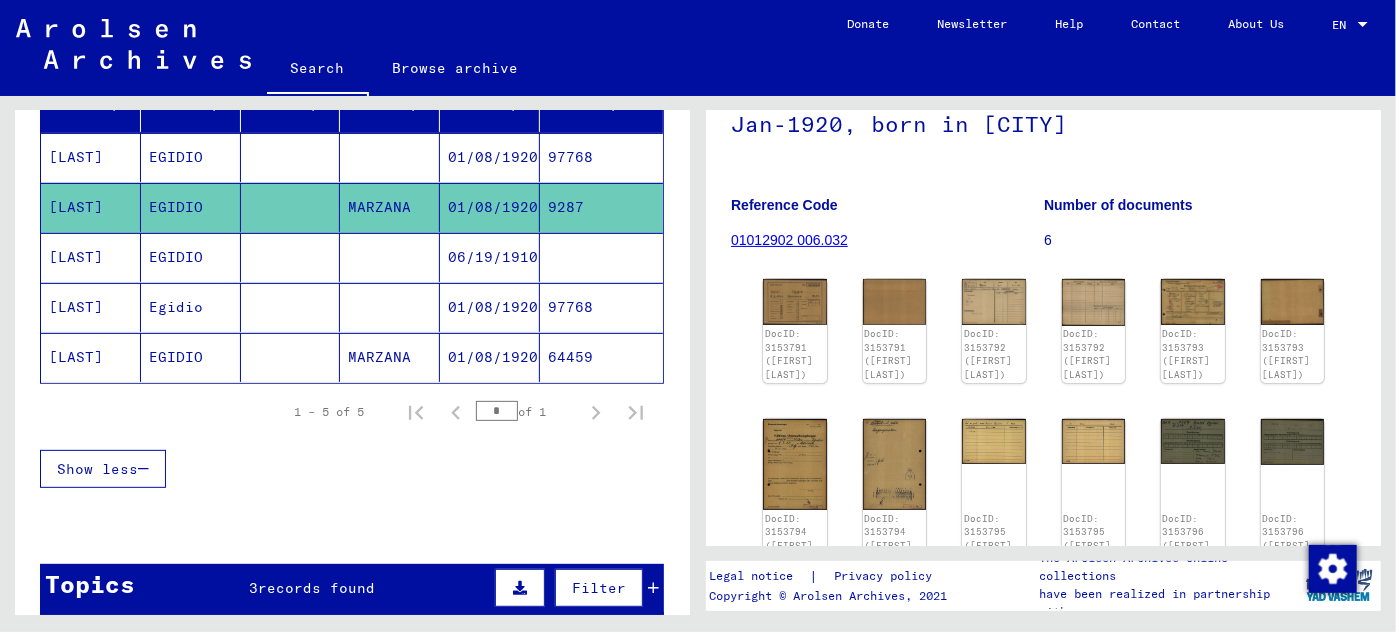 click on "97768" at bounding box center (601, 207) 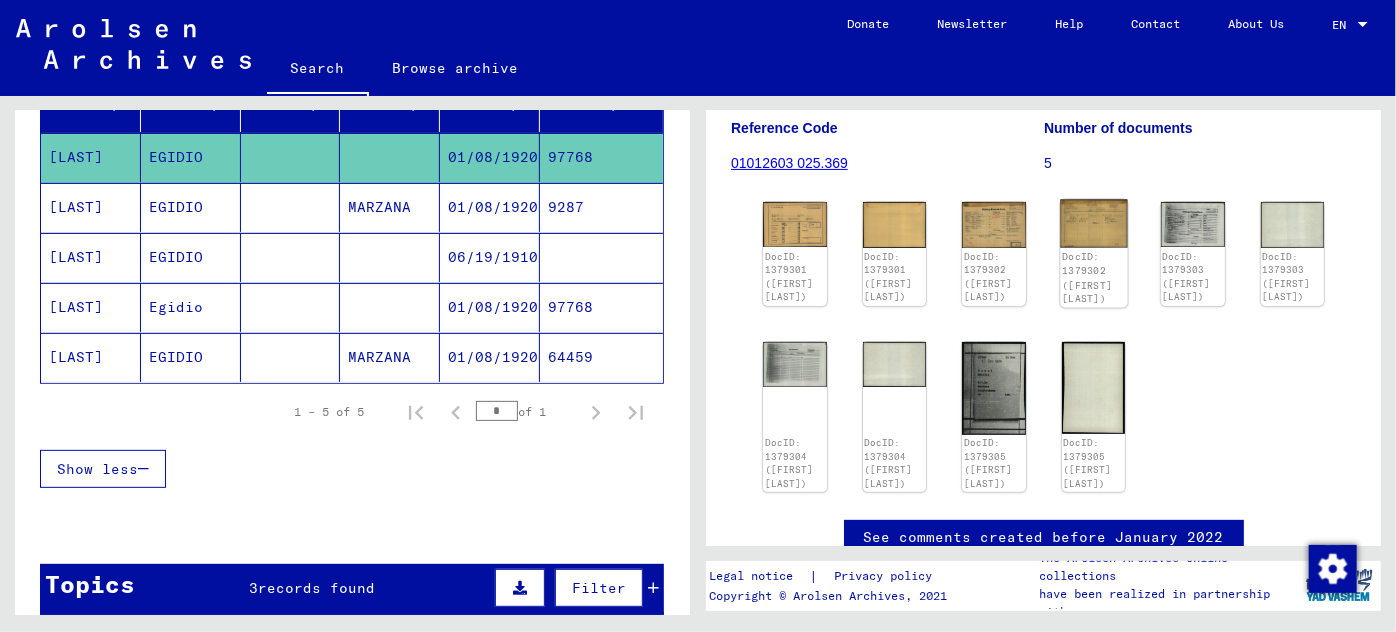 scroll, scrollTop: 272, scrollLeft: 0, axis: vertical 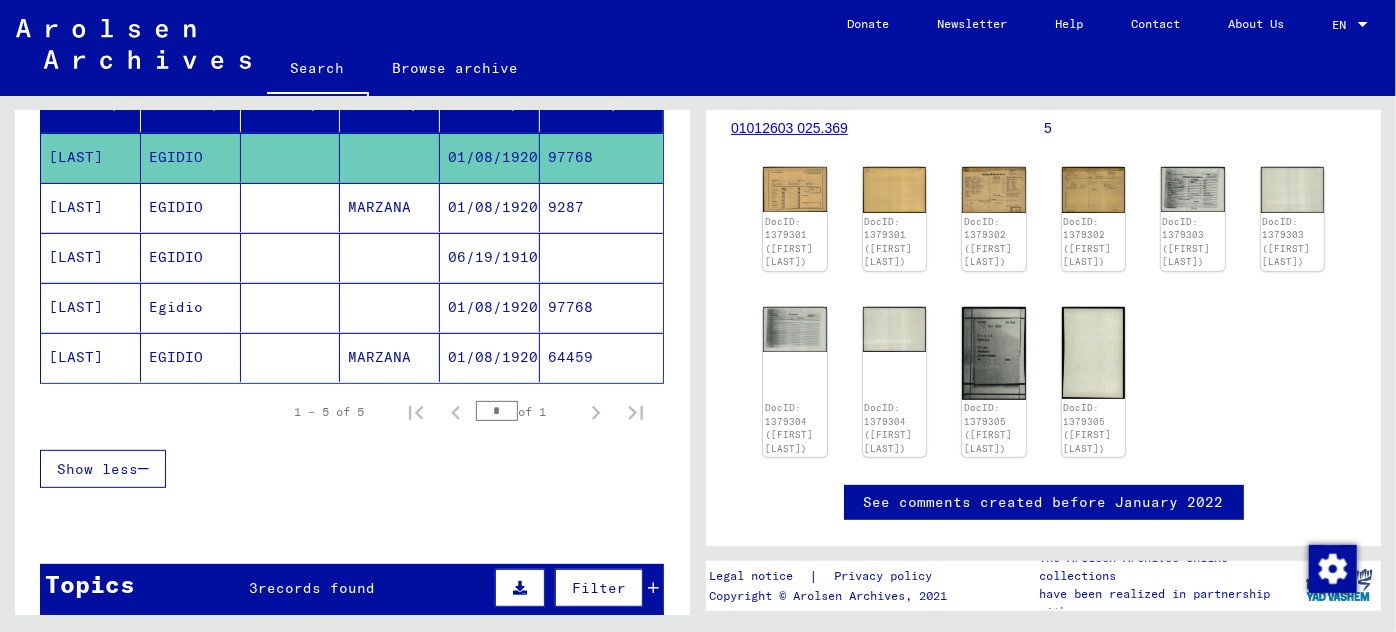 click on "EGIDIO" at bounding box center [191, 257] 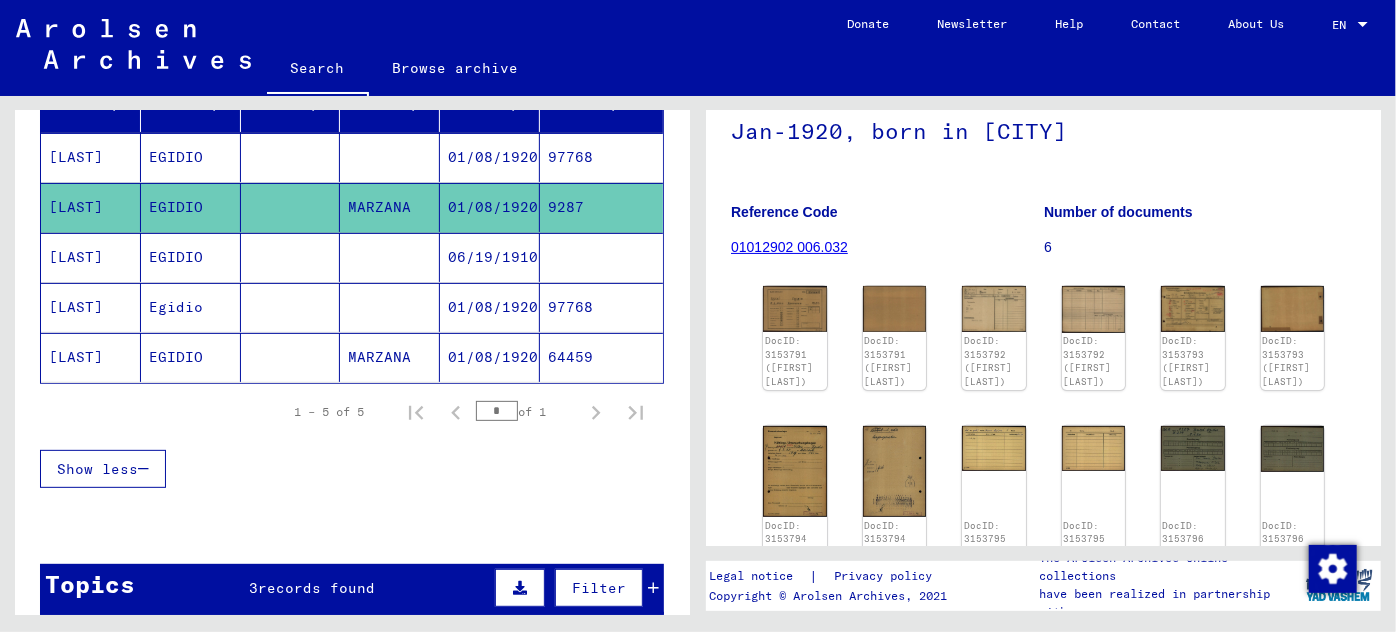 scroll, scrollTop: 181, scrollLeft: 0, axis: vertical 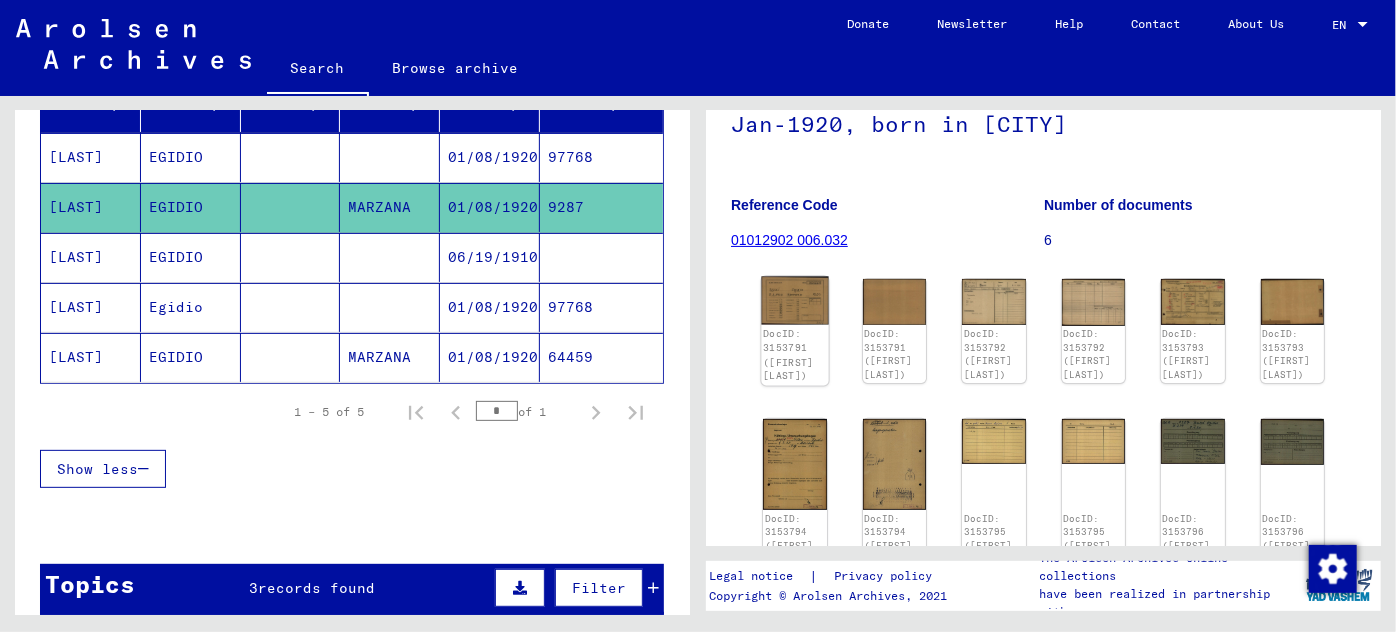 click 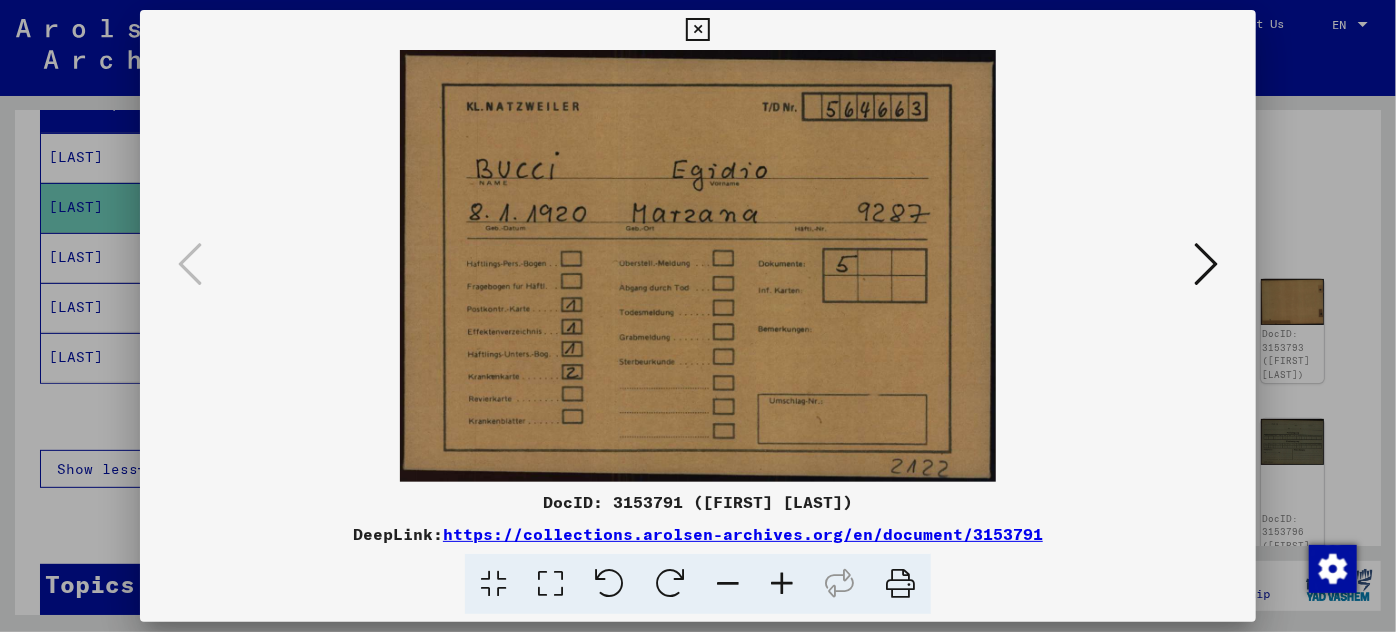click at bounding box center (1206, 264) 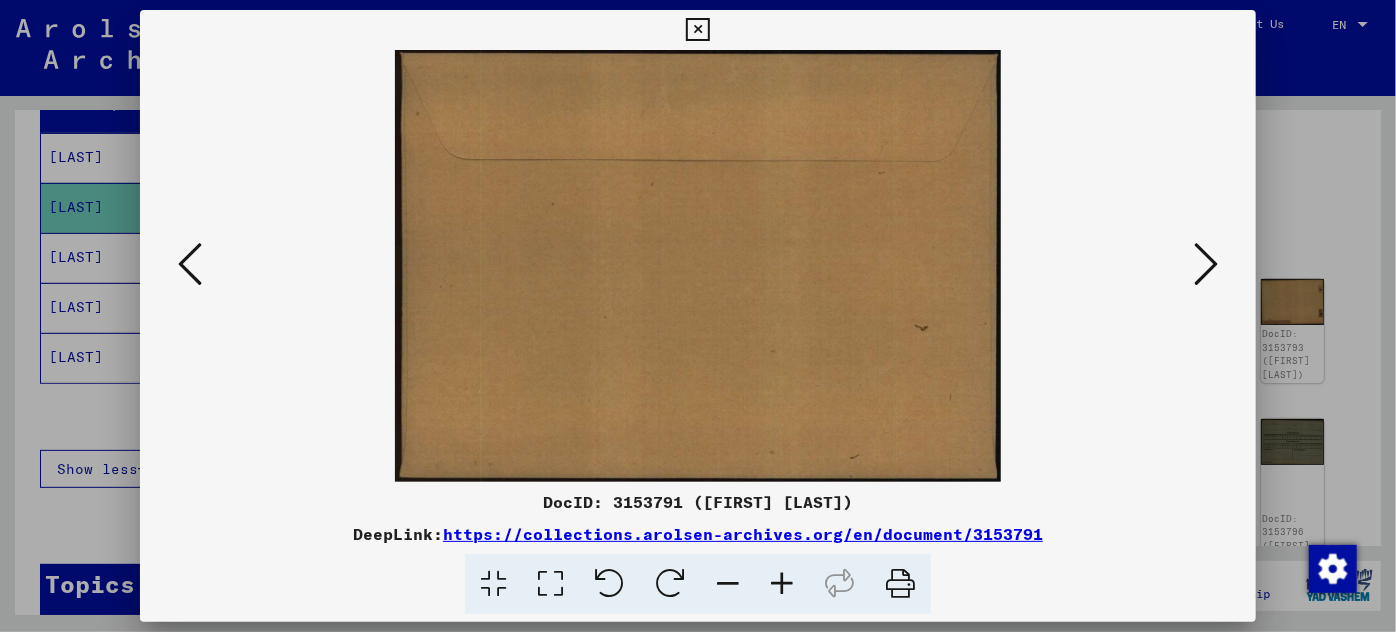 click at bounding box center [1206, 264] 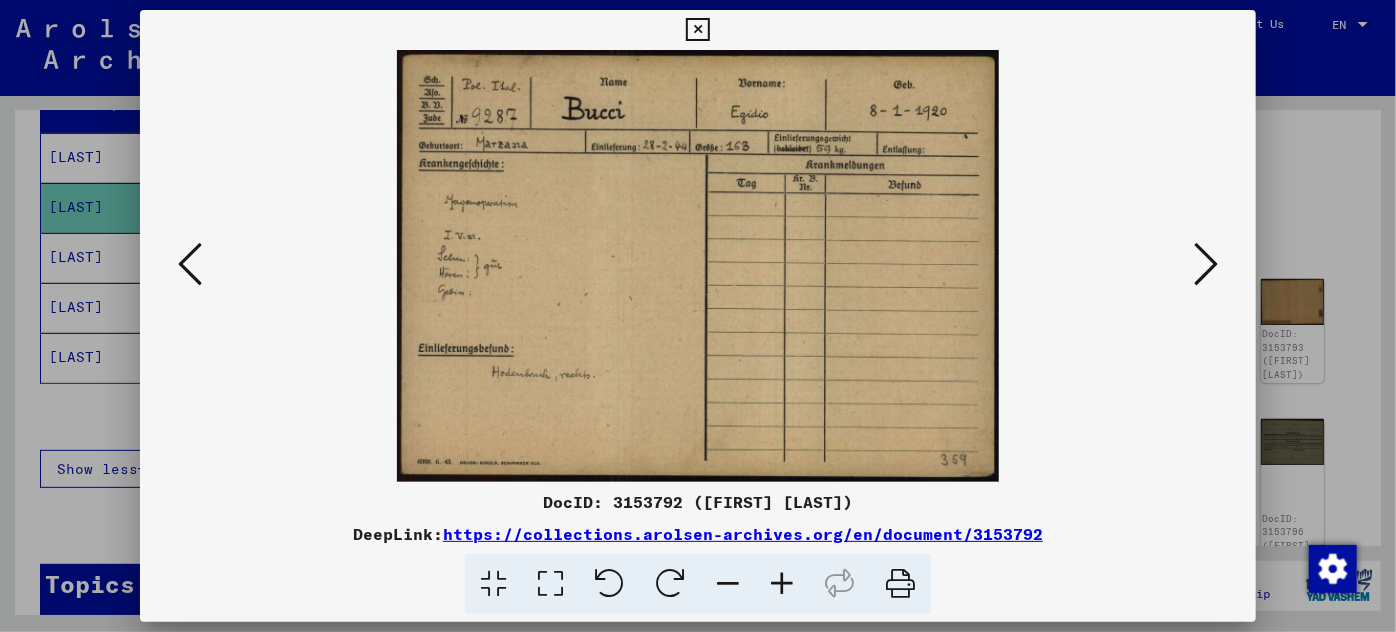 click at bounding box center (782, 584) 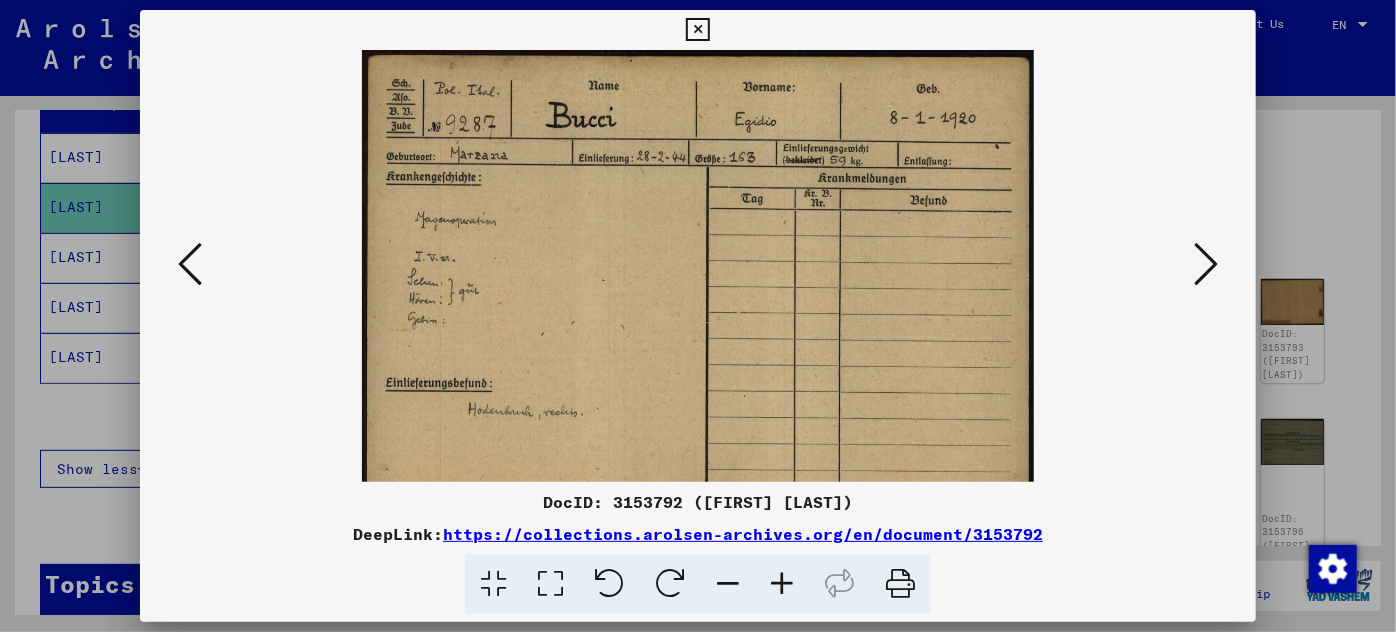 click at bounding box center [782, 584] 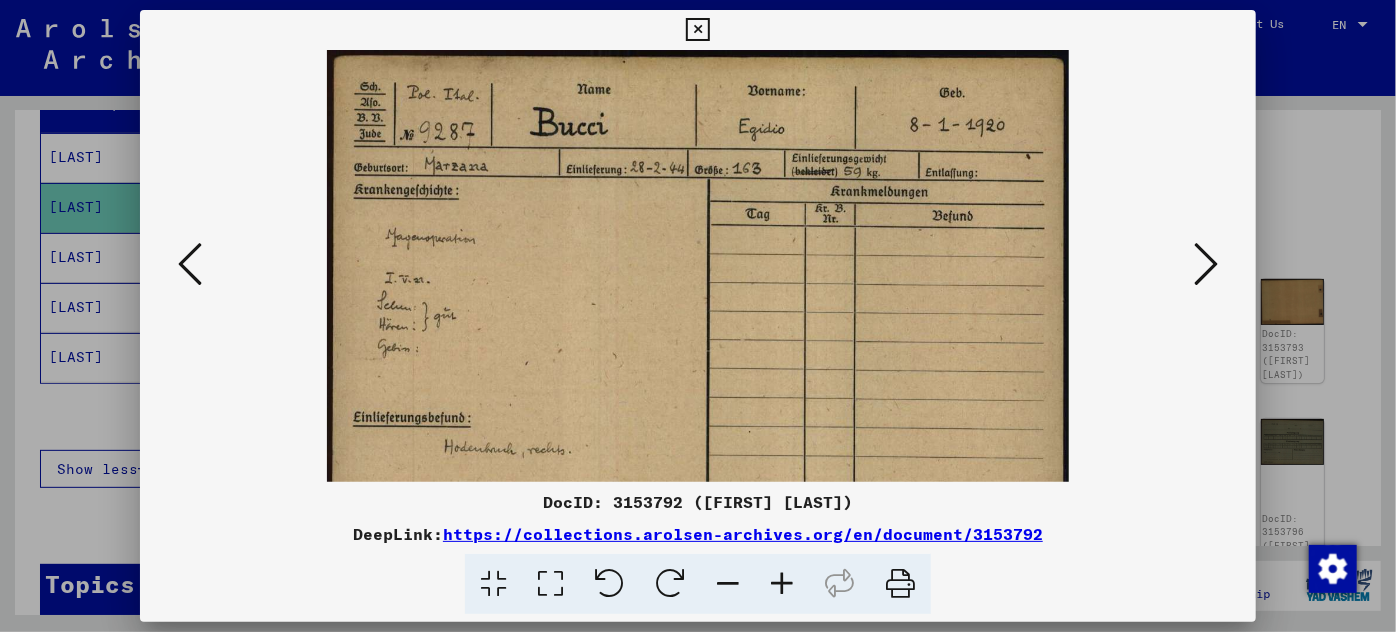 click at bounding box center (782, 584) 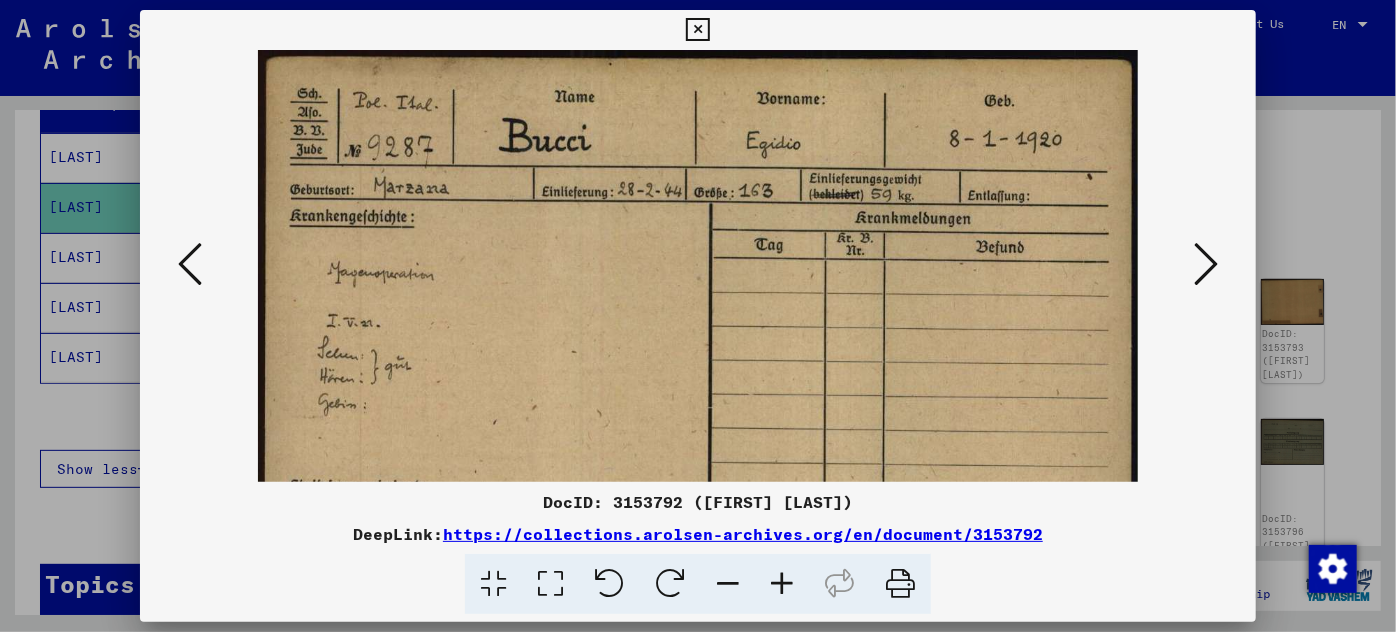 click at bounding box center [782, 584] 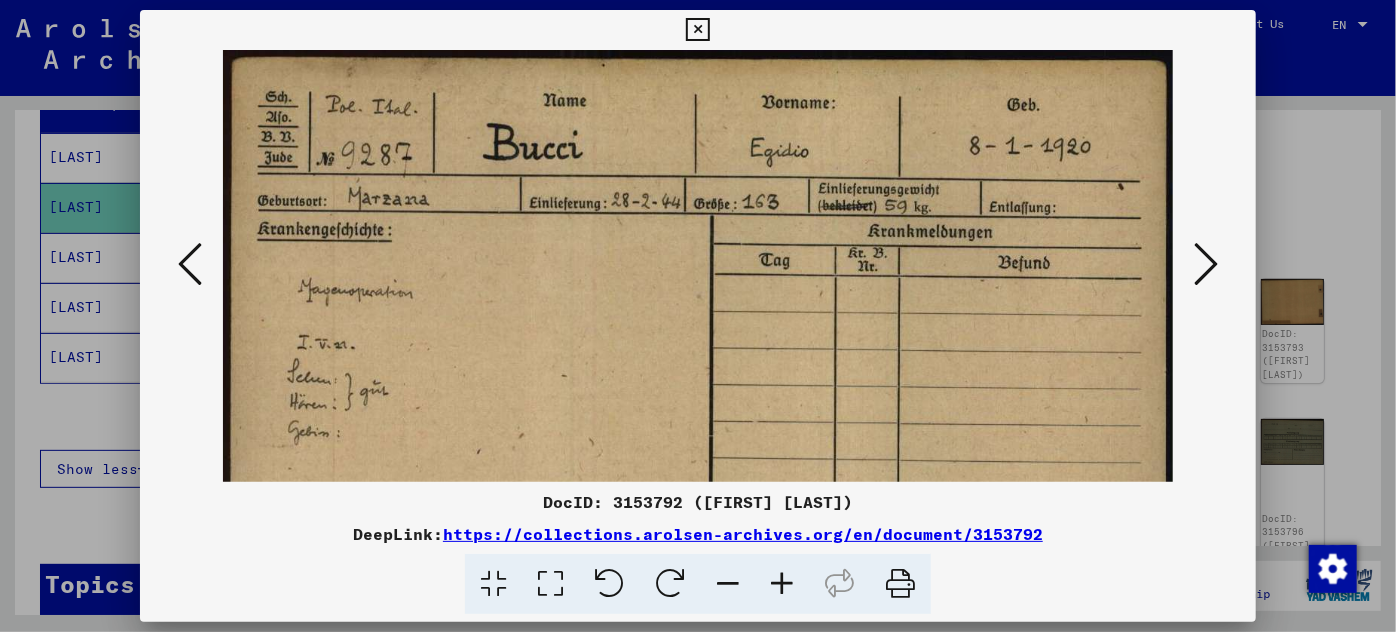 click at bounding box center [782, 584] 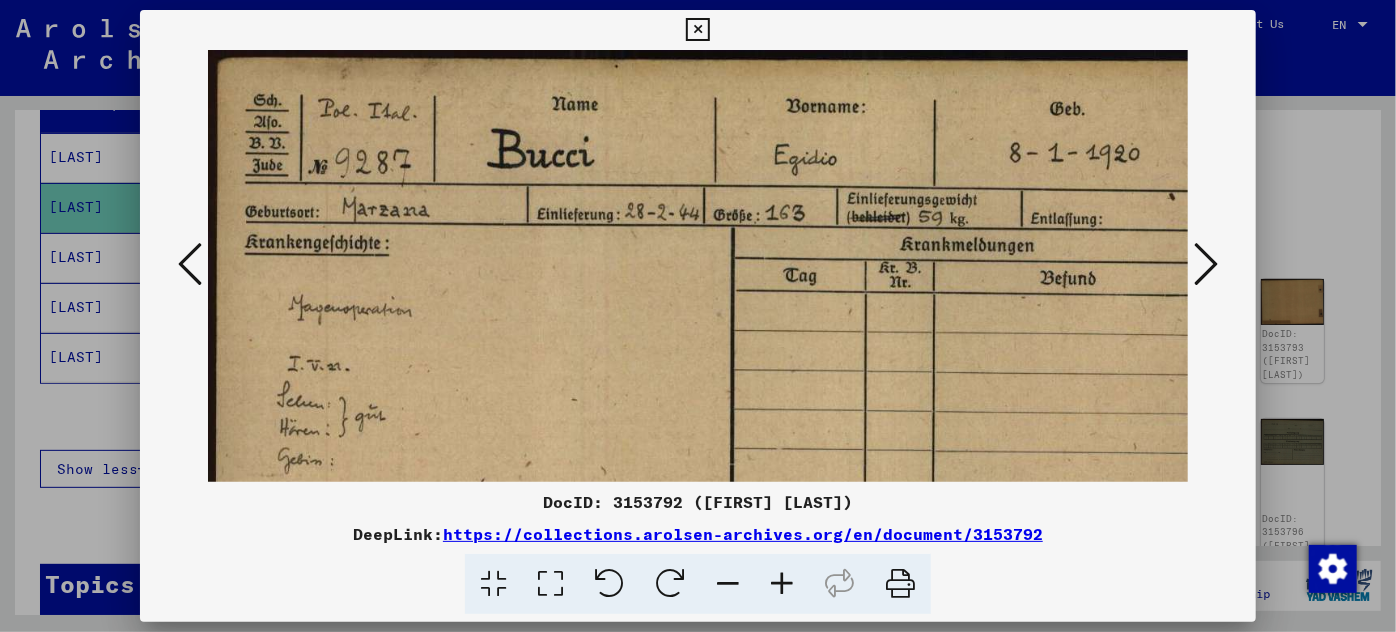 click at bounding box center [782, 584] 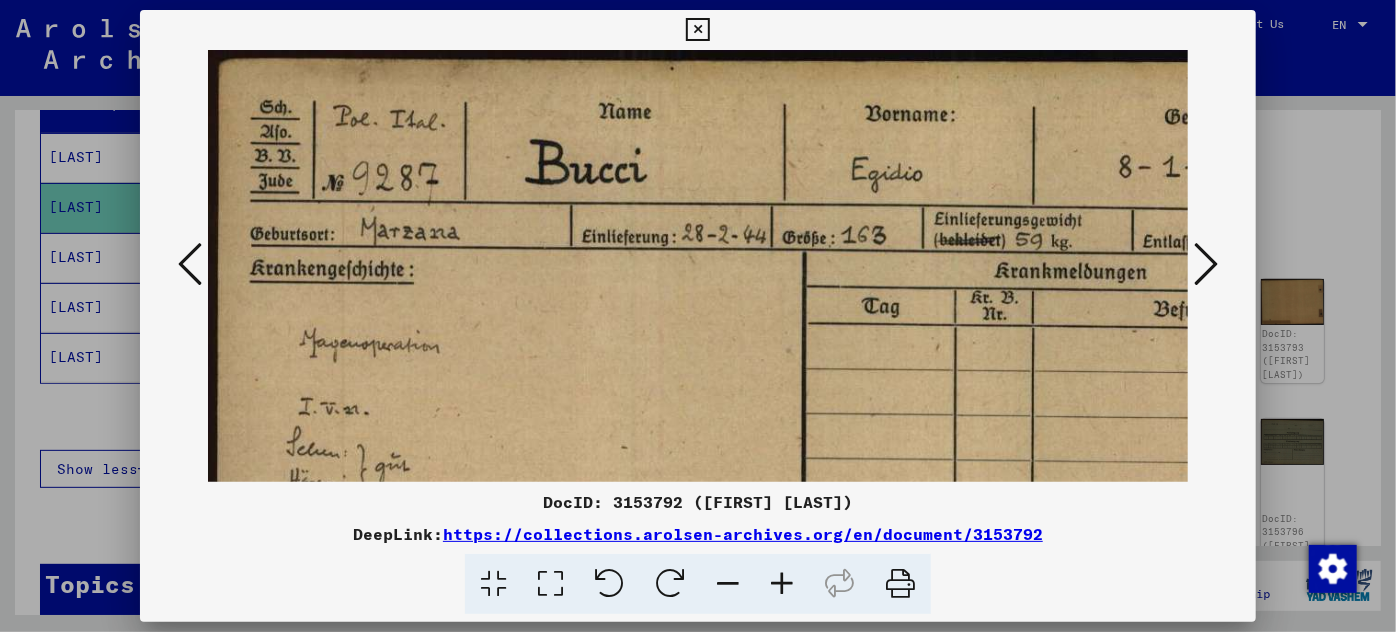 click at bounding box center [782, 584] 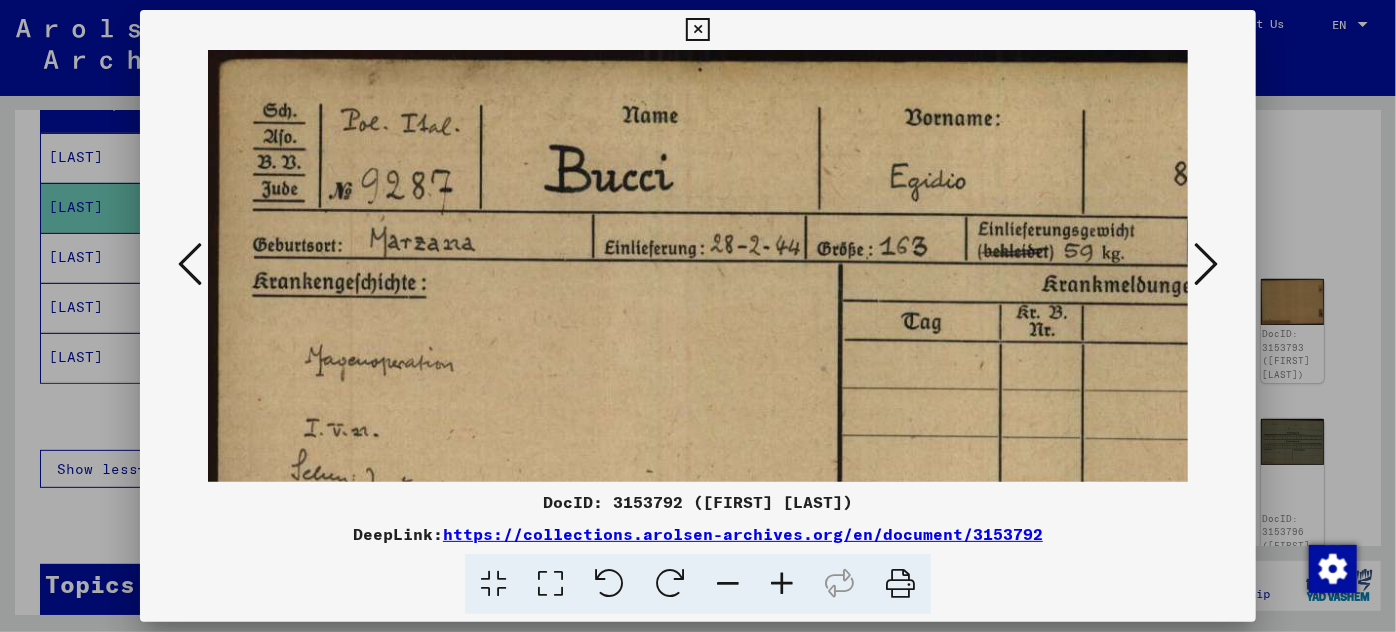 click at bounding box center [782, 584] 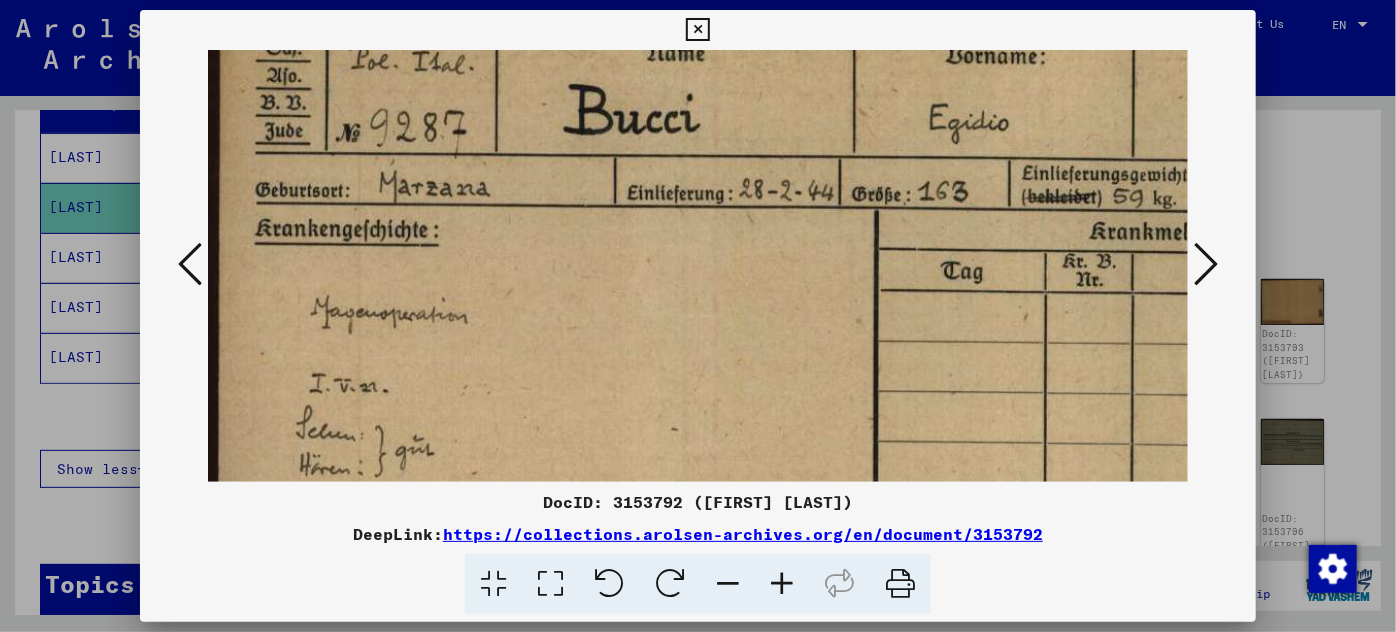 scroll, scrollTop: 96, scrollLeft: 0, axis: vertical 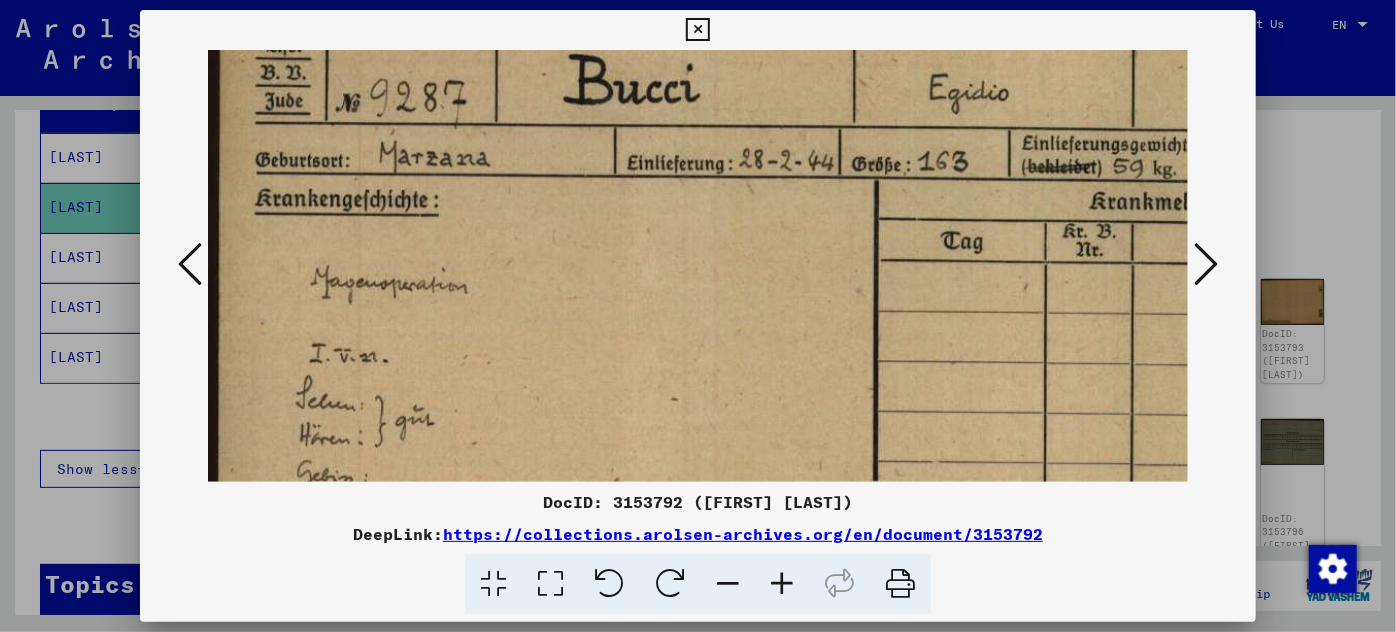 drag, startPoint x: 557, startPoint y: 426, endPoint x: 571, endPoint y: 331, distance: 96.02604 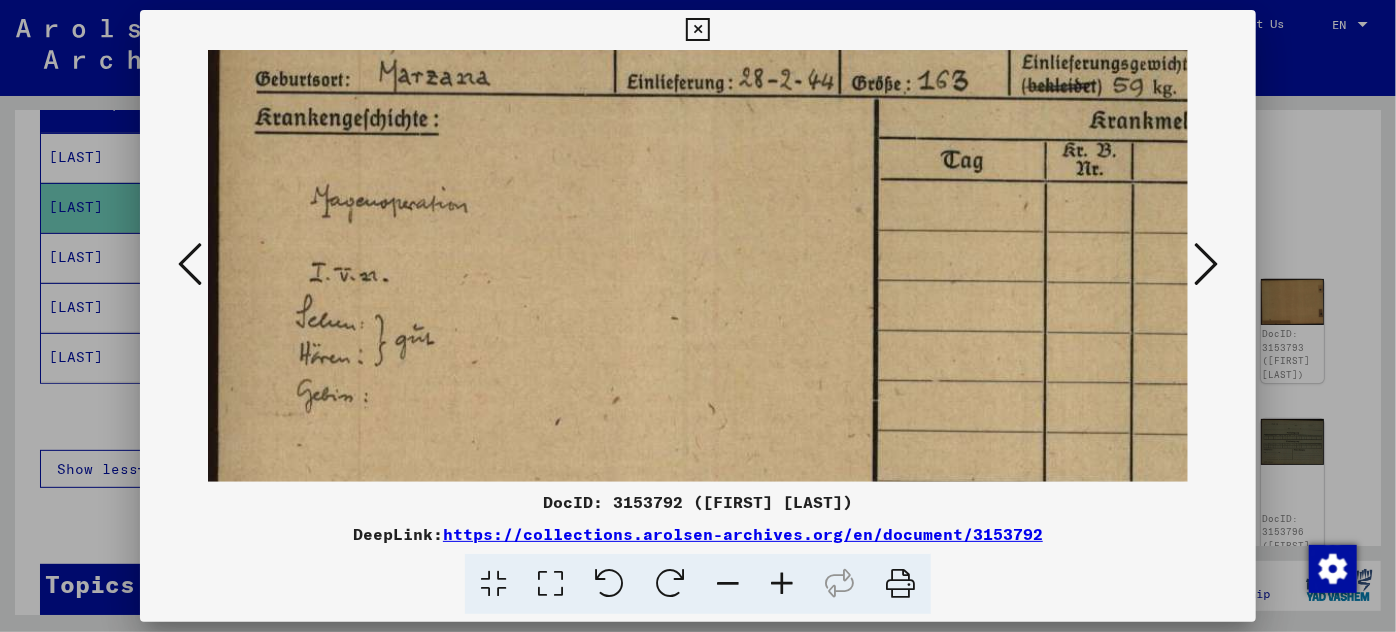 scroll, scrollTop: 169, scrollLeft: 0, axis: vertical 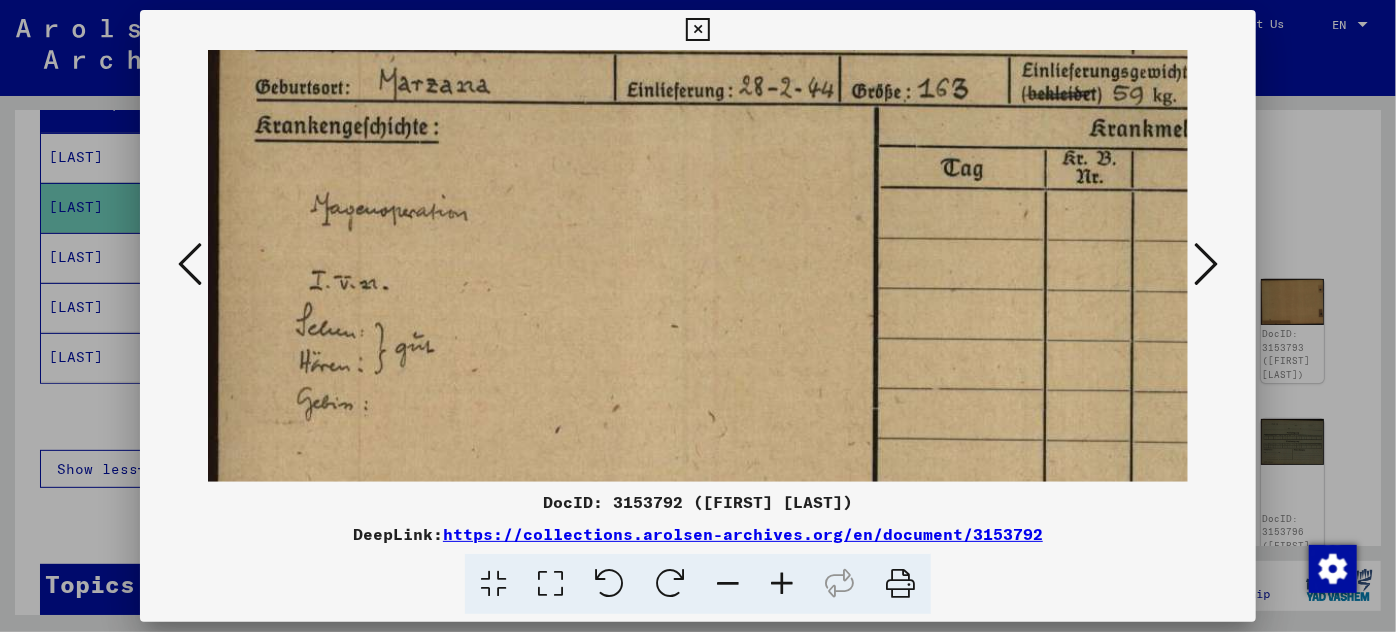 drag, startPoint x: 582, startPoint y: 348, endPoint x: 741, endPoint y: 282, distance: 172.154 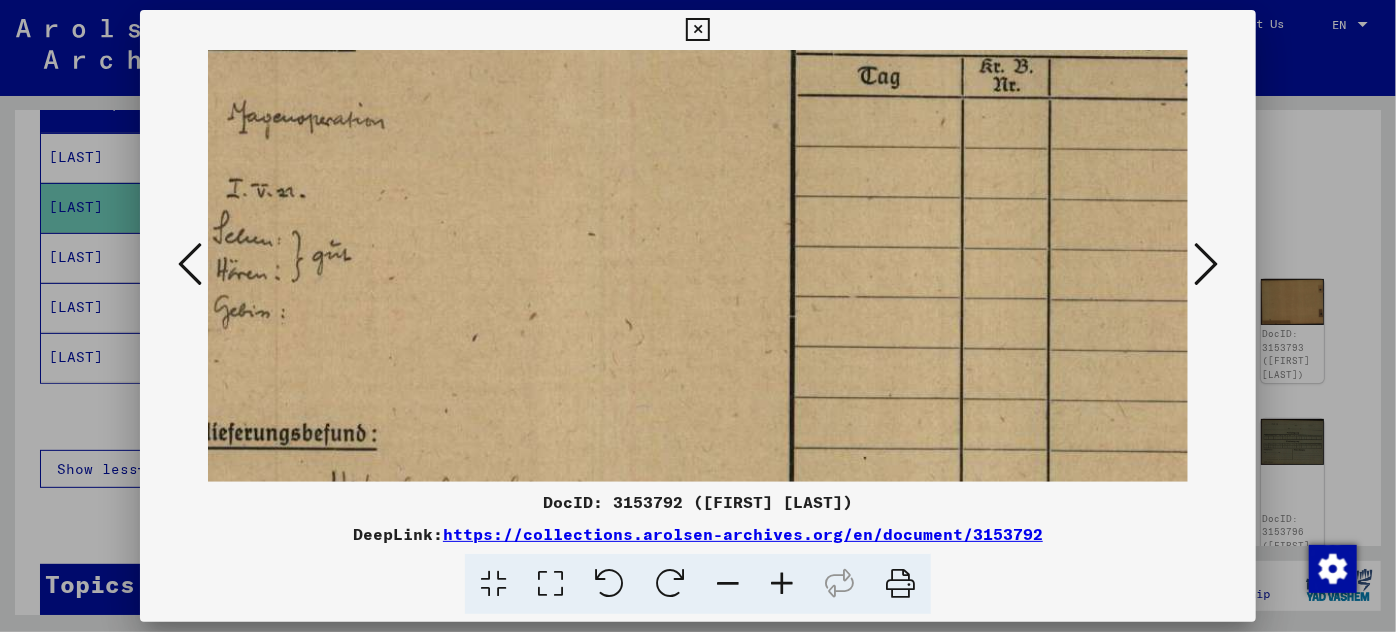 scroll, scrollTop: 256, scrollLeft: 67, axis: both 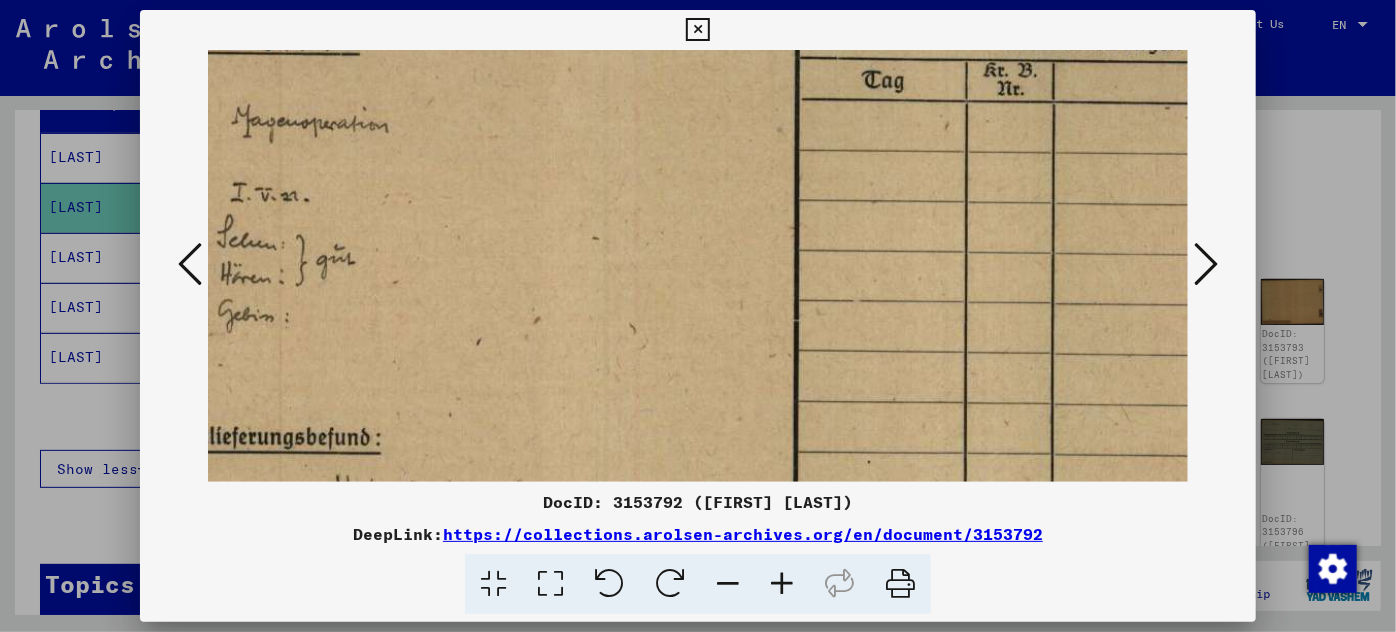 drag, startPoint x: 694, startPoint y: 344, endPoint x: 835, endPoint y: 232, distance: 180.06943 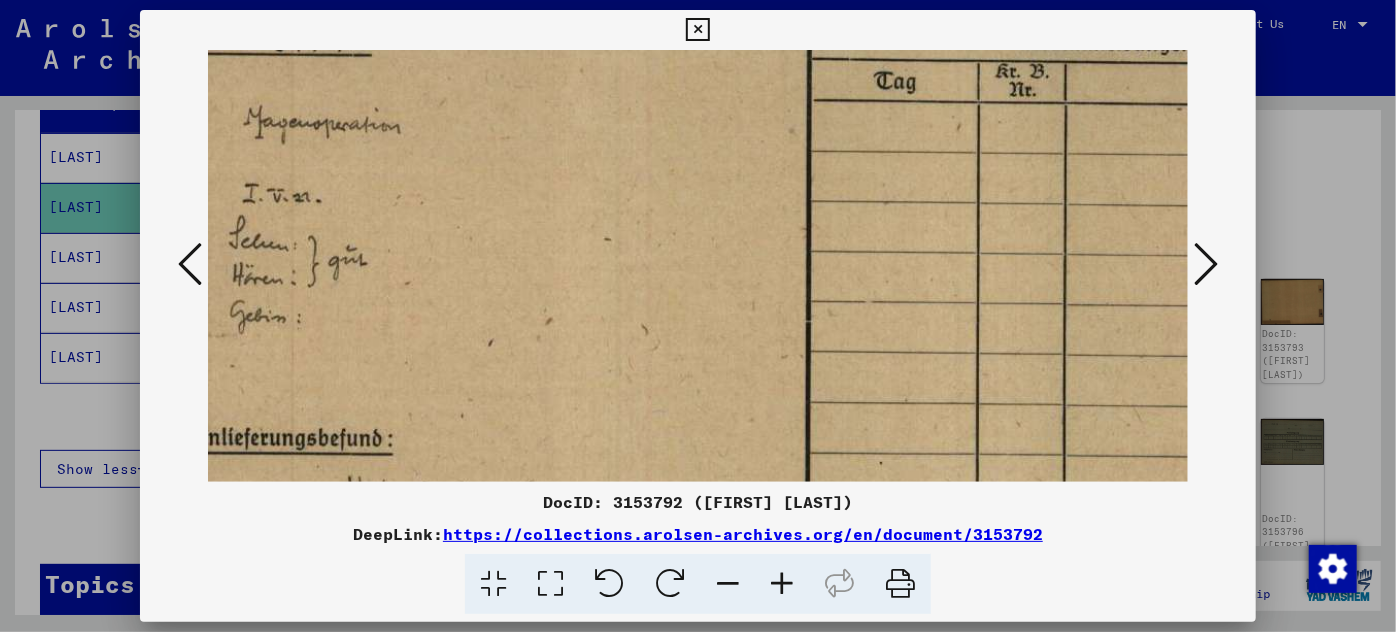 click at bounding box center [1206, 264] 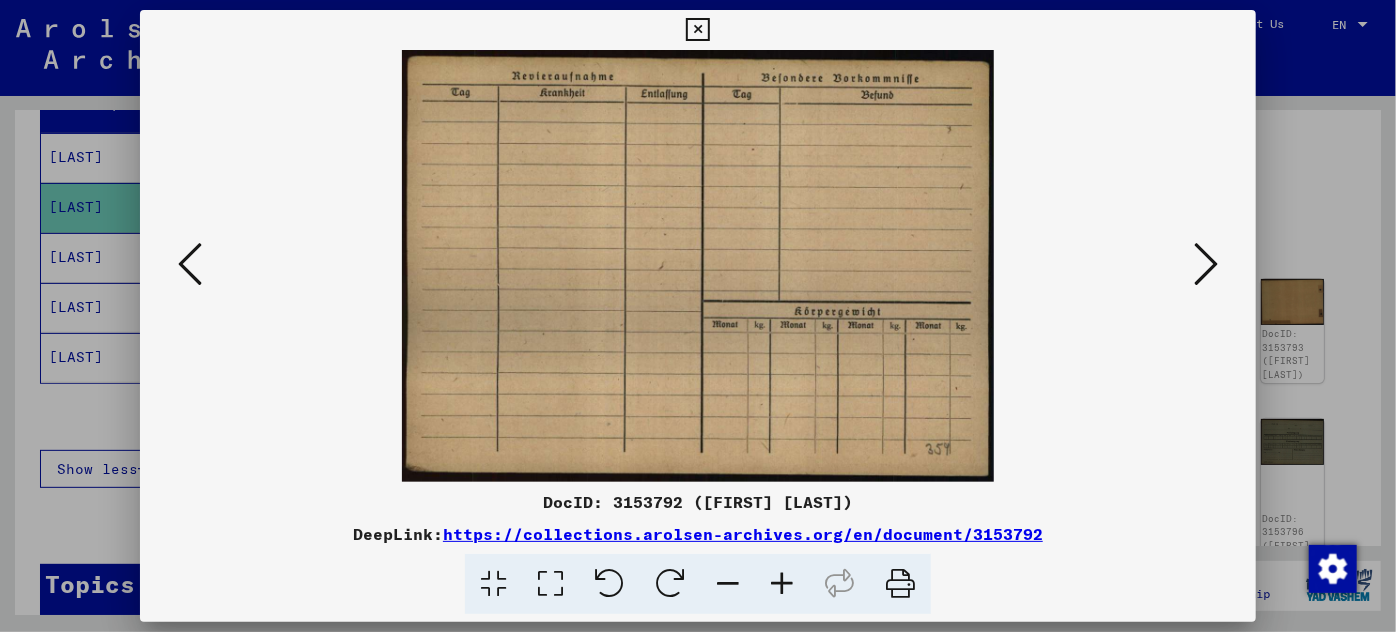 click at bounding box center [1206, 264] 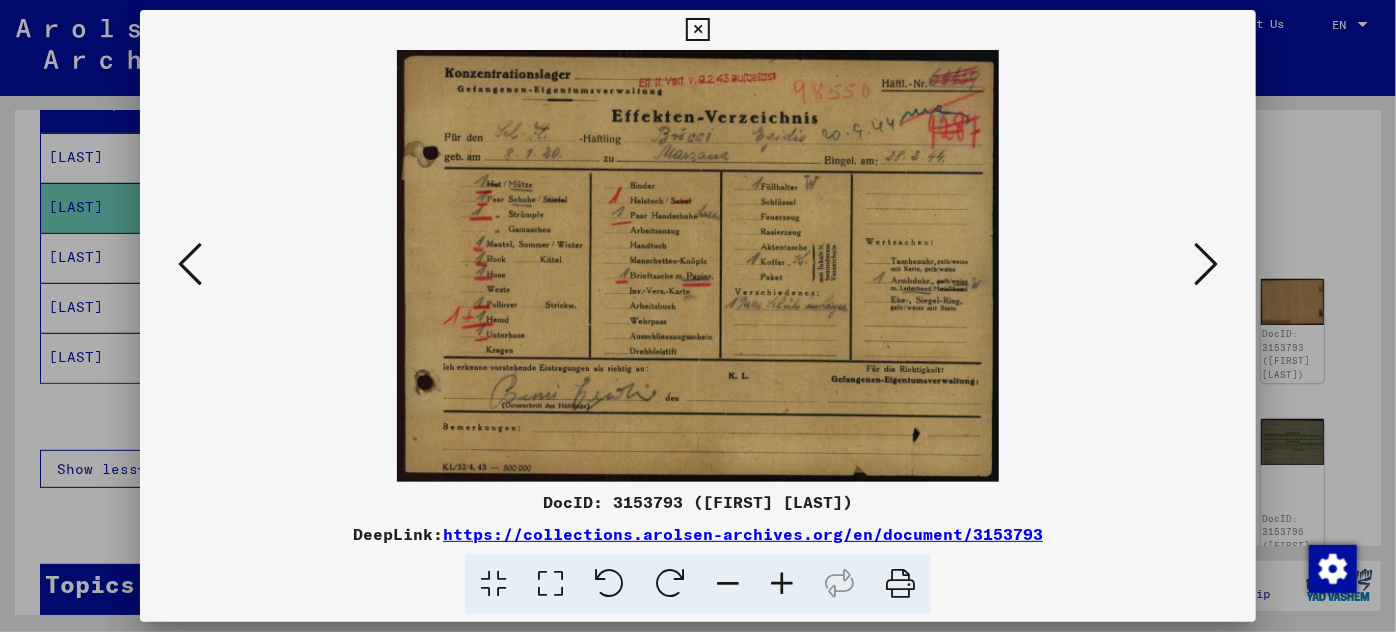 click at bounding box center (1206, 264) 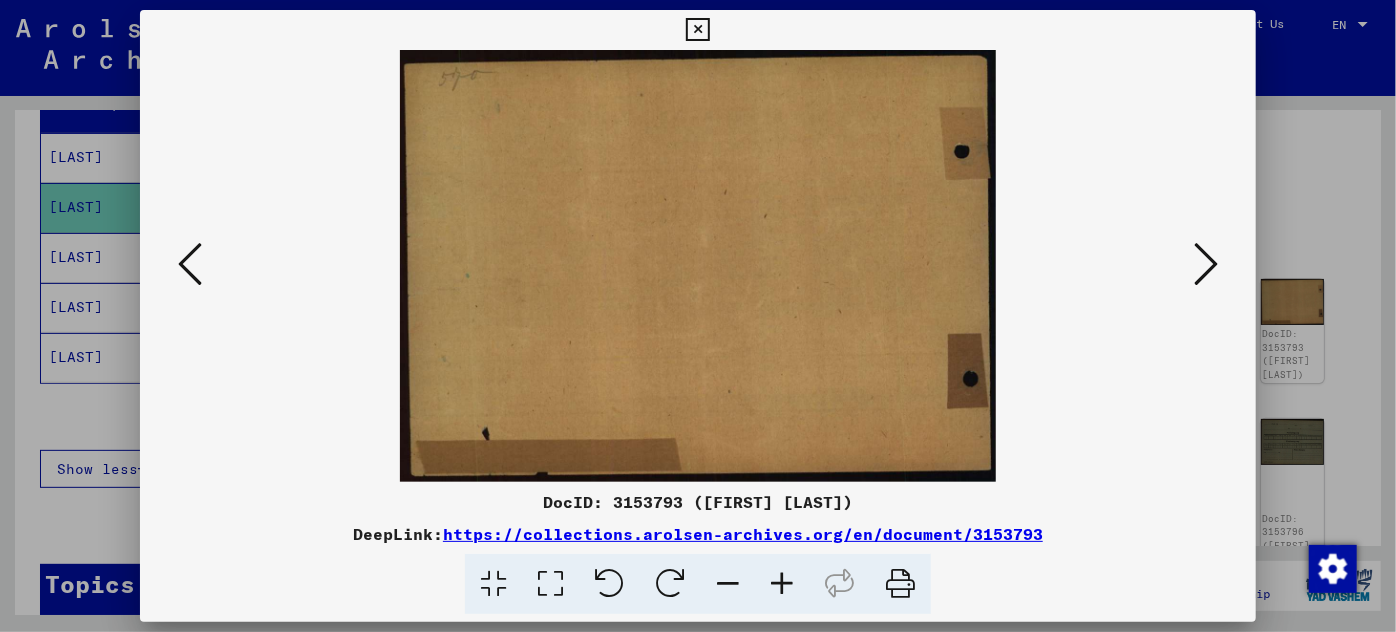 click at bounding box center [698, 266] 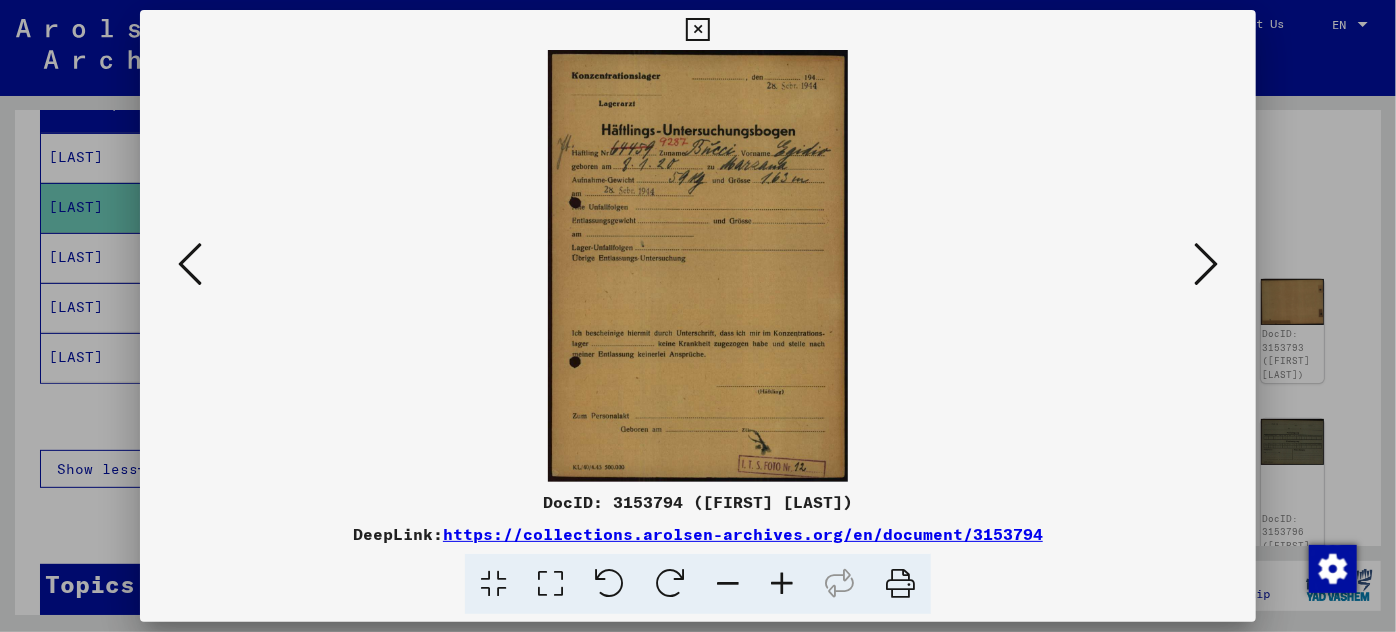 click at bounding box center [698, 266] 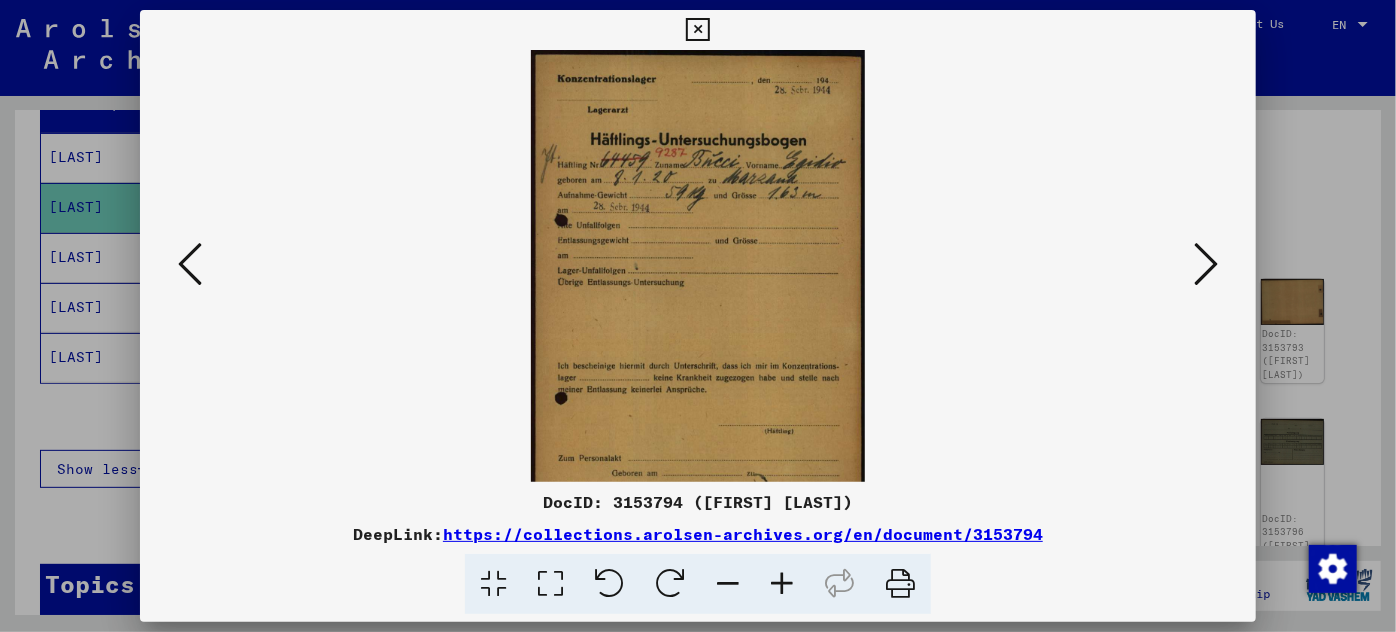 click at bounding box center [782, 584] 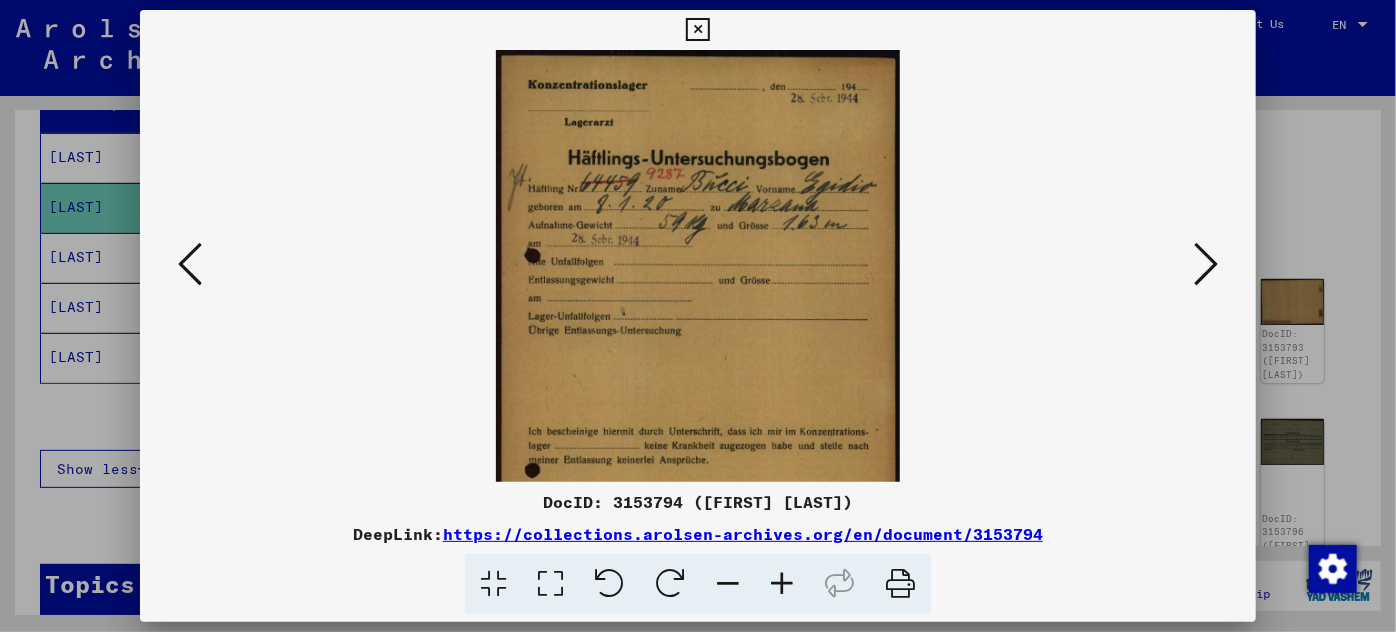 click at bounding box center (782, 584) 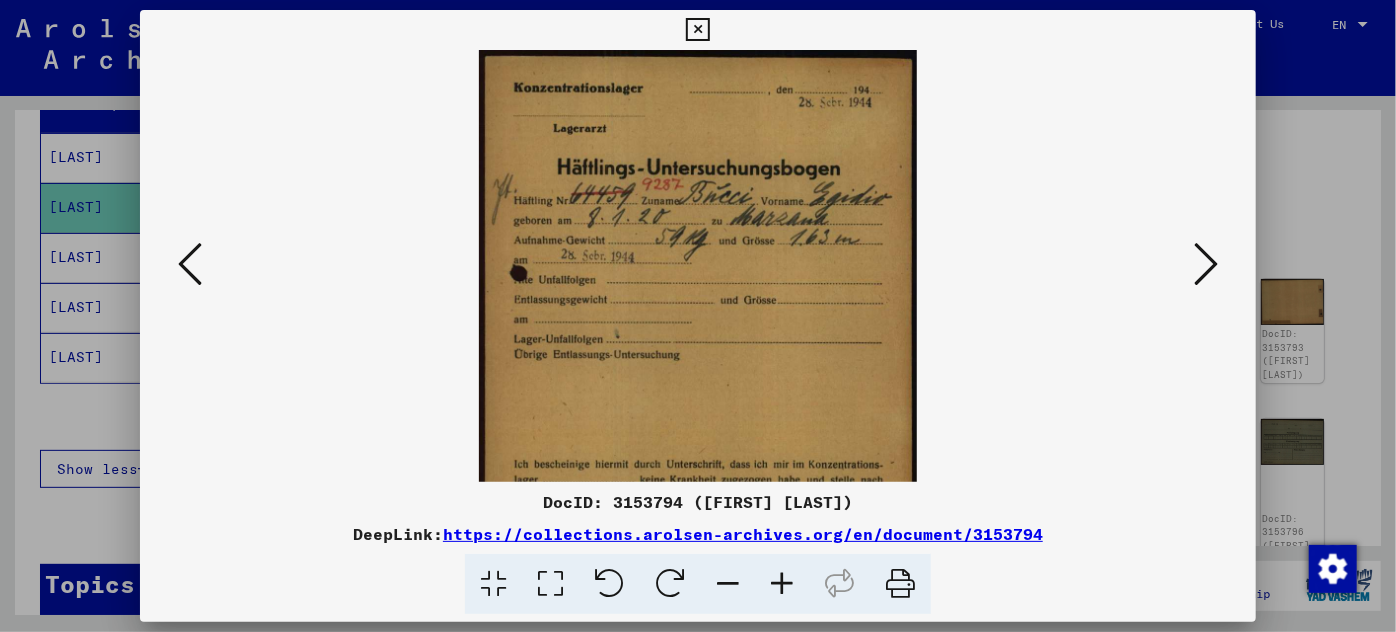 click at bounding box center [782, 584] 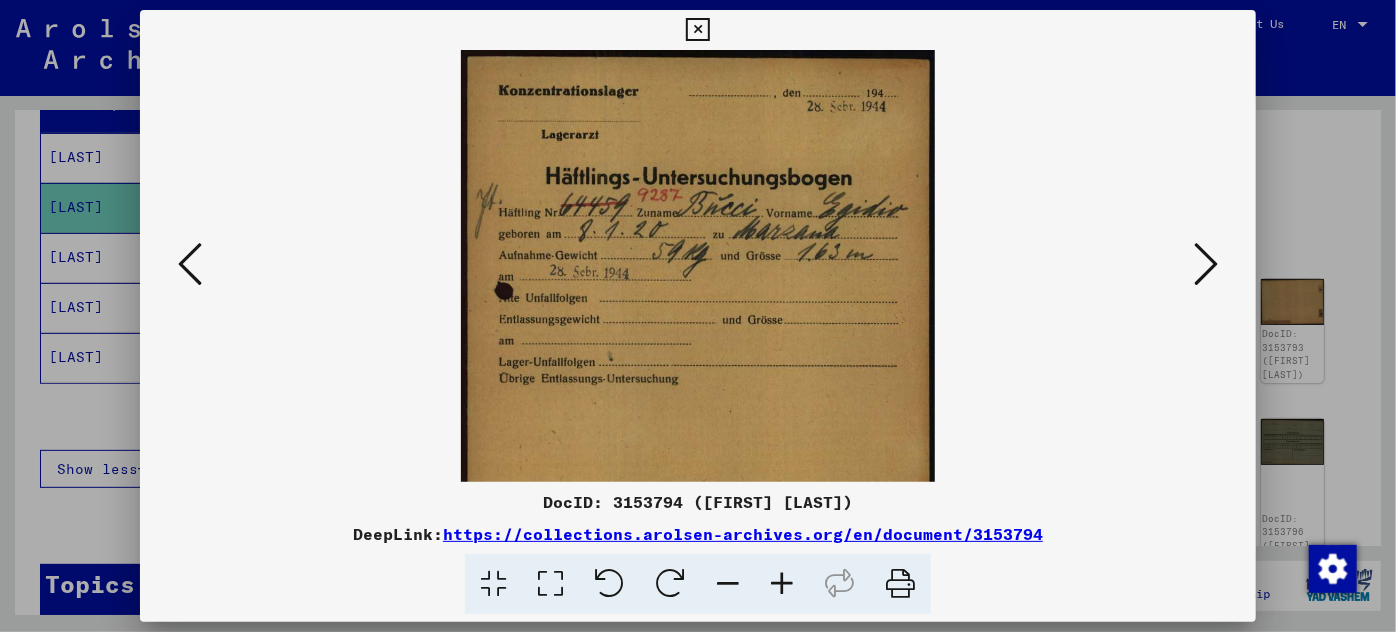 click at bounding box center [782, 584] 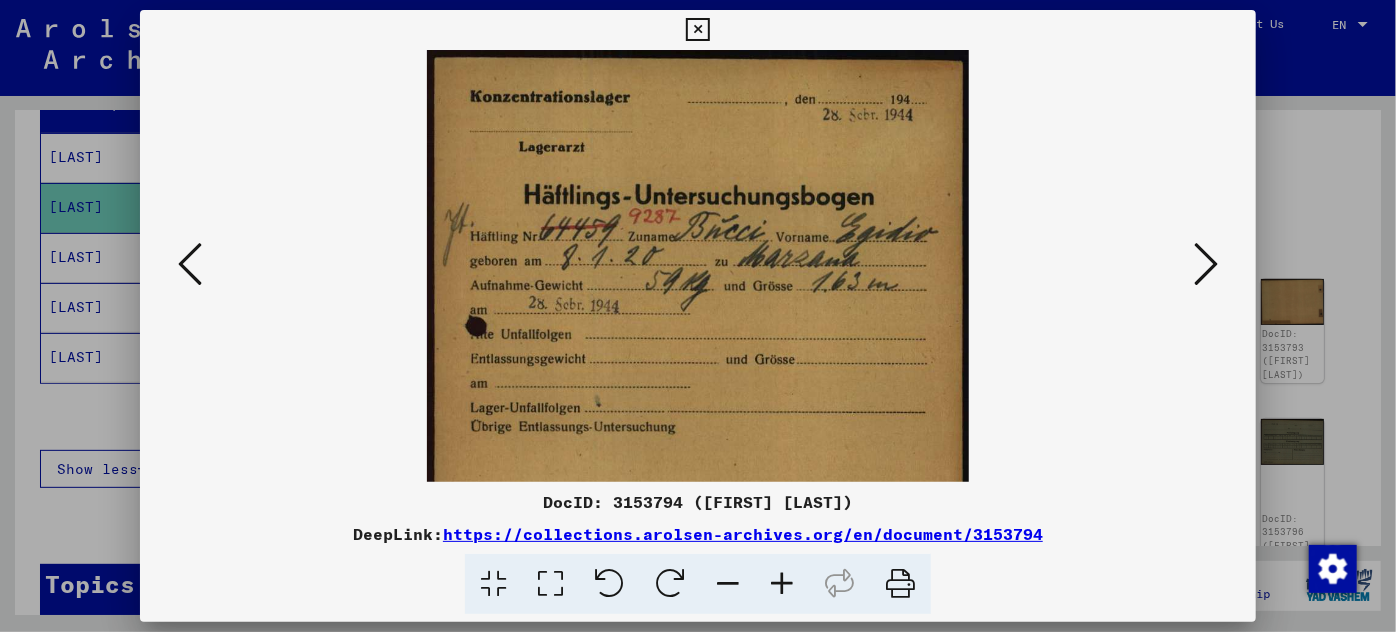 click at bounding box center [782, 584] 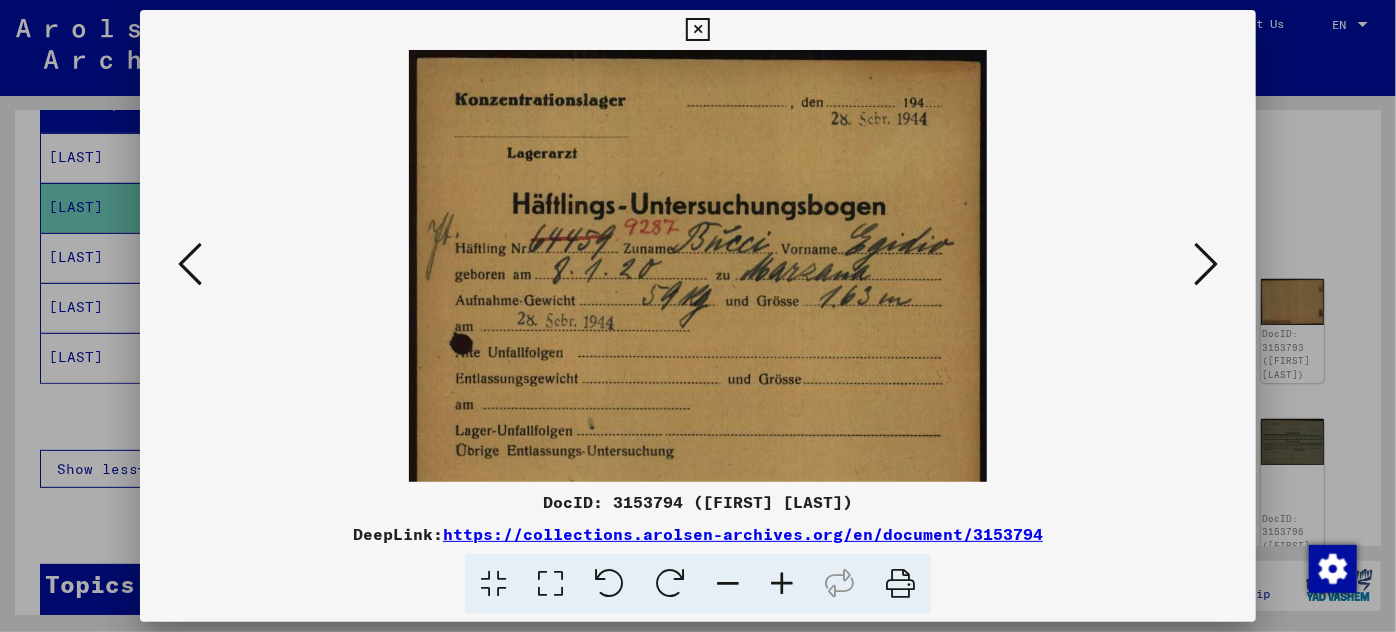 click at bounding box center (782, 584) 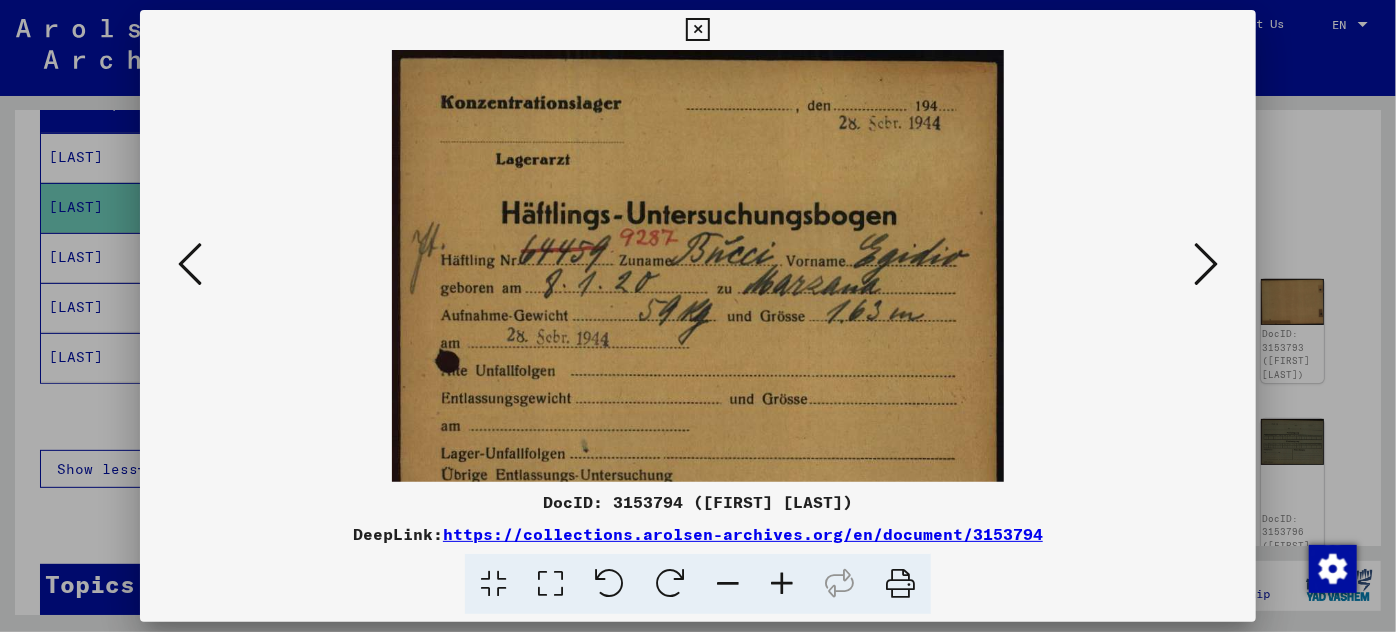 click at bounding box center [782, 584] 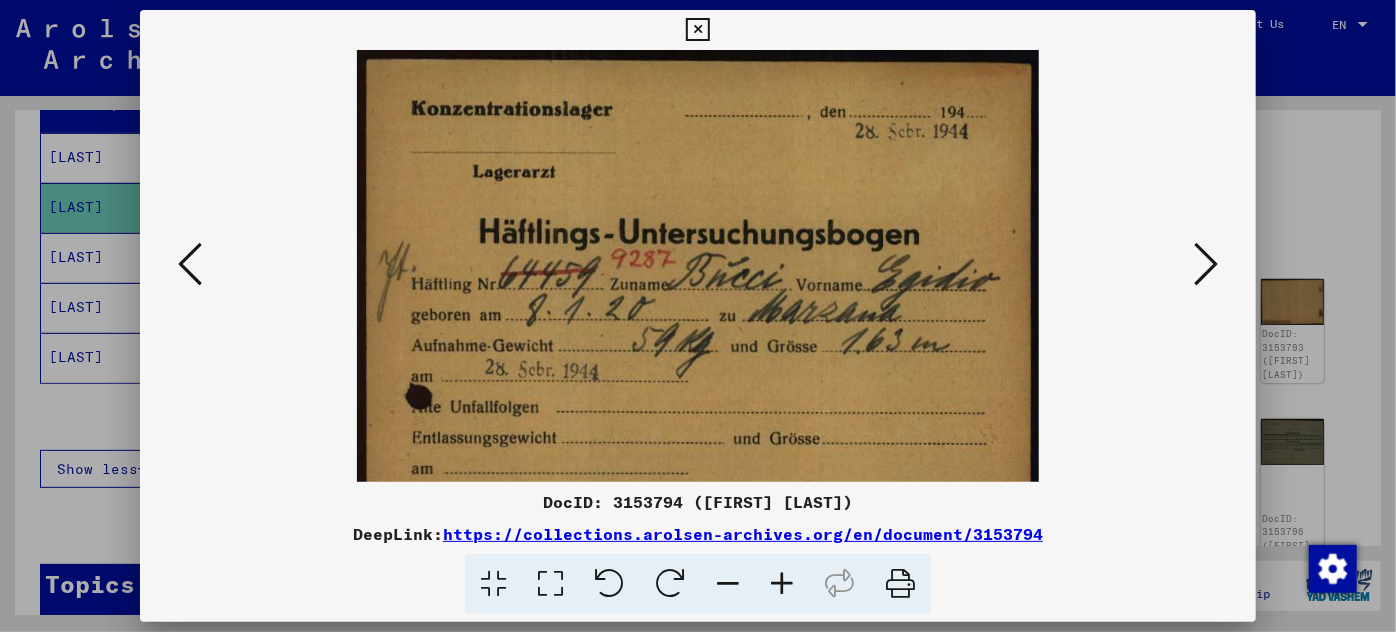 click at bounding box center (782, 584) 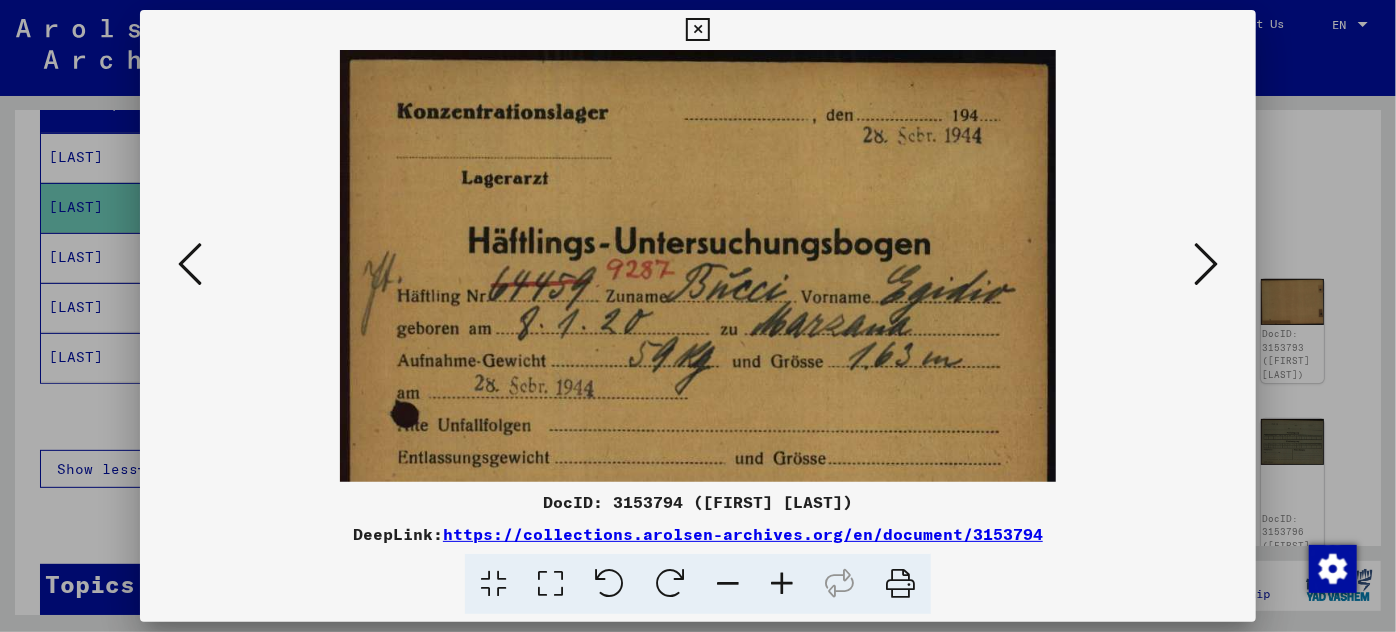 click at bounding box center [782, 584] 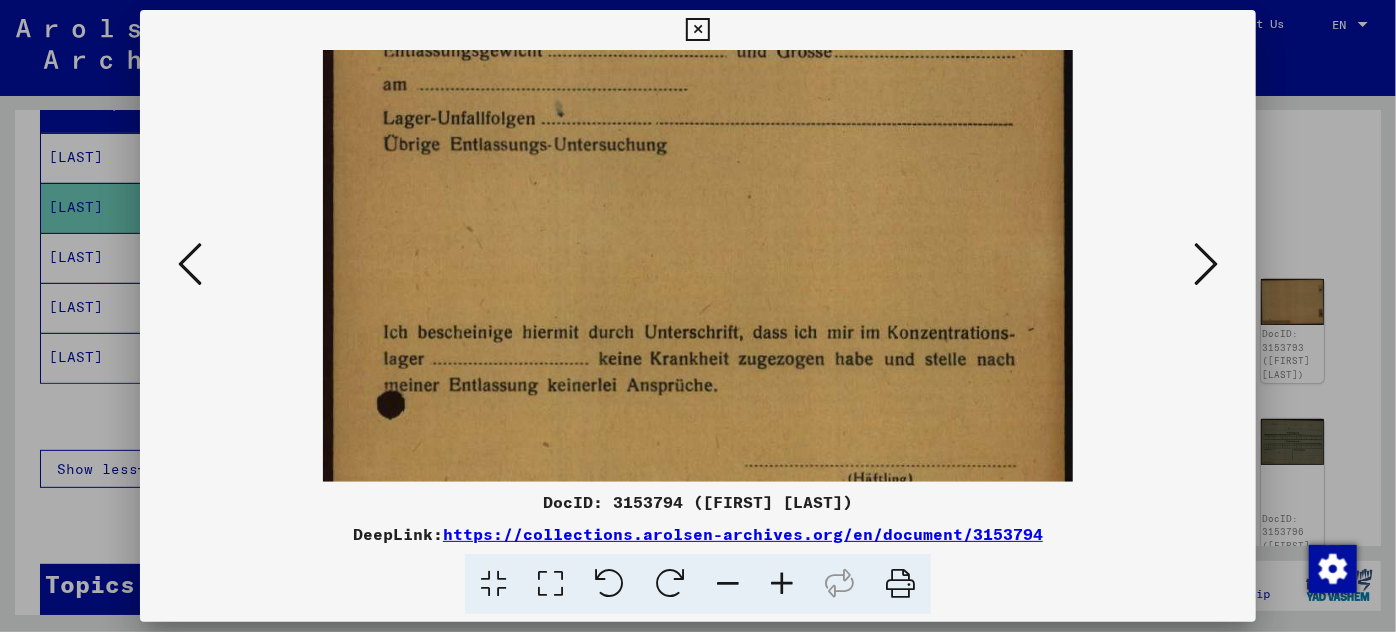 scroll, scrollTop: 443, scrollLeft: 0, axis: vertical 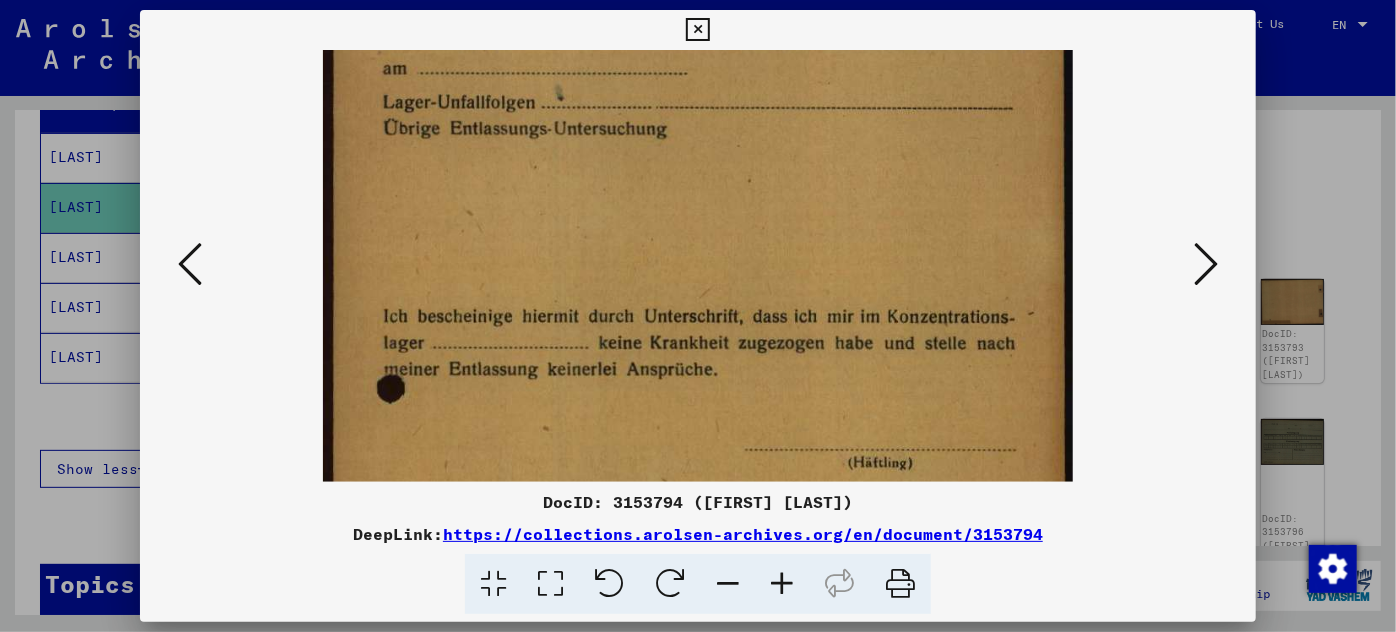 drag, startPoint x: 706, startPoint y: 432, endPoint x: 763, endPoint y: -14, distance: 449.62762 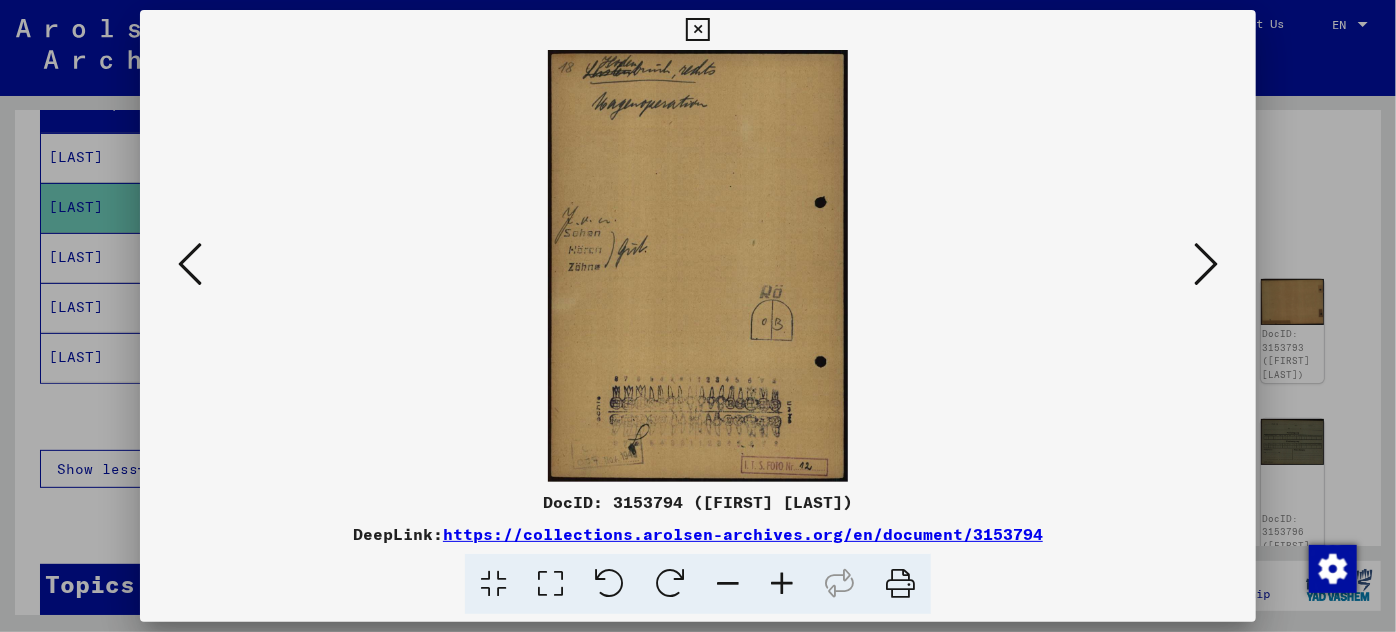 click at bounding box center (782, 584) 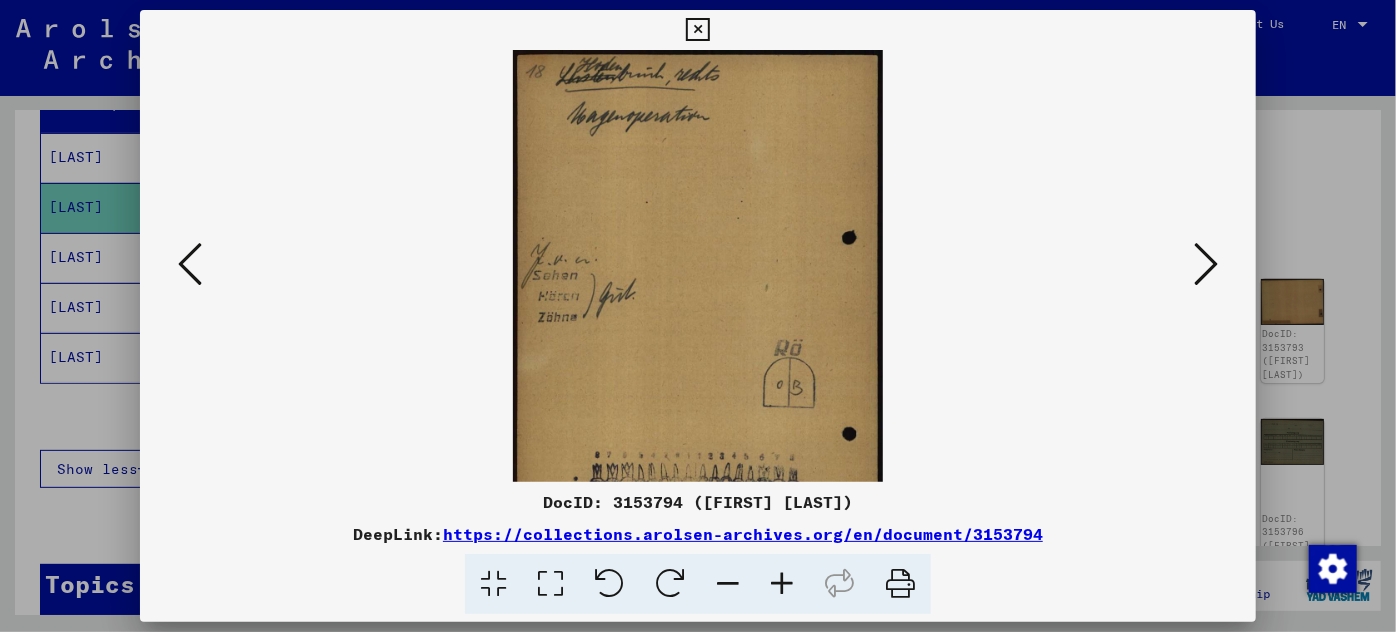 click at bounding box center [782, 584] 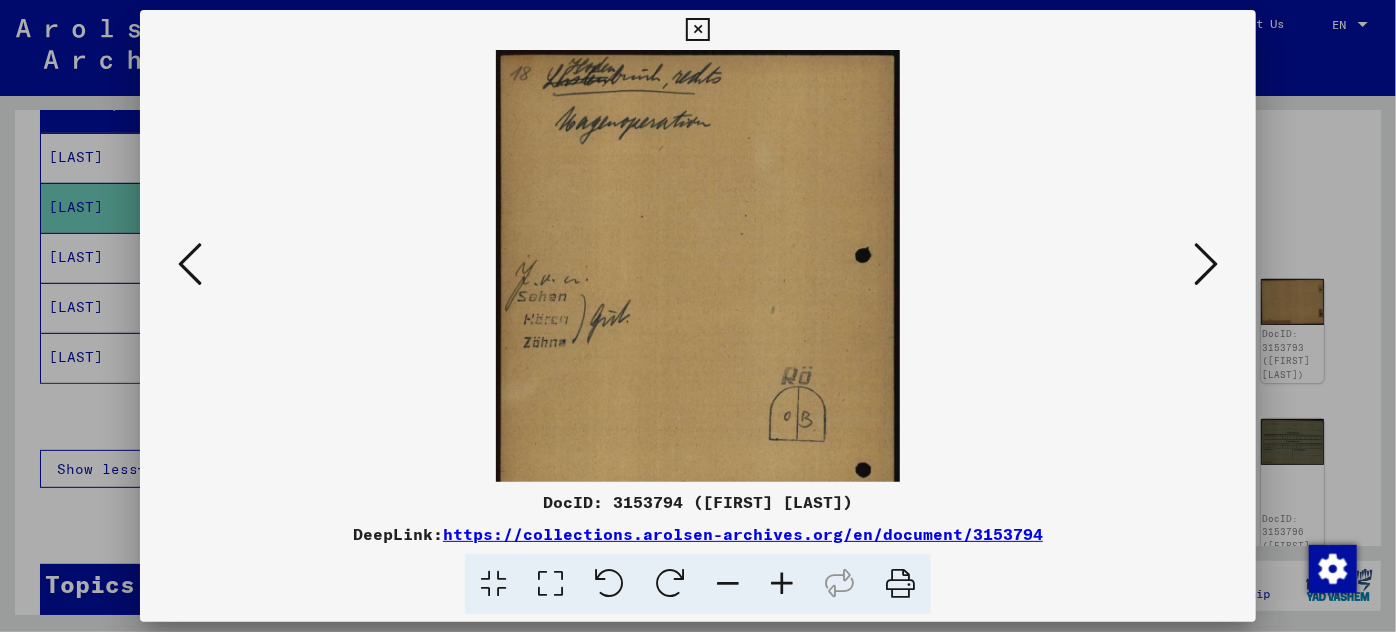 click at bounding box center (782, 584) 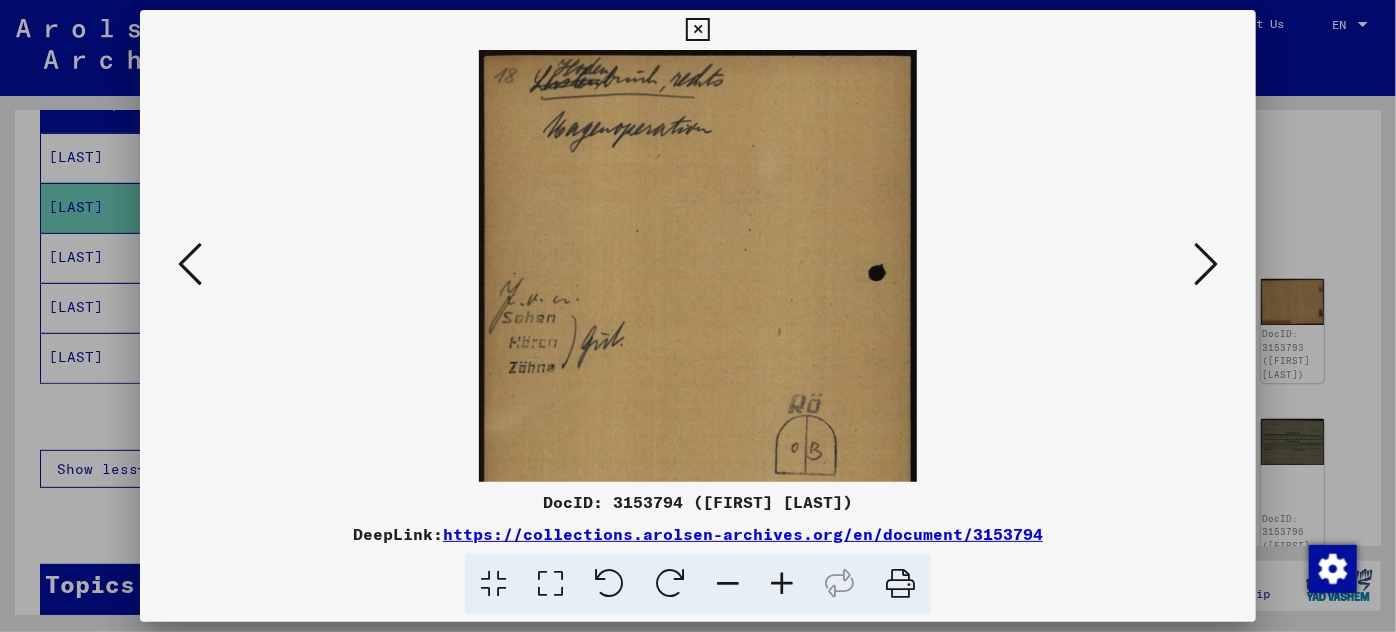 click at bounding box center [782, 584] 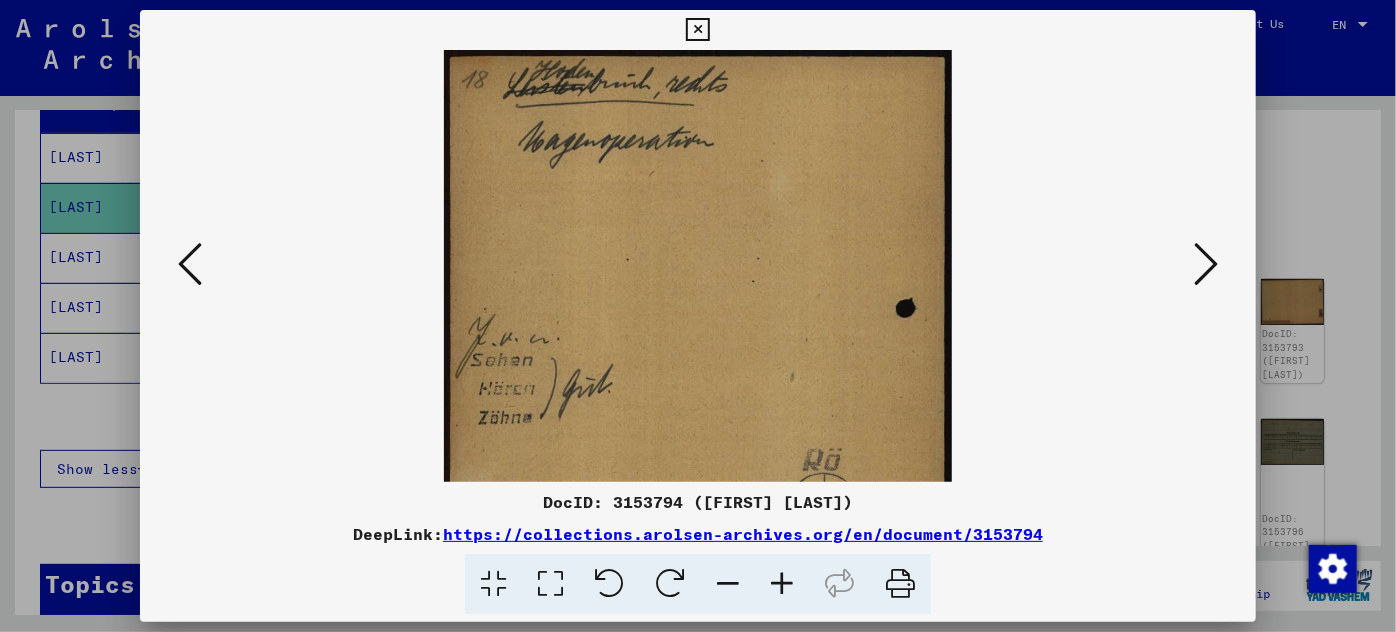 click at bounding box center (782, 584) 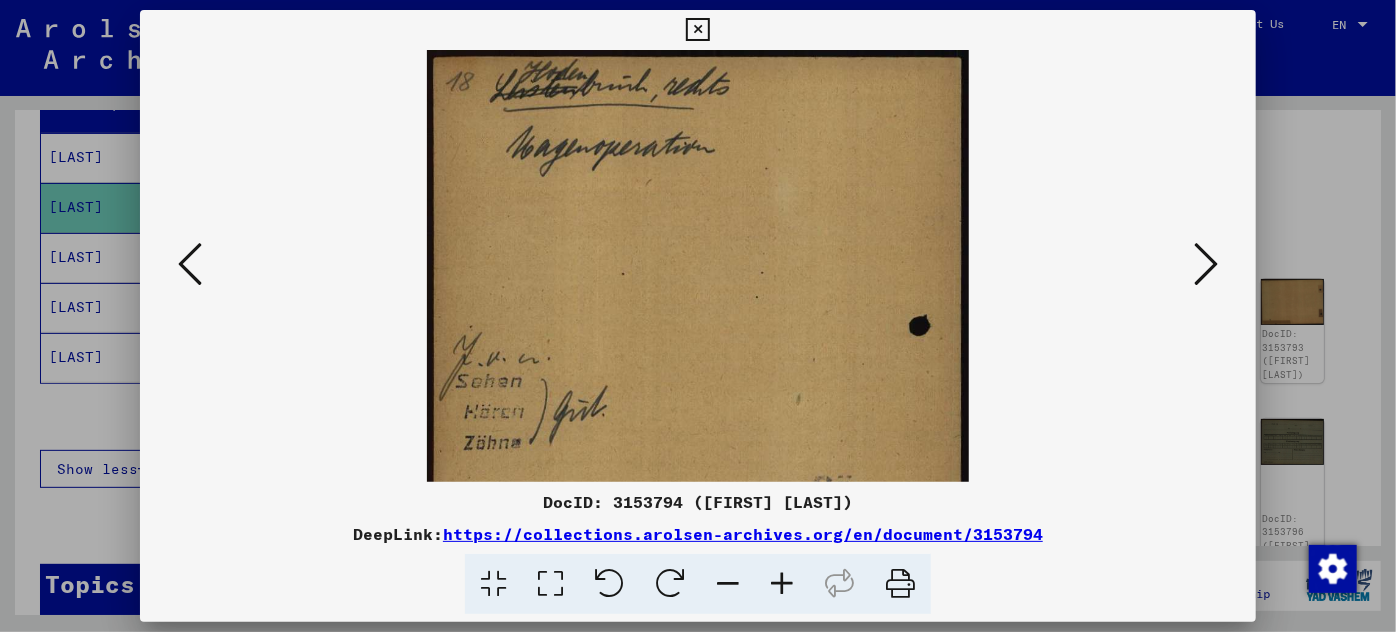 click at bounding box center (782, 584) 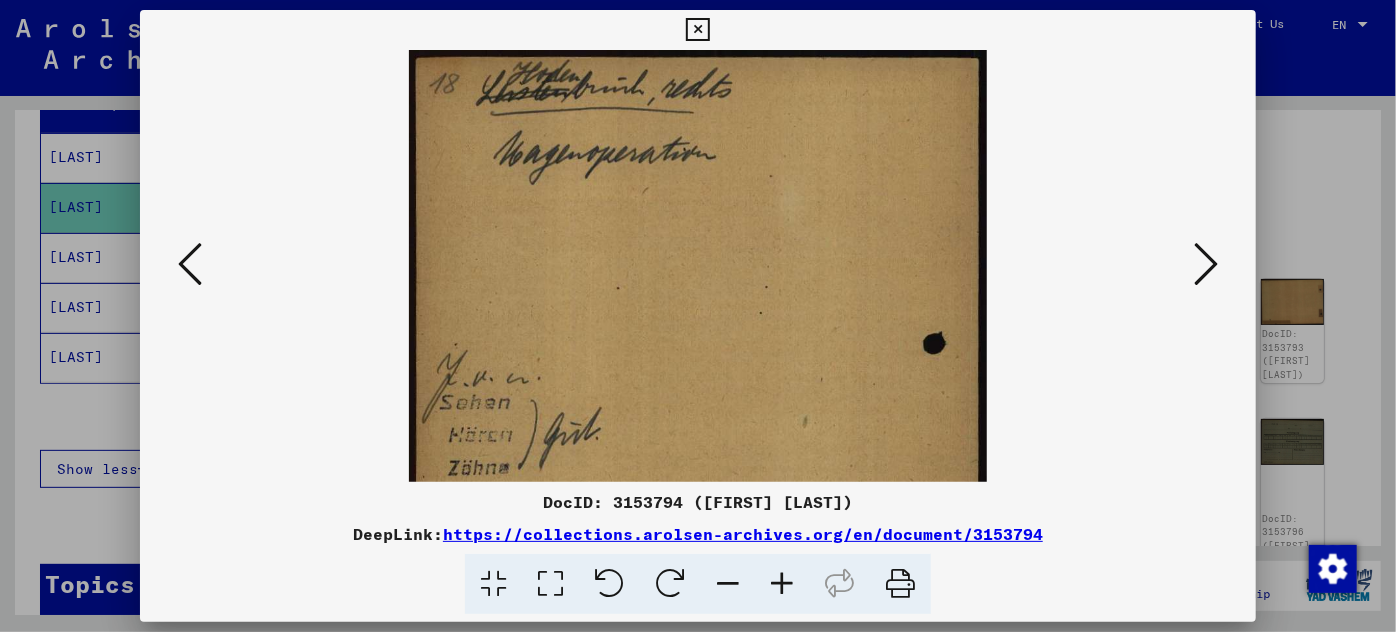 click at bounding box center (782, 584) 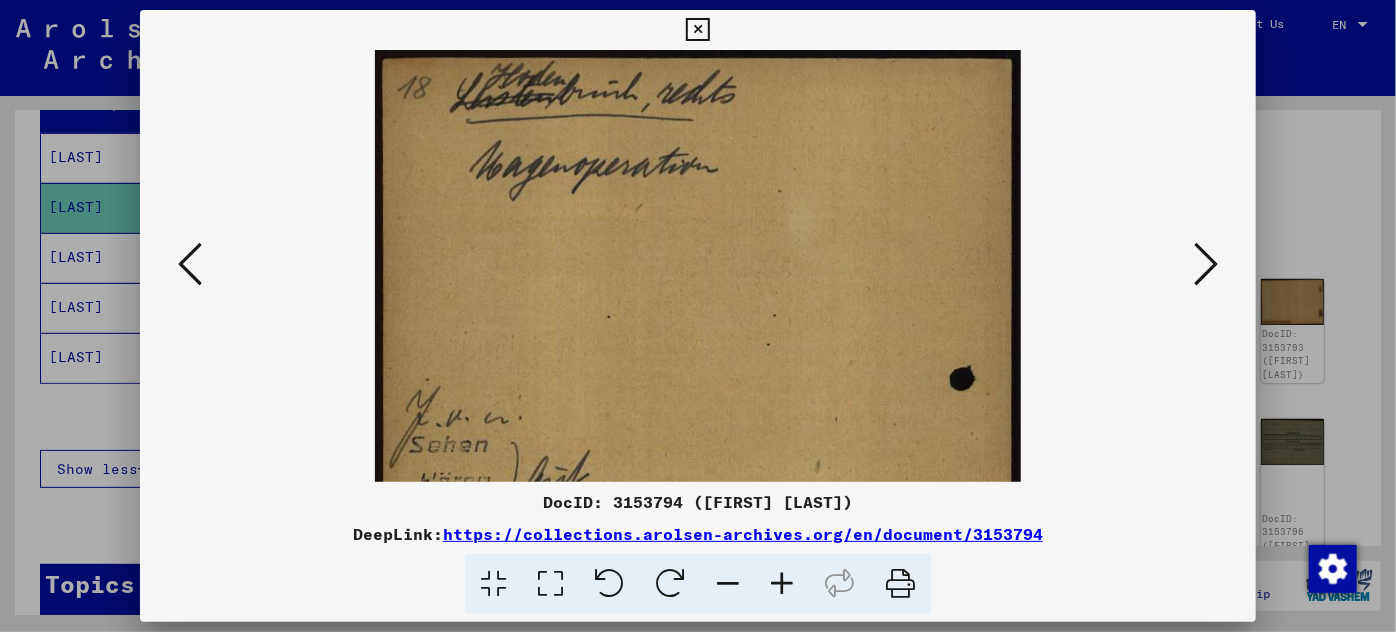 click at bounding box center (782, 584) 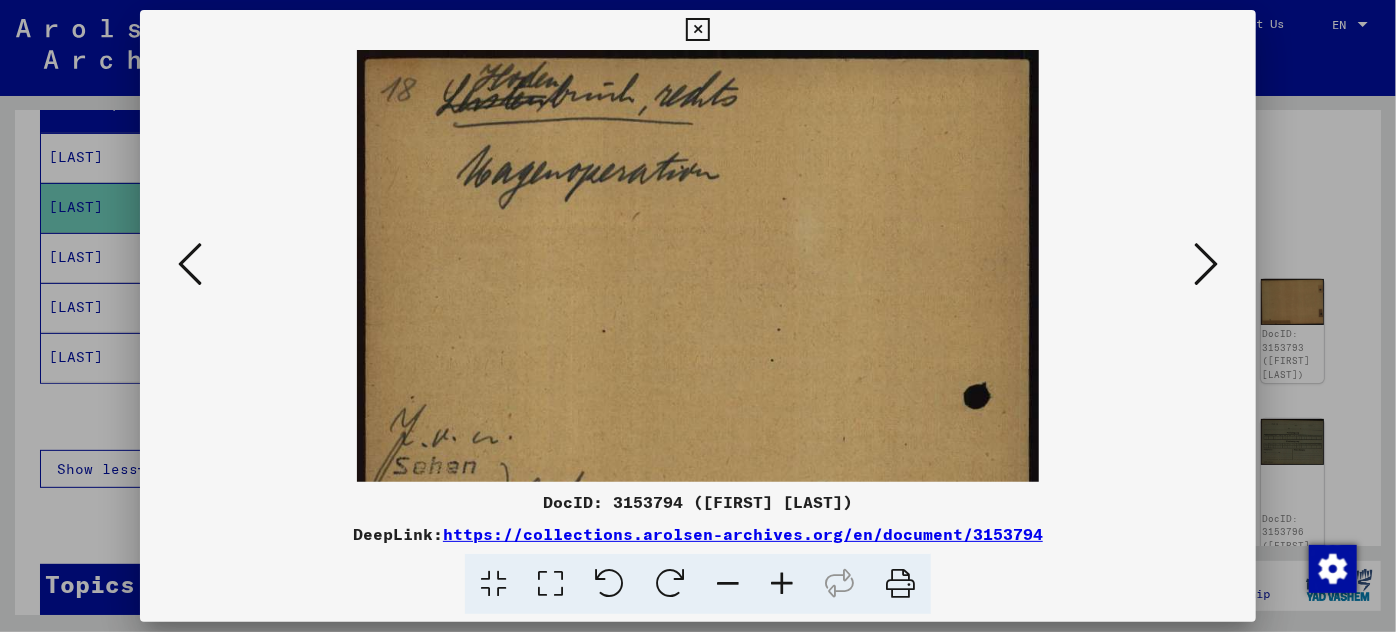 click at bounding box center [782, 584] 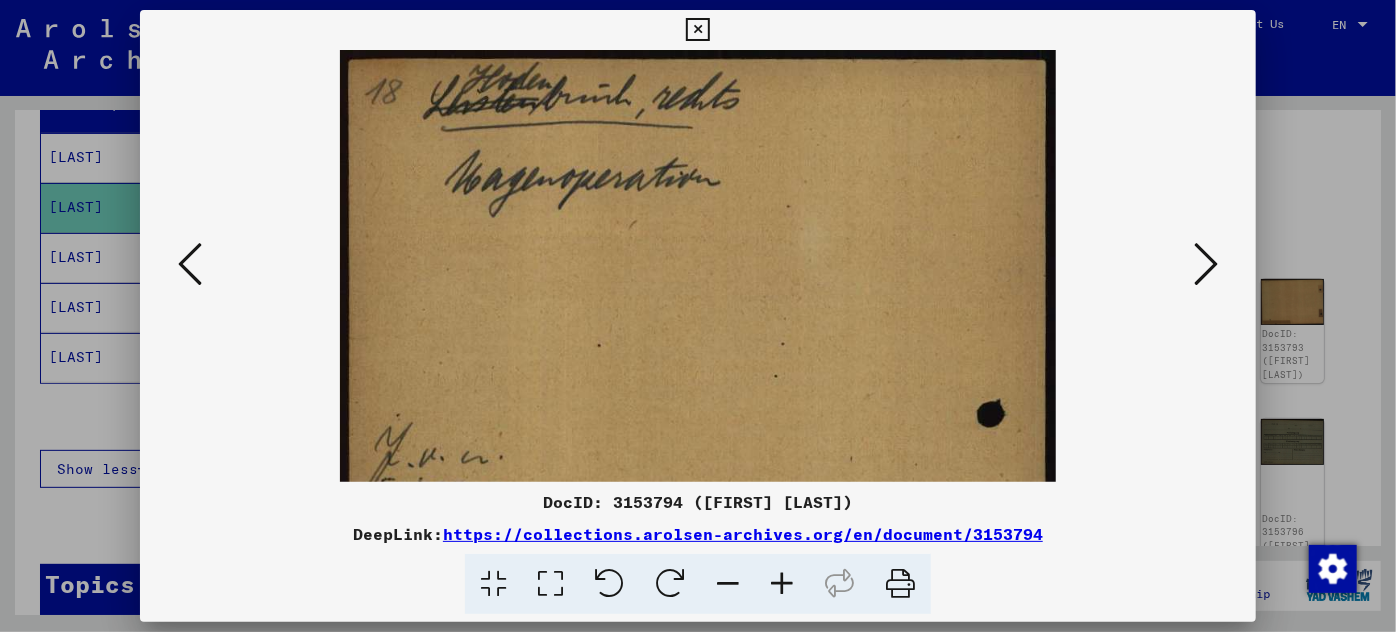 click at bounding box center [782, 584] 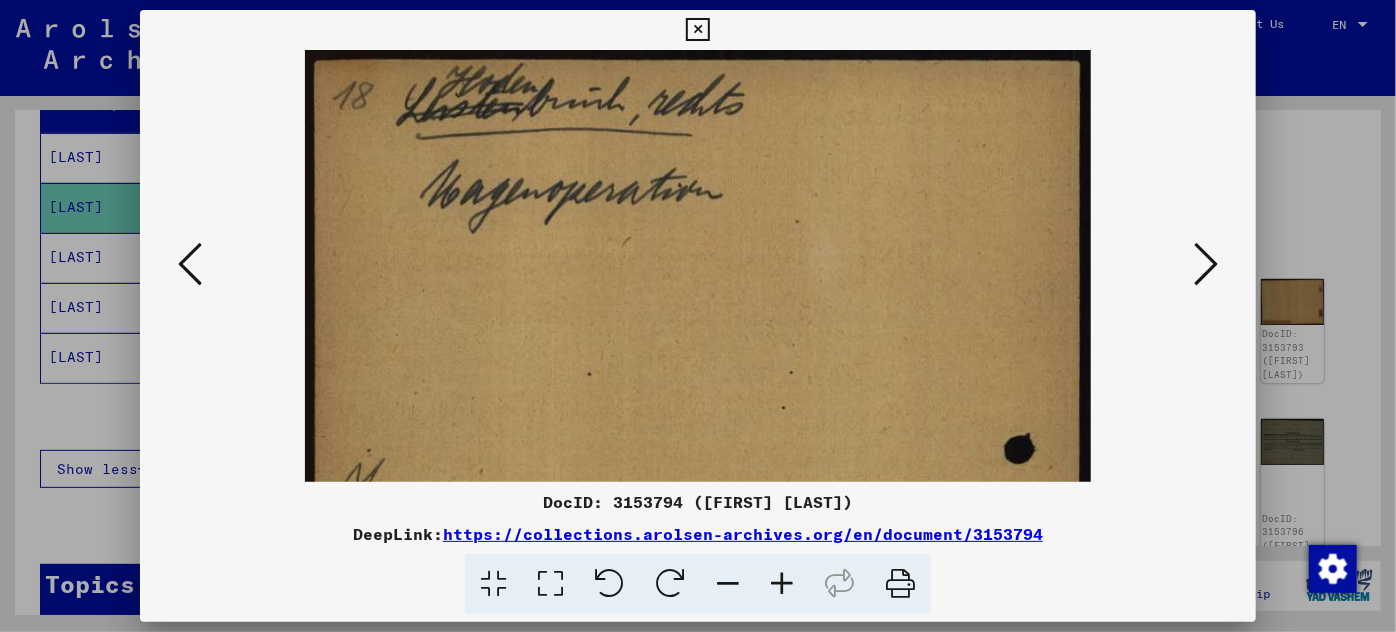click at bounding box center (782, 584) 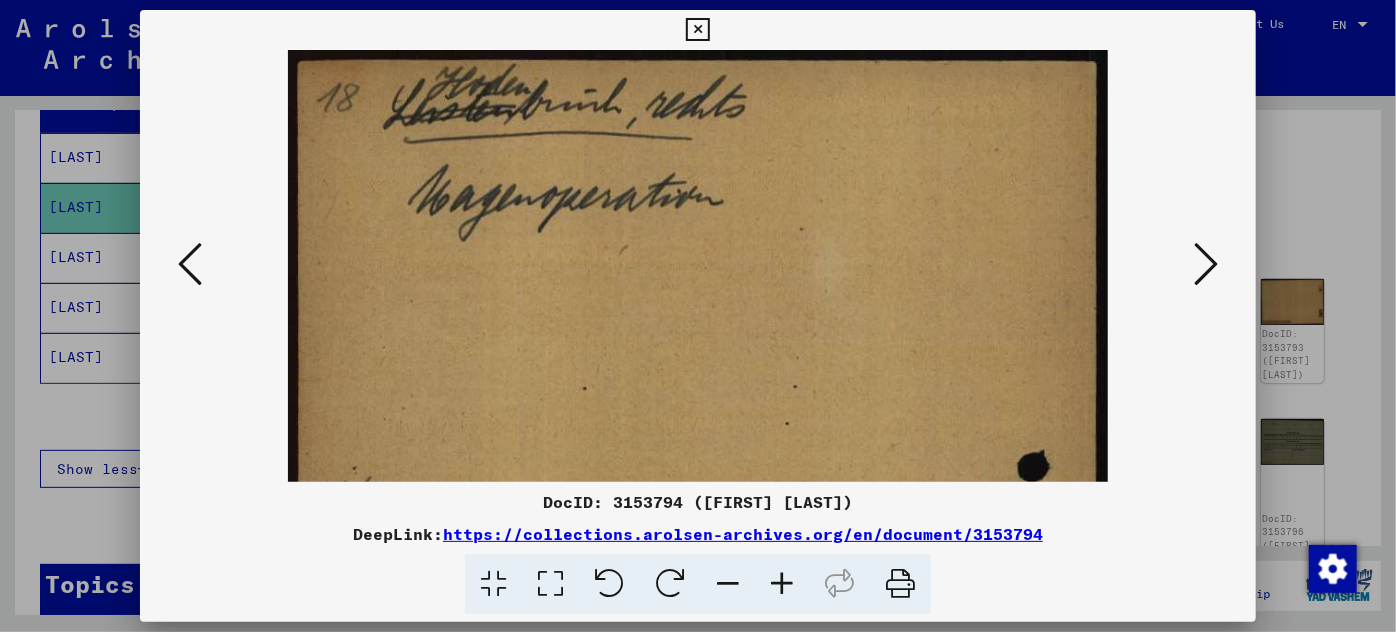 click at bounding box center (782, 584) 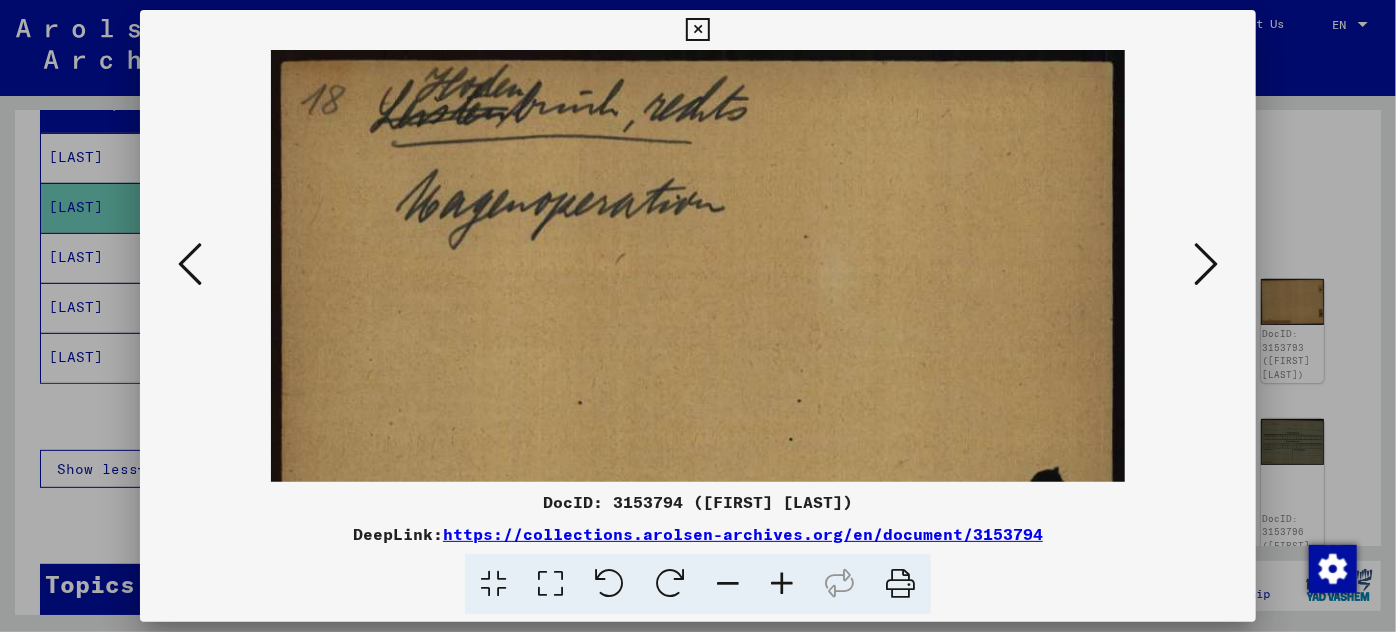click at bounding box center [1206, 264] 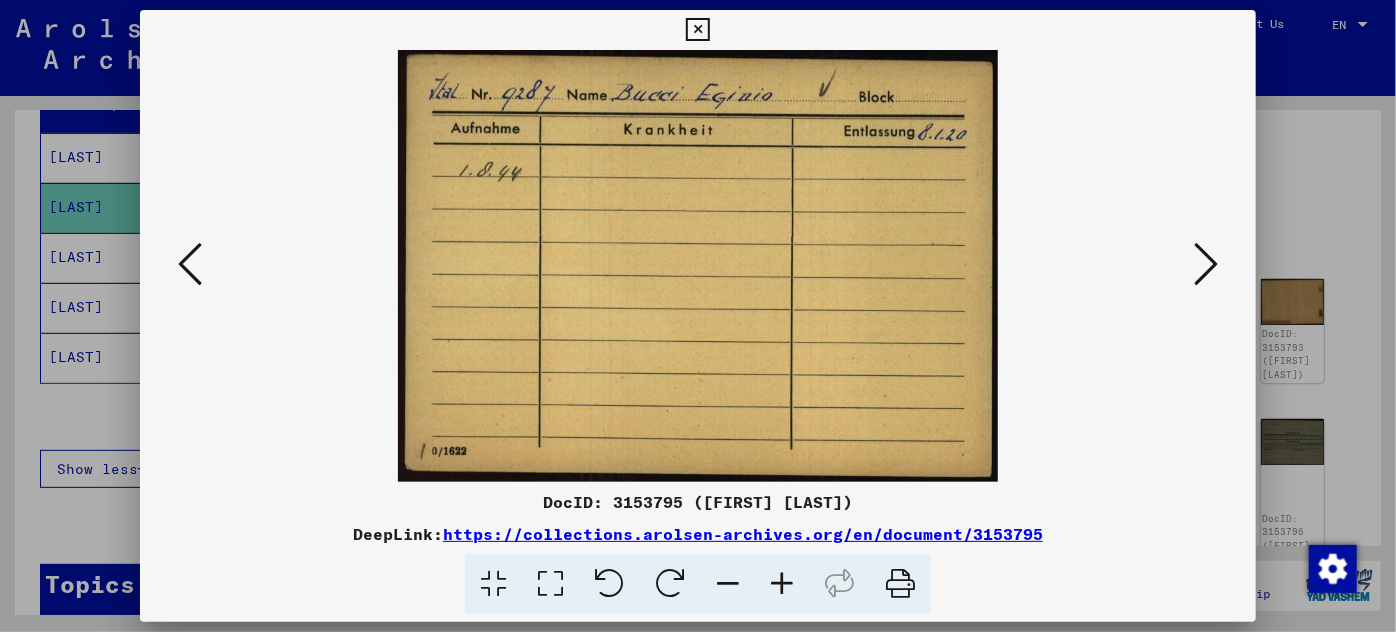 click at bounding box center (1206, 264) 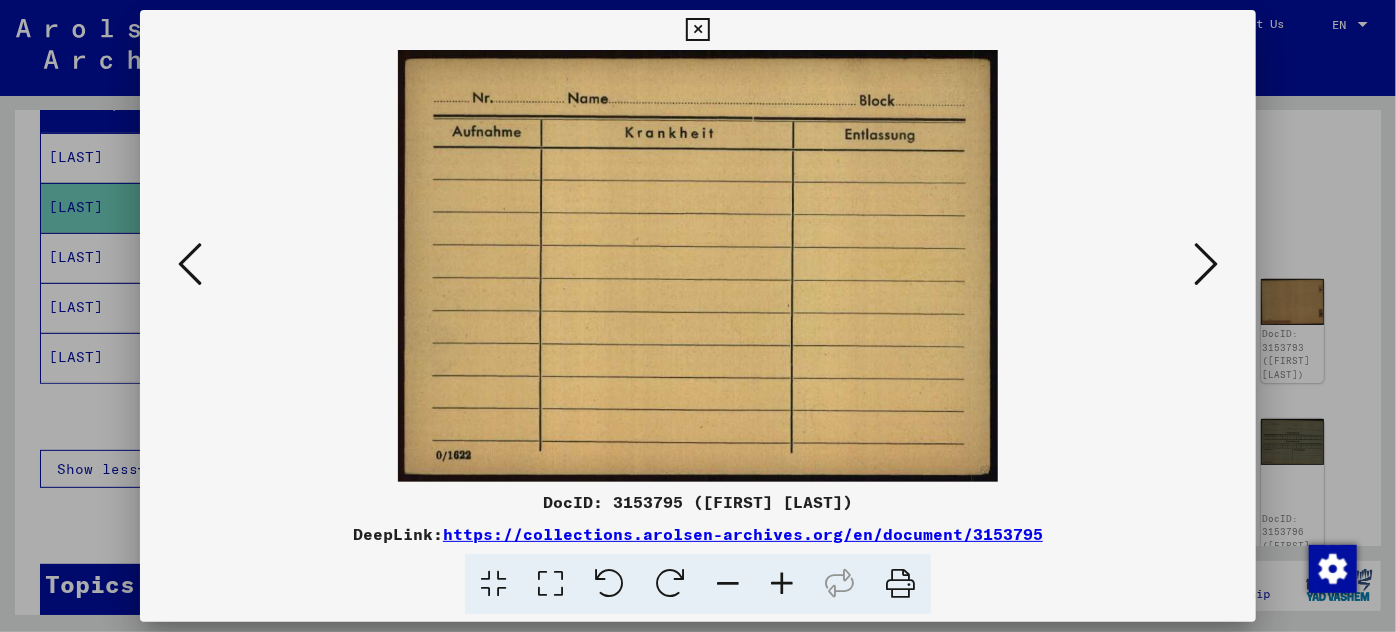click at bounding box center [1206, 264] 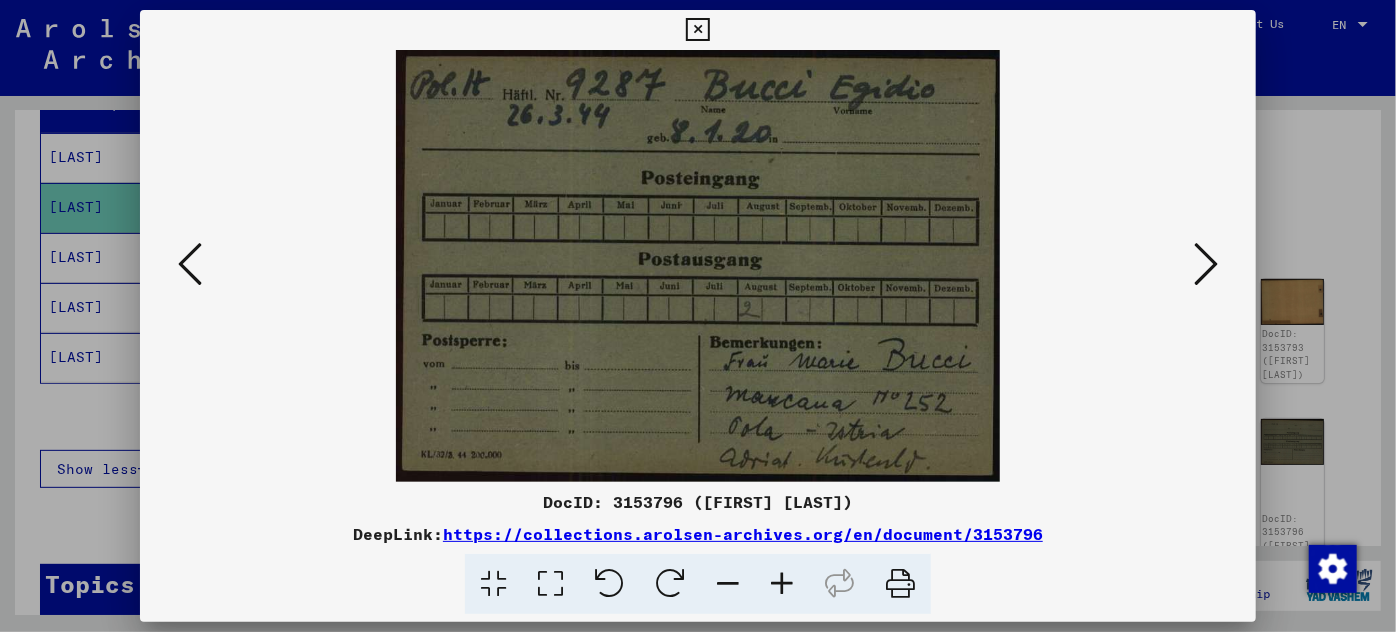 click at bounding box center (1206, 264) 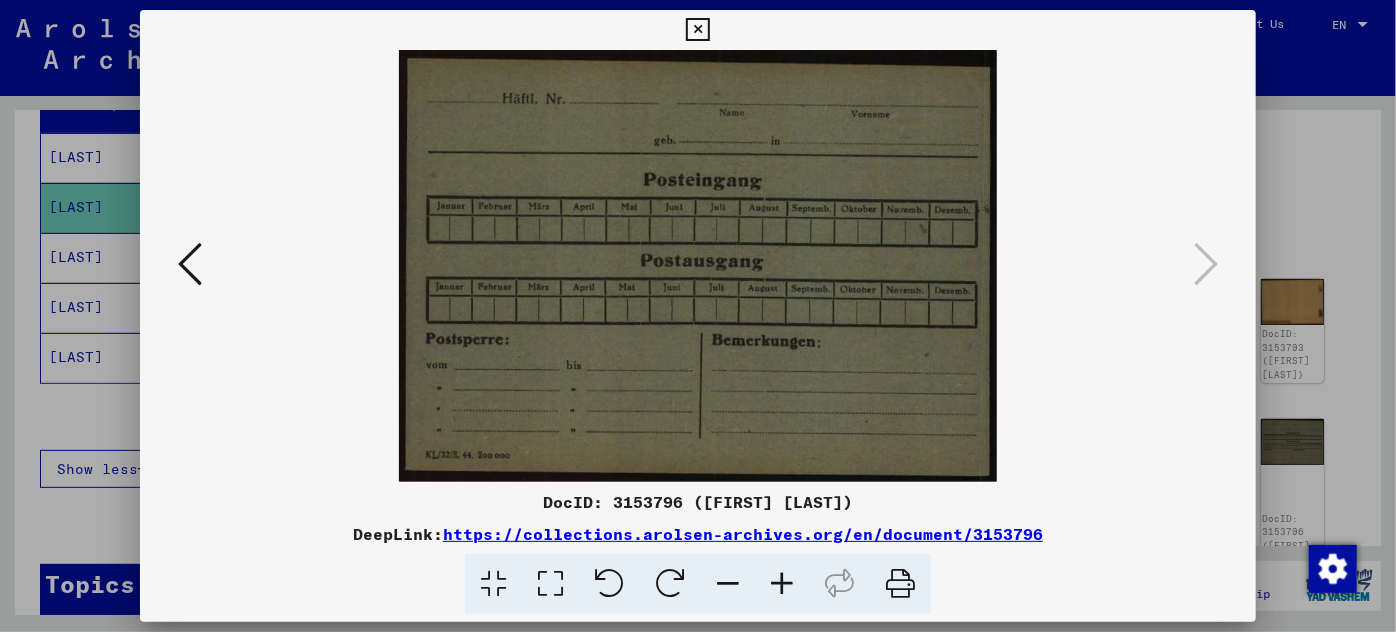 click at bounding box center (698, 316) 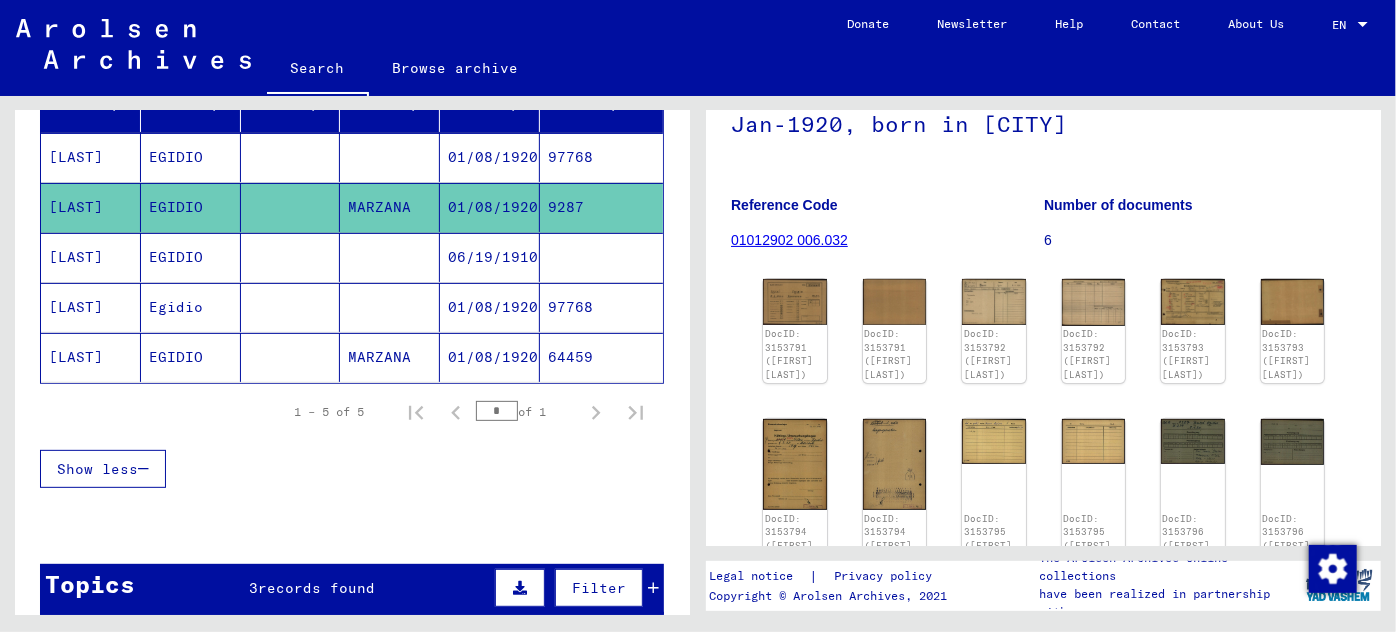click on "01/08/1920" at bounding box center (490, 357) 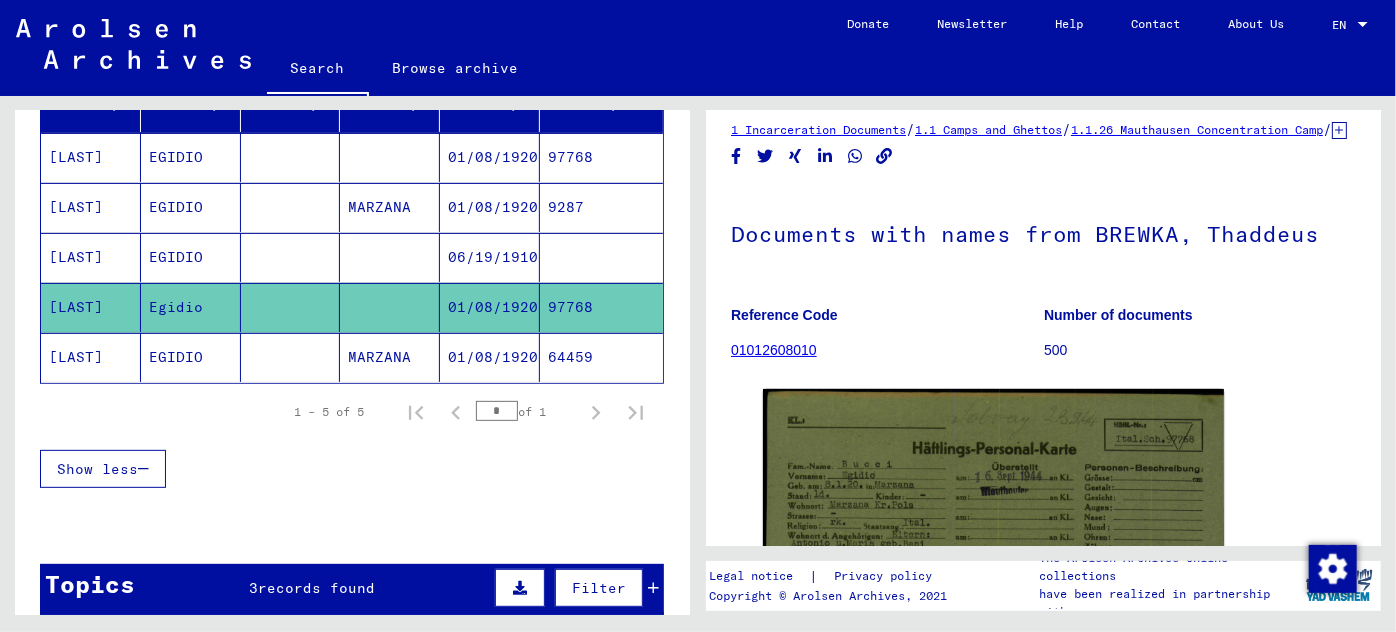 scroll, scrollTop: 26, scrollLeft: 0, axis: vertical 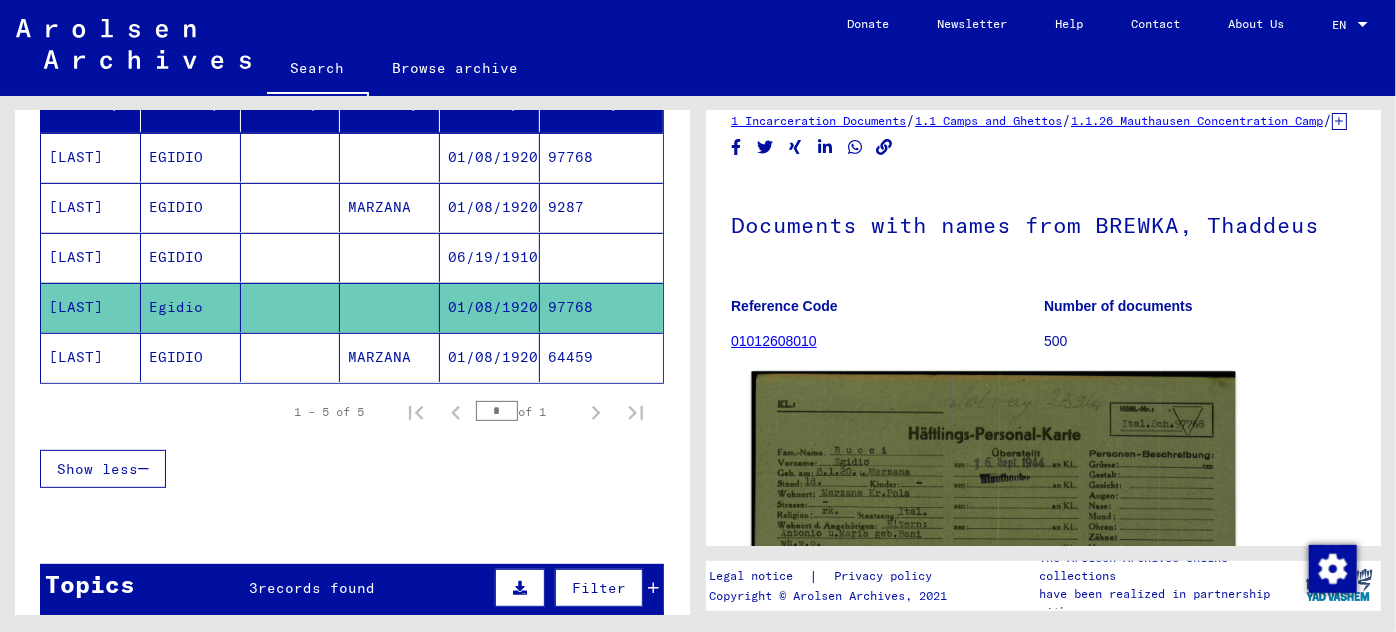 click on "DocID: 130125227 ([FIRST] [LAST])" 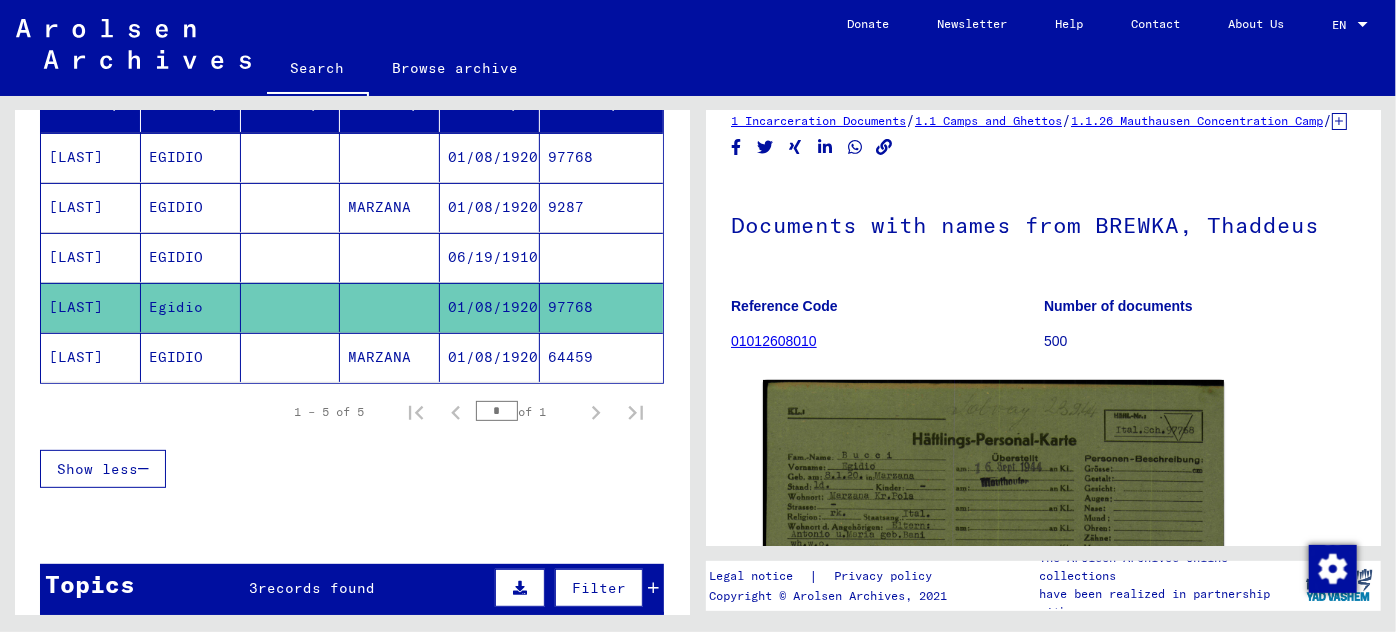 scroll, scrollTop: 0, scrollLeft: 0, axis: both 